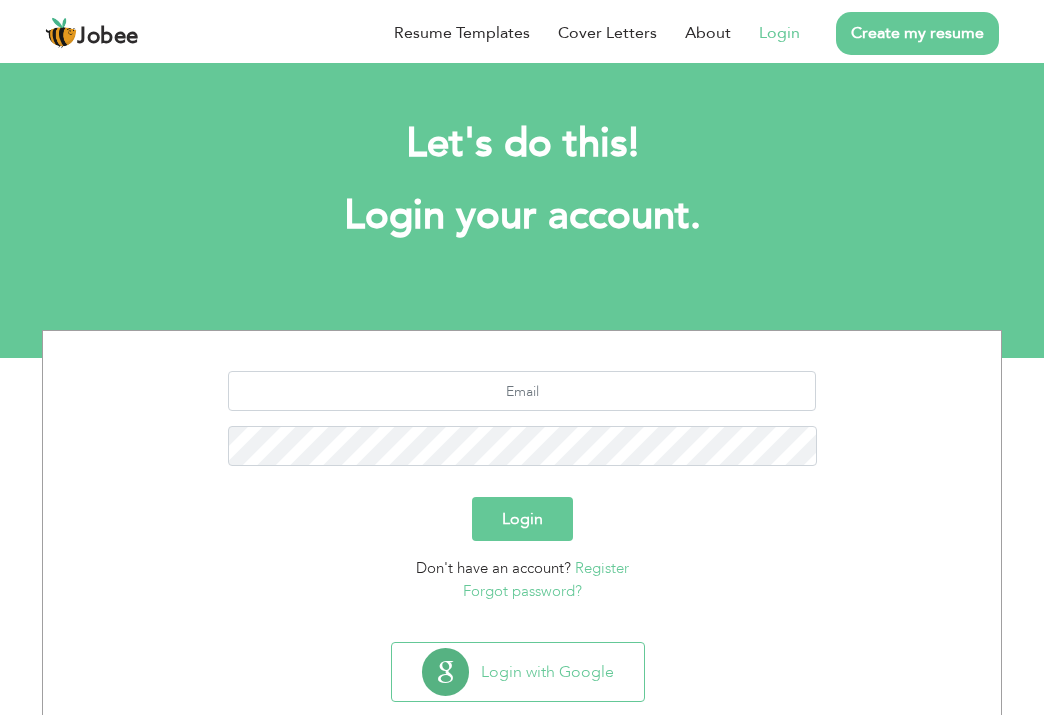 scroll, scrollTop: 0, scrollLeft: 0, axis: both 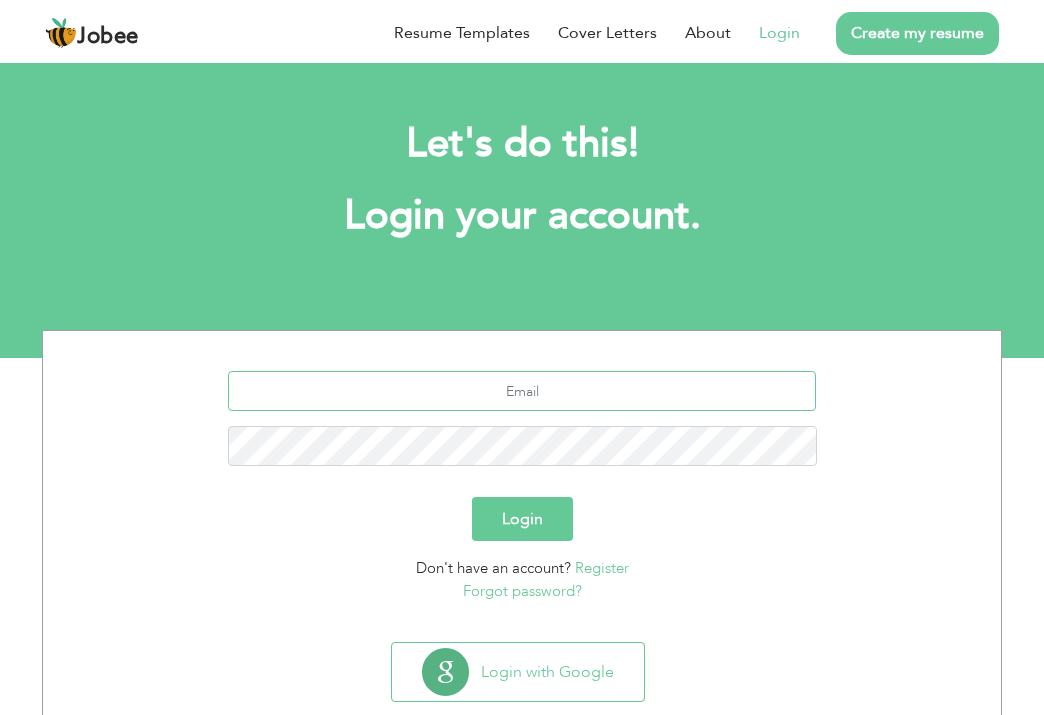 click at bounding box center [522, 391] 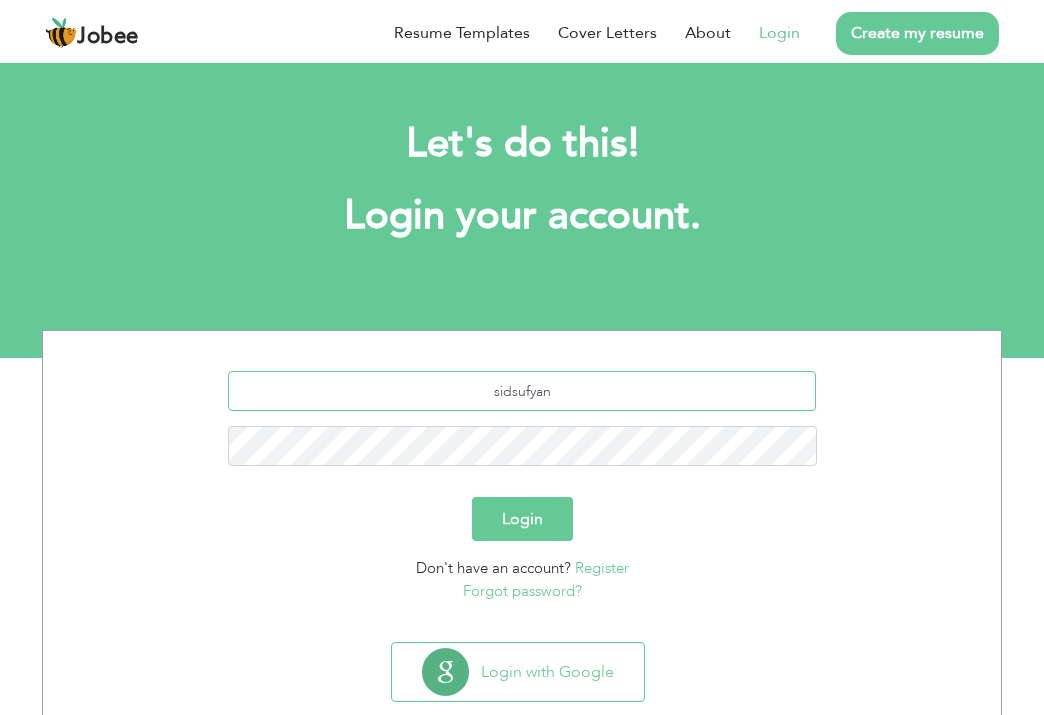 type on "sidsufyan" 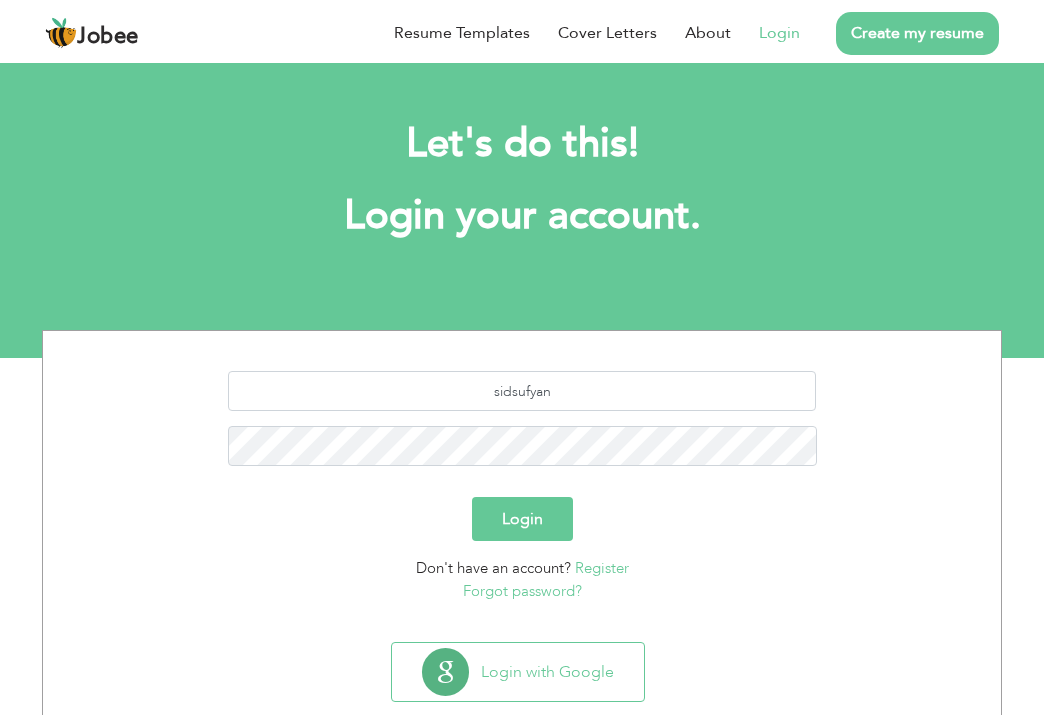 click on "Login" at bounding box center [522, 519] 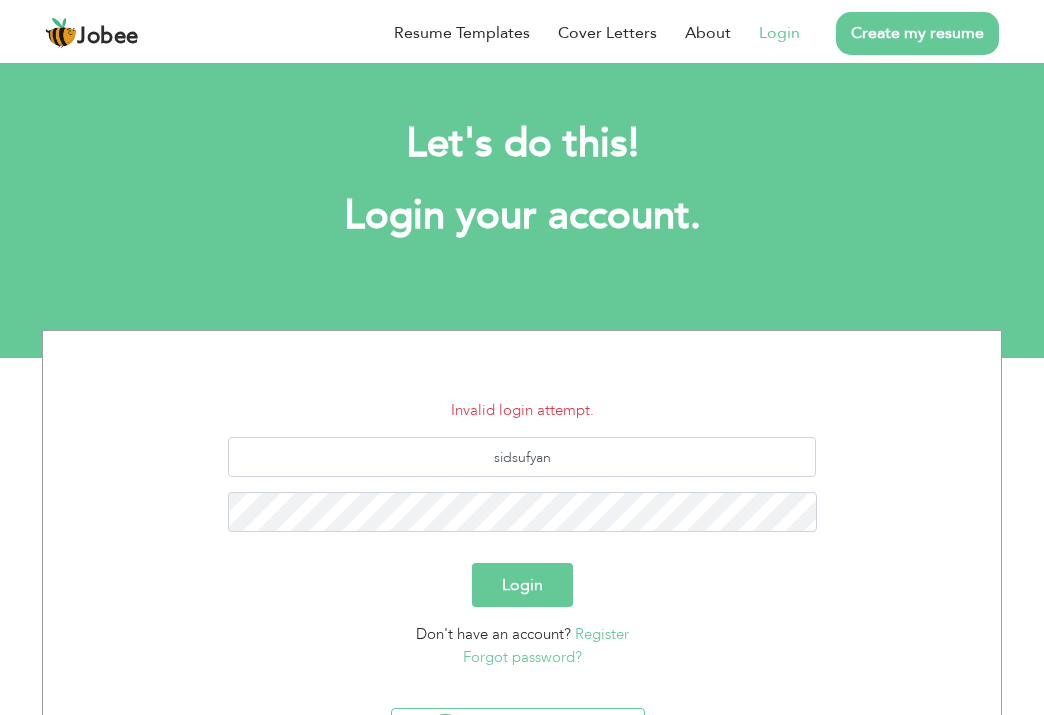 scroll, scrollTop: 0, scrollLeft: 0, axis: both 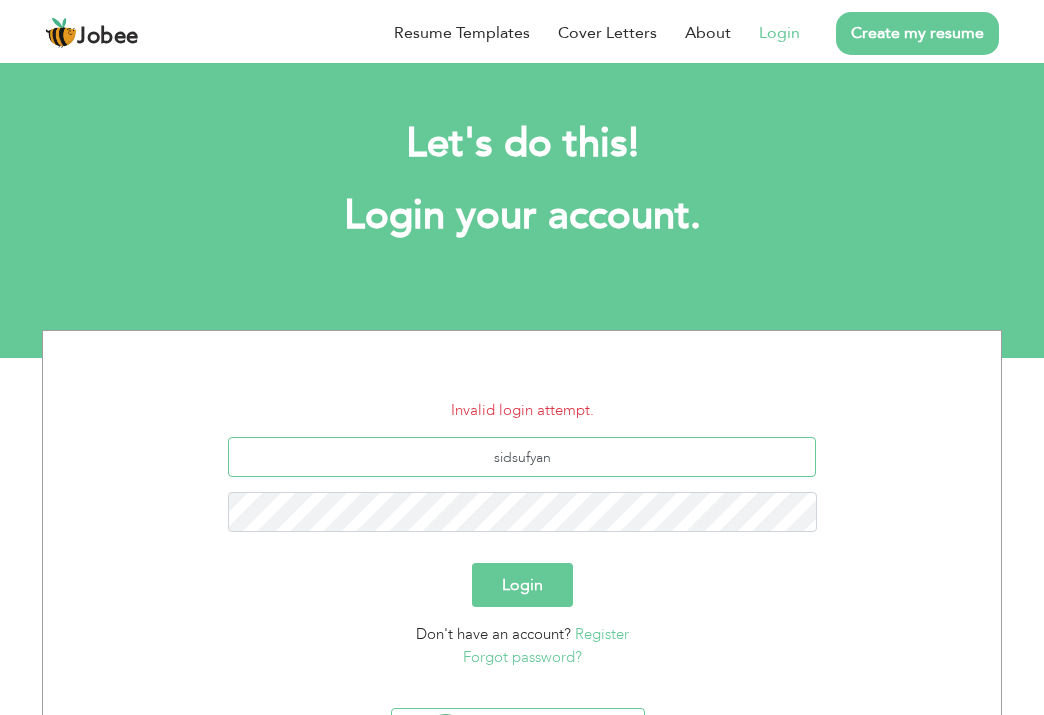 click on "sidsufyan" at bounding box center (522, 457) 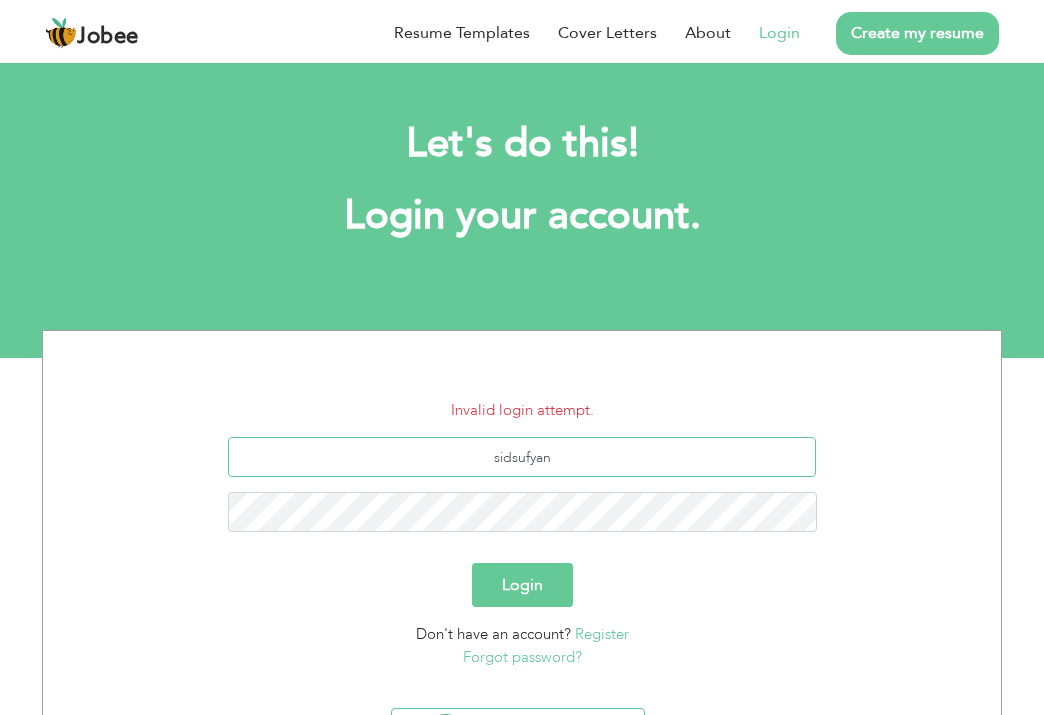 click on "sidsufyan" at bounding box center (522, 457) 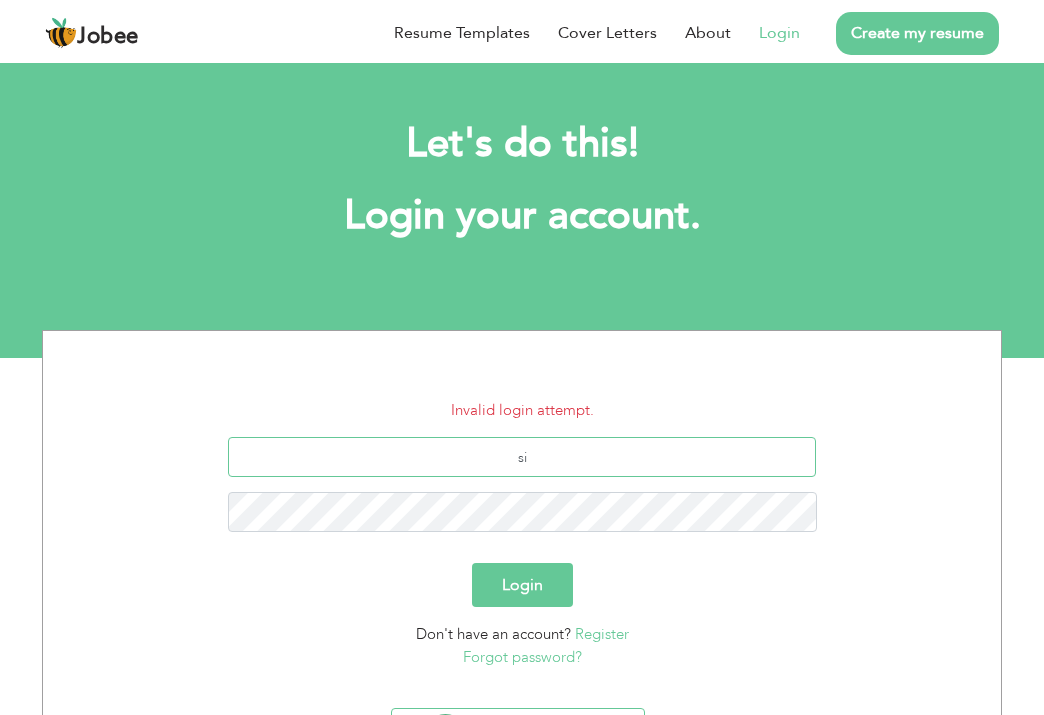 type on "s" 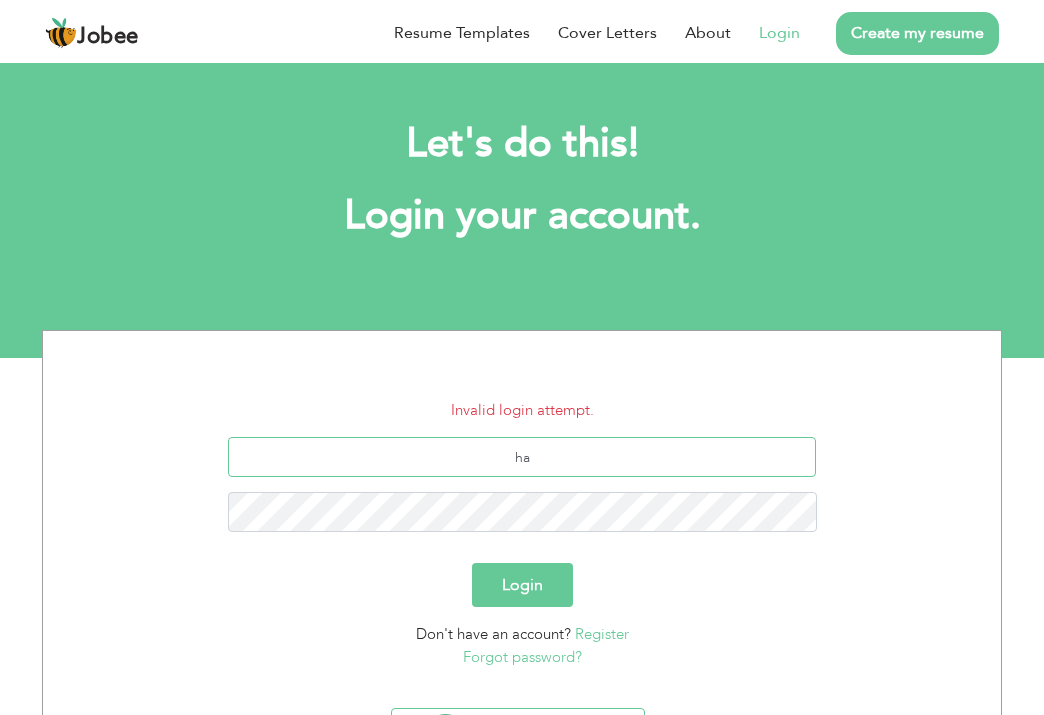 type on "h" 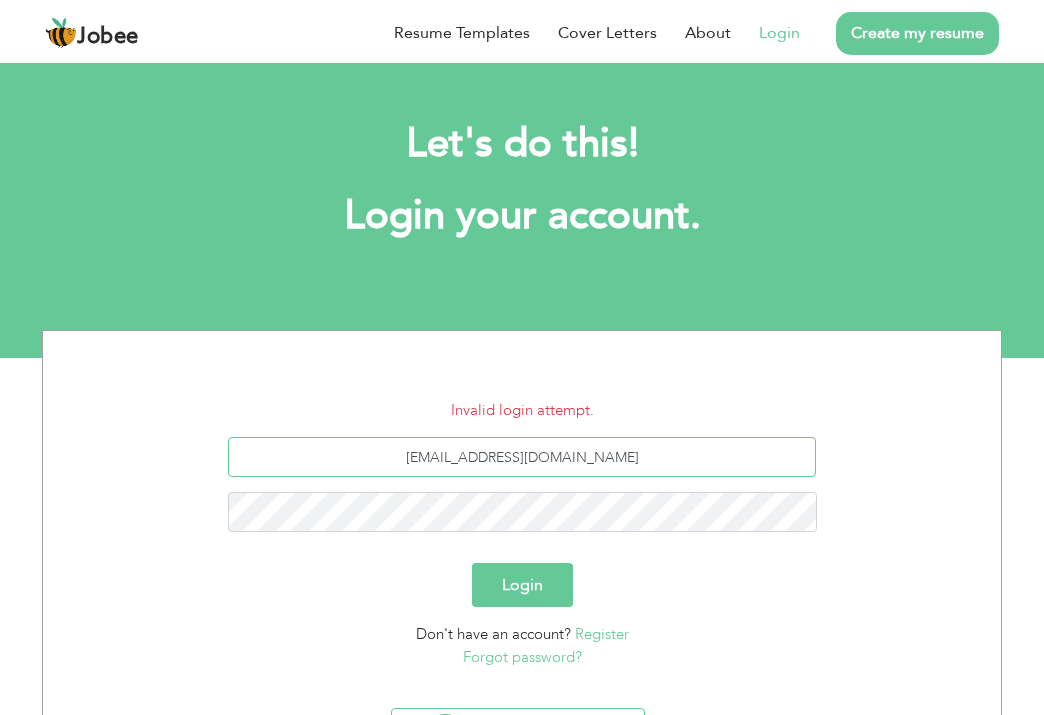 type on "[EMAIL_ADDRESS][DOMAIN_NAME]" 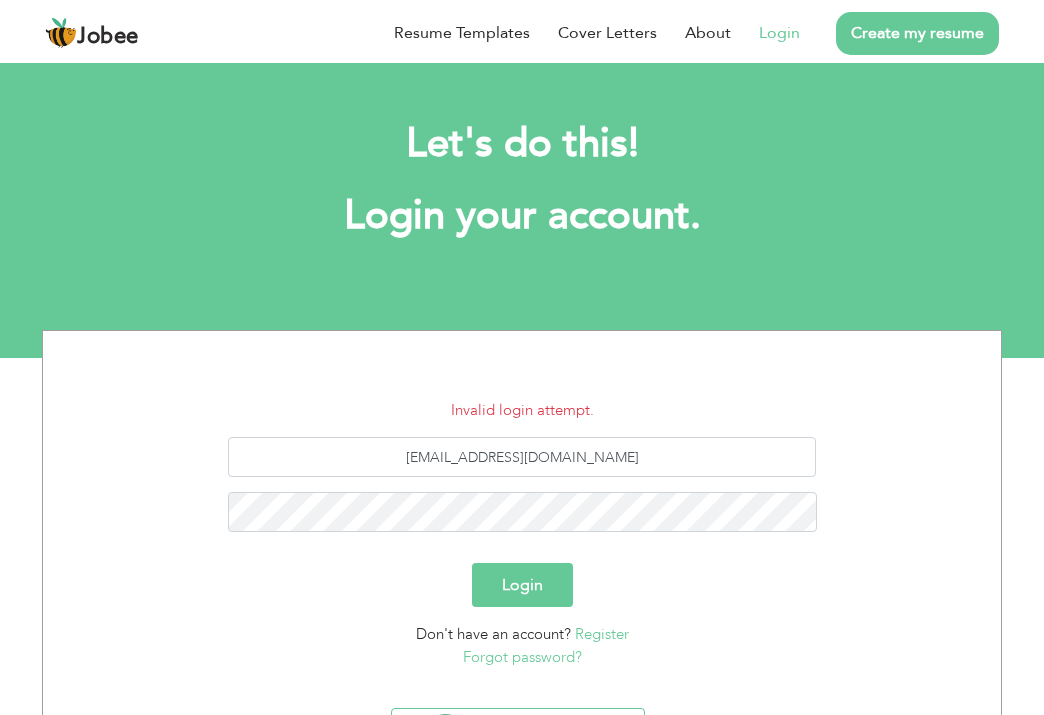 click on "Login" at bounding box center (522, 585) 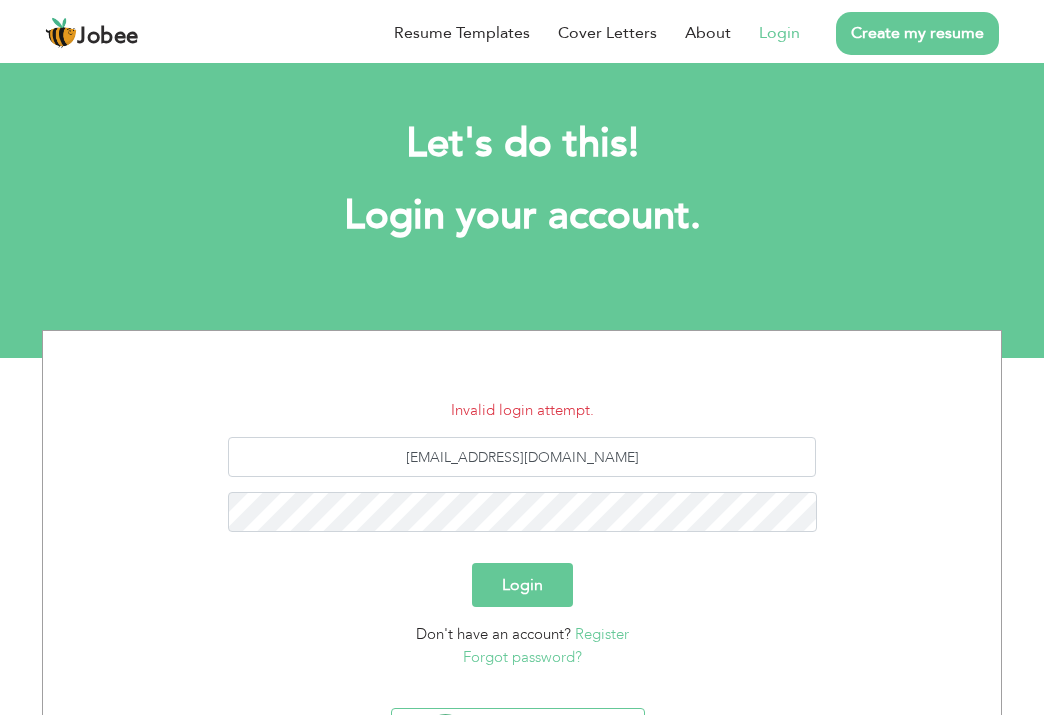 scroll, scrollTop: 0, scrollLeft: 0, axis: both 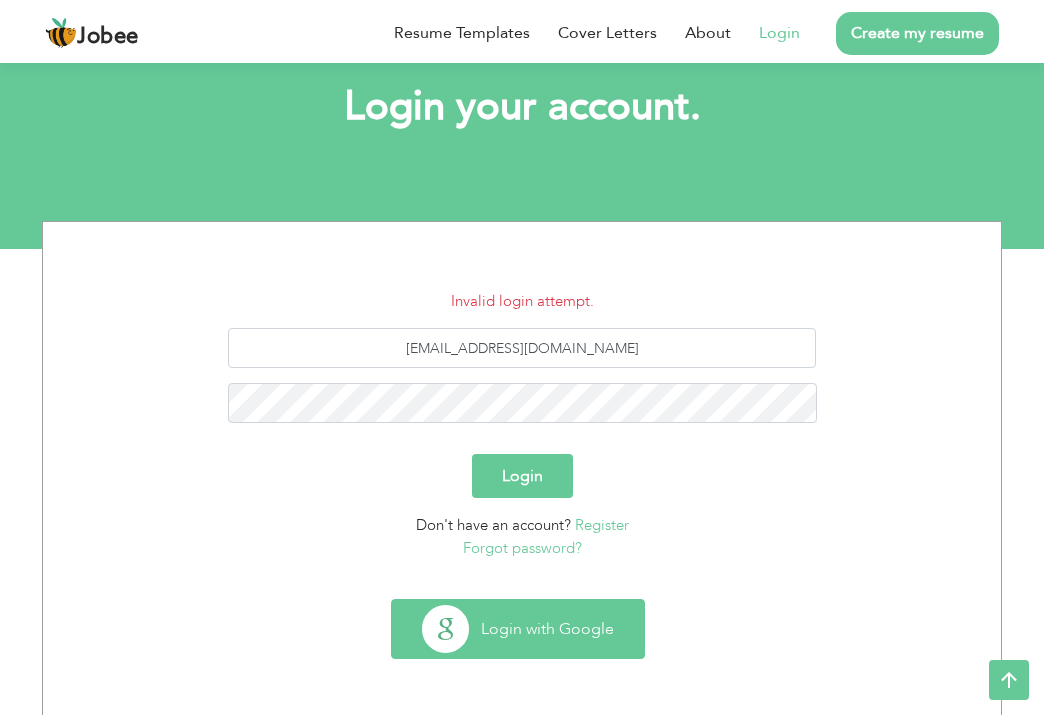 click on "Login with Google" at bounding box center [518, 629] 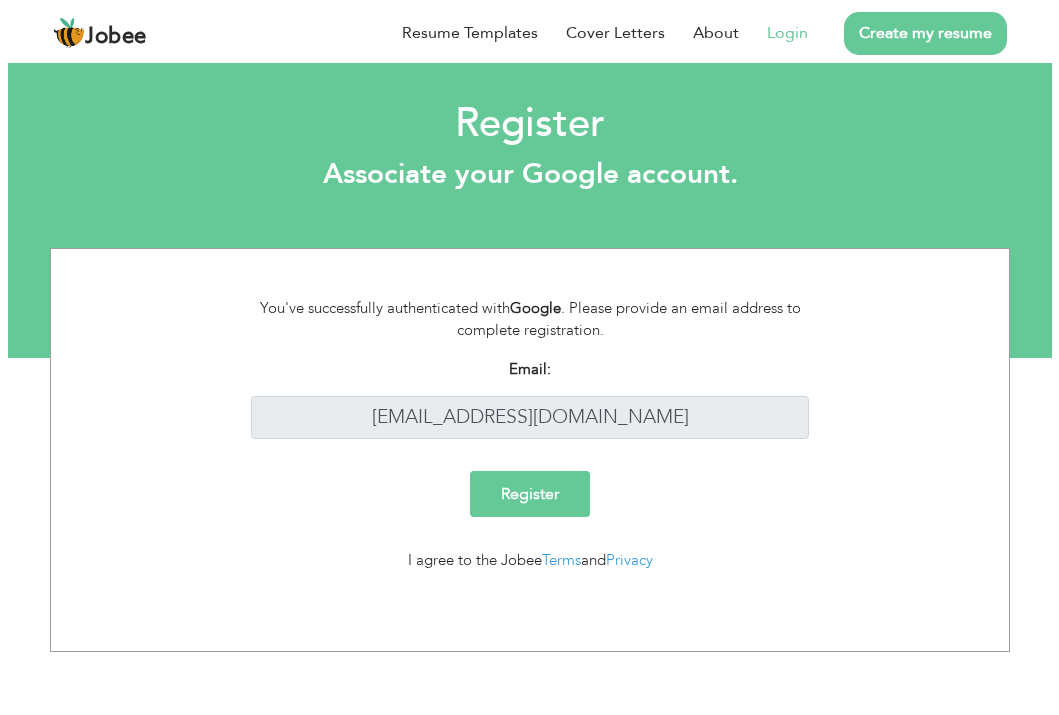 scroll, scrollTop: 0, scrollLeft: 0, axis: both 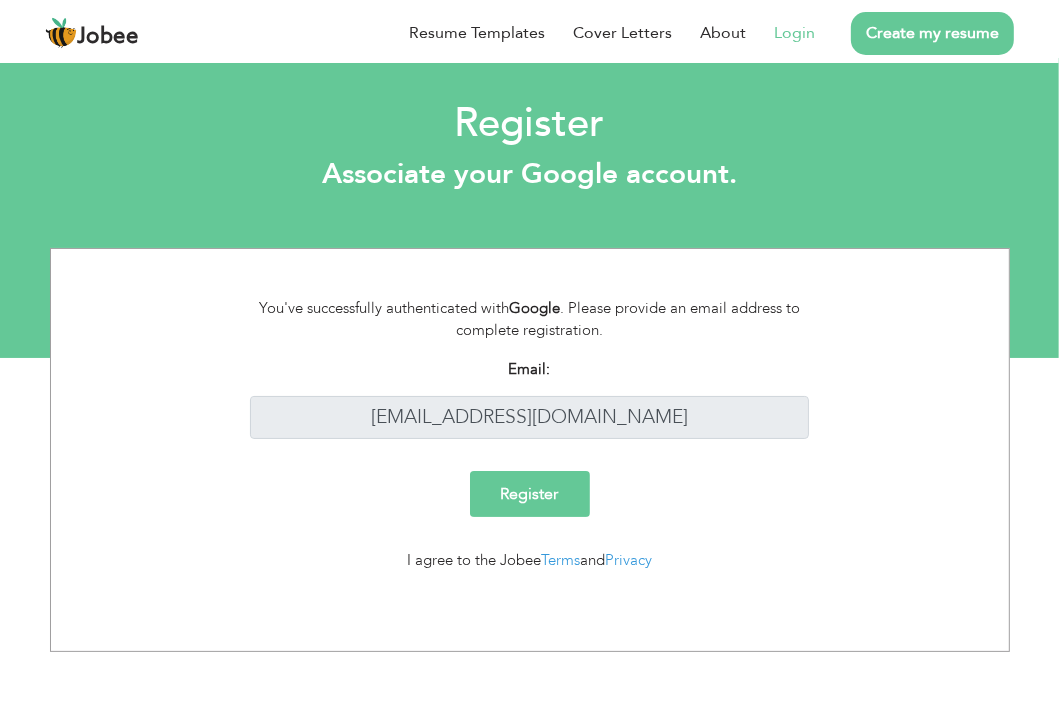 click on "Register" at bounding box center (530, 494) 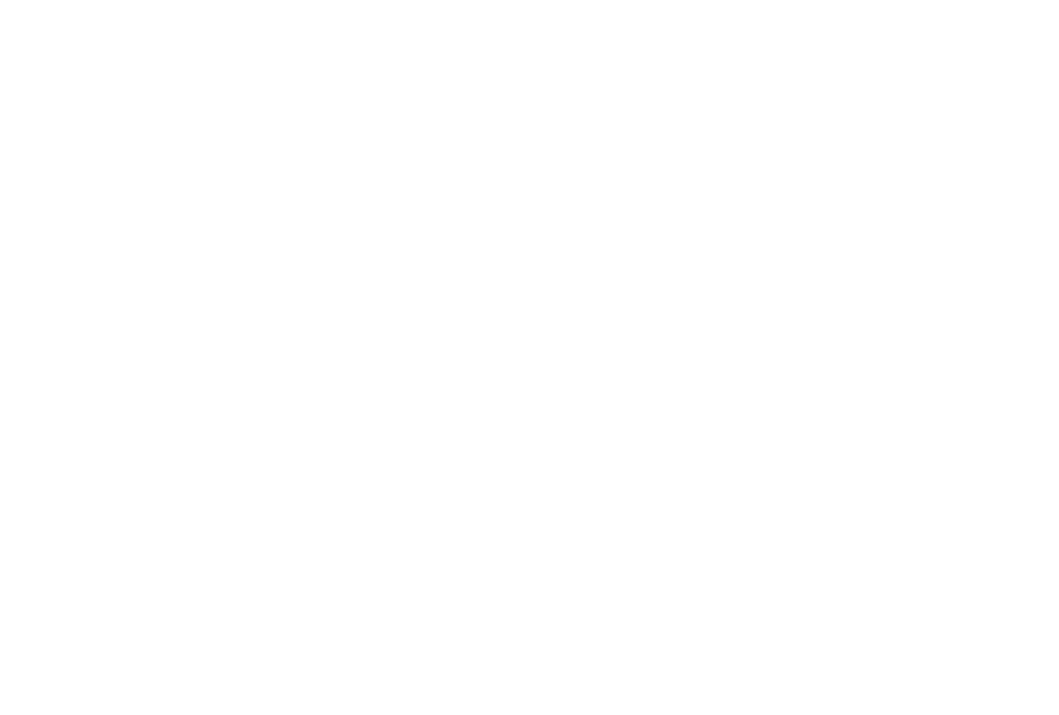 scroll, scrollTop: 0, scrollLeft: 0, axis: both 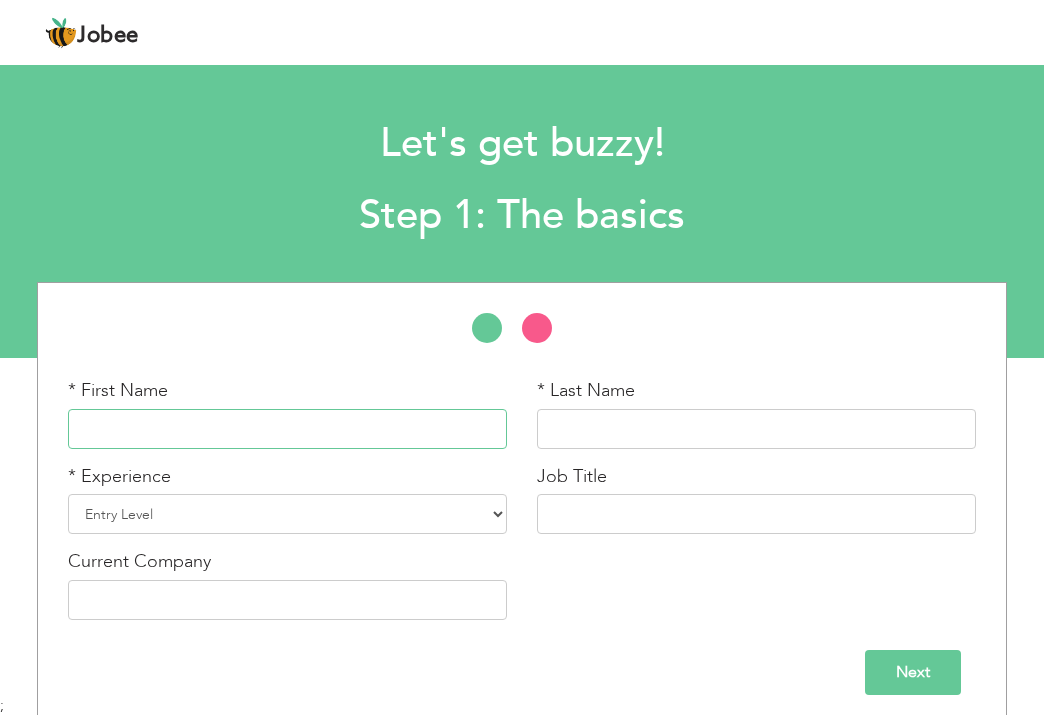 click at bounding box center [287, 429] 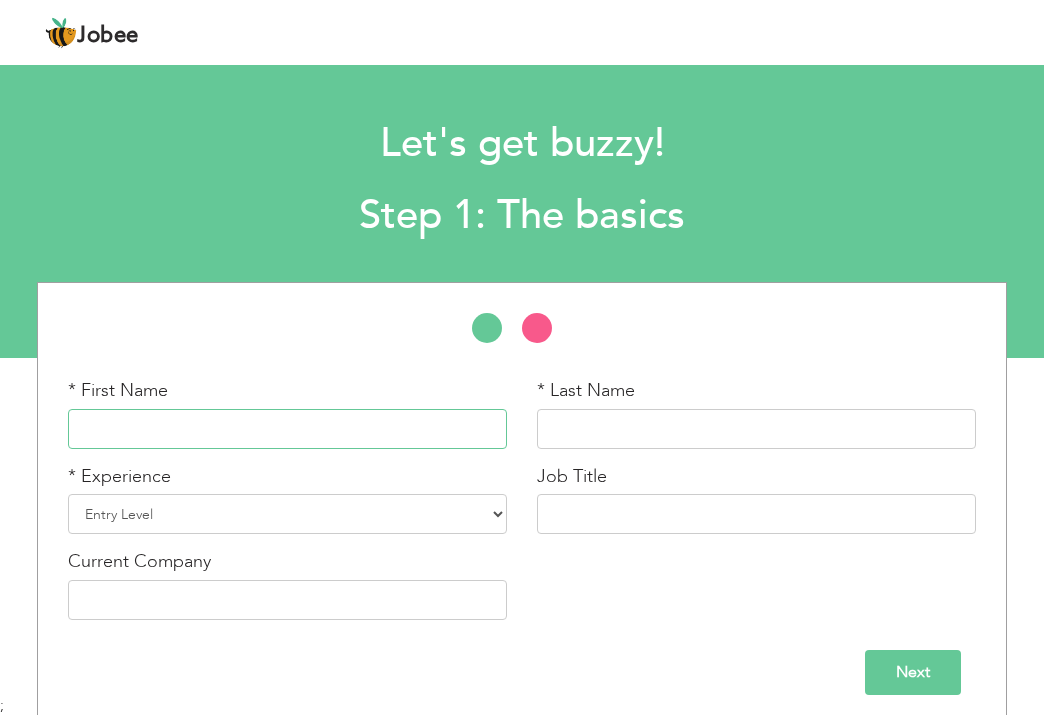 click at bounding box center [287, 429] 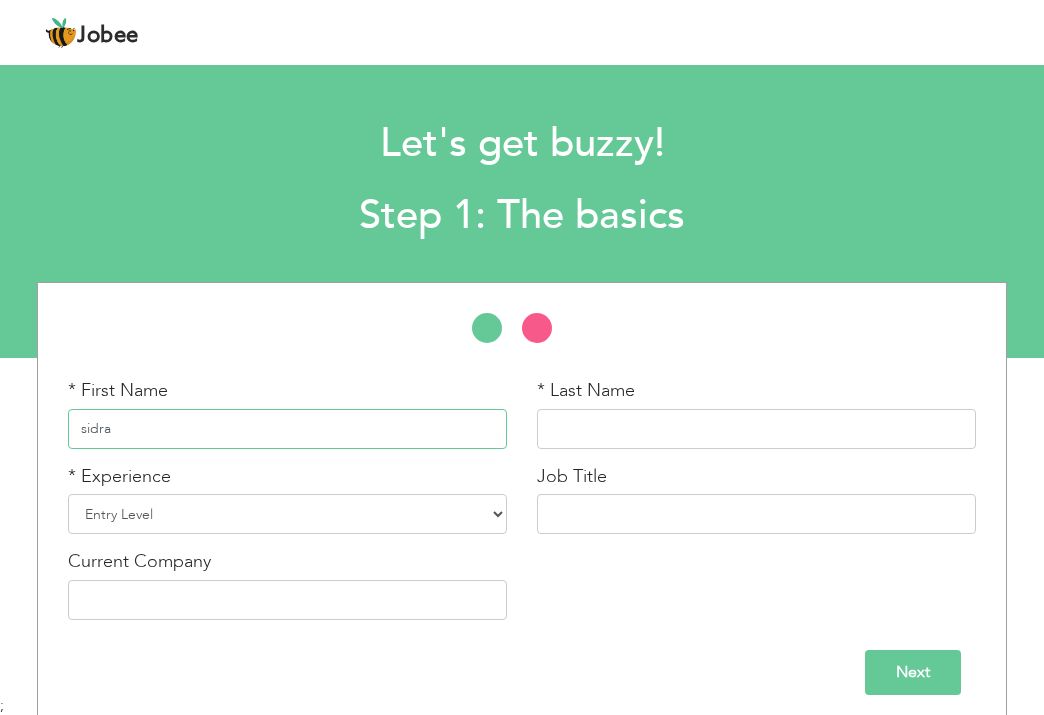 type on "sidra" 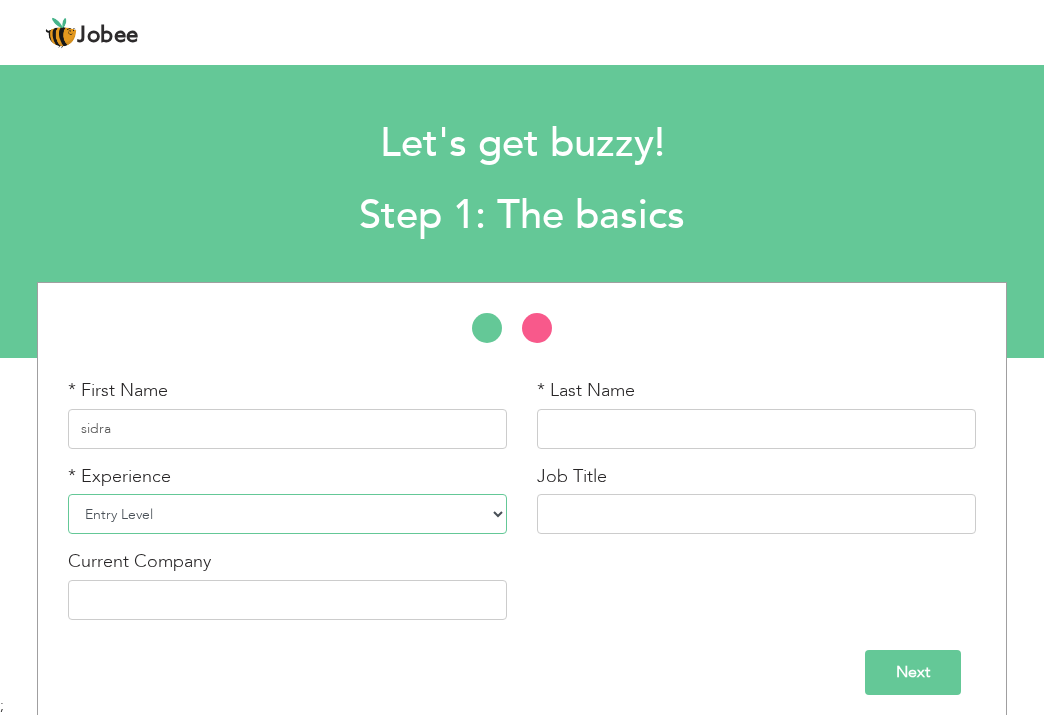 click on "Entry Level
Less than 1 Year
1 Year
2 Years
3 Years
4 Years
5 Years
6 Years
7 Years
8 Years
9 Years
10 Years
11 Years
12 Years
13 Years
14 Years
15 Years
16 Years
17 Years
18 Years
19 Years
20 Years
21 Years
22 Years
23 Years
24 Years
25 Years
26 Years
27 Years
28 Years
29 Years
30 Years
31 Years
32 Years
33 Years
34 Years
35 Years
More than 35 Years" at bounding box center (287, 514) 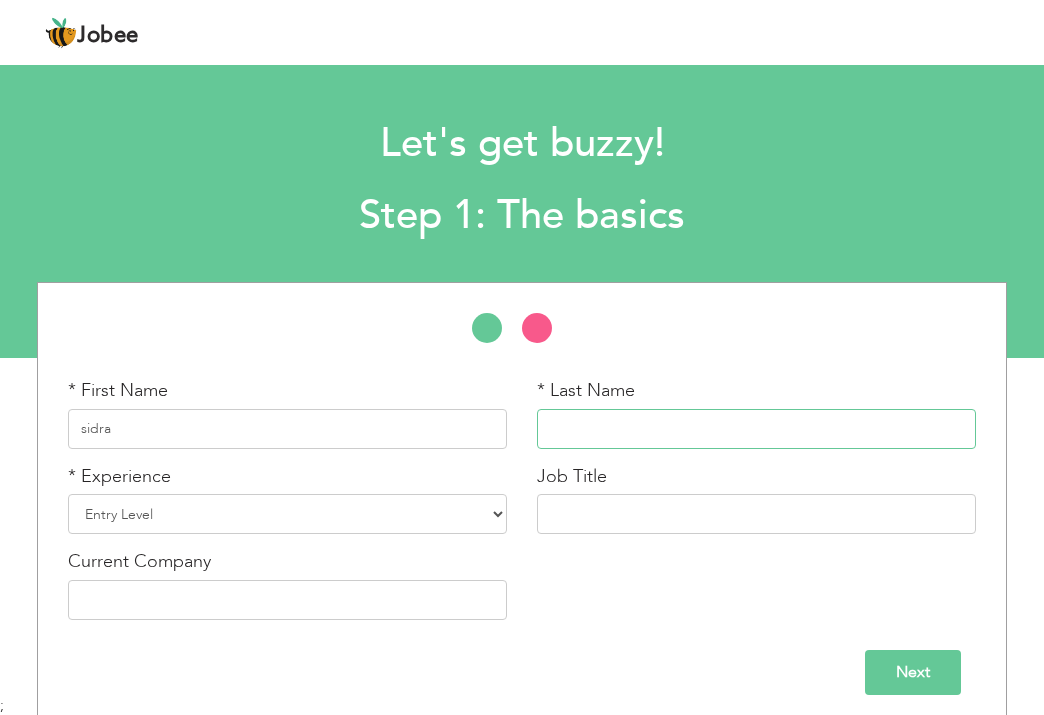 click at bounding box center (756, 429) 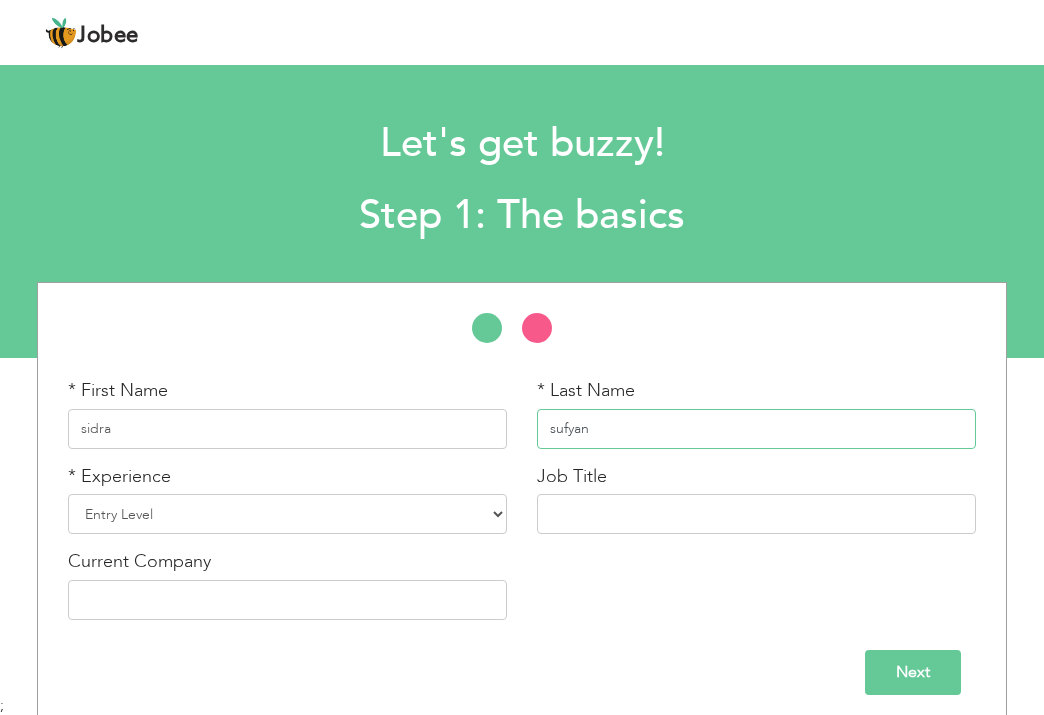 type on "sufyan" 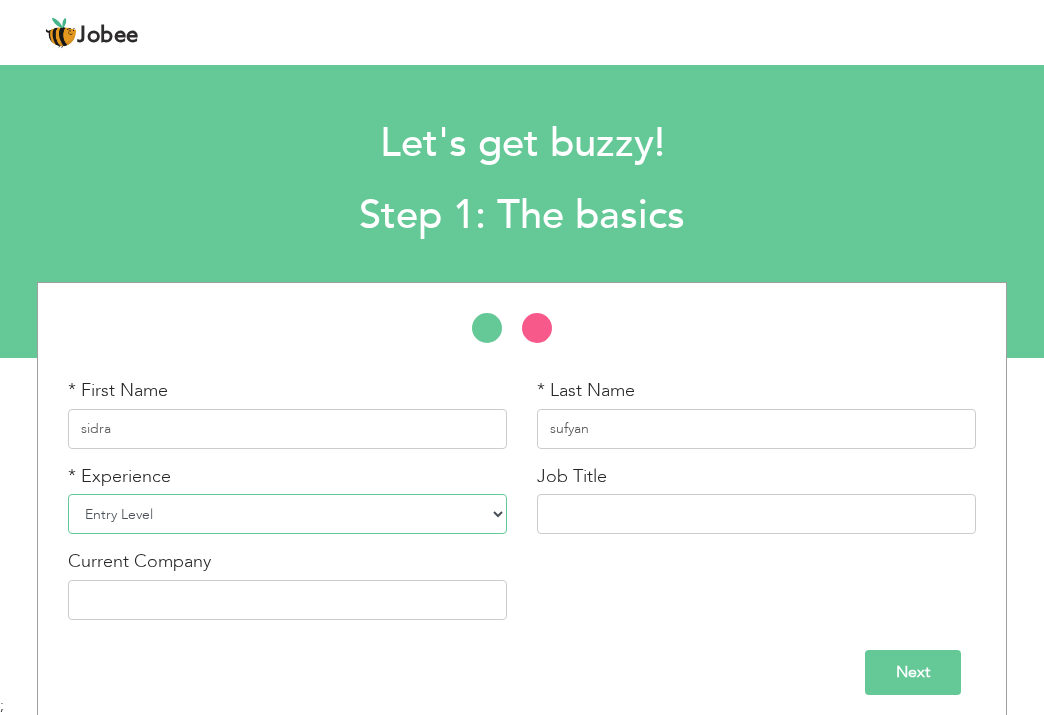 click on "Entry Level
Less than 1 Year
1 Year
2 Years
3 Years
4 Years
5 Years
6 Years
7 Years
8 Years
9 Years
10 Years
11 Years
12 Years
13 Years
14 Years
15 Years
16 Years
17 Years
18 Years
19 Years
20 Years
21 Years
22 Years
23 Years
24 Years
25 Years
26 Years
27 Years
28 Years
29 Years
30 Years
31 Years
32 Years
33 Years
34 Years
35 Years
More than 35 Years" at bounding box center [287, 514] 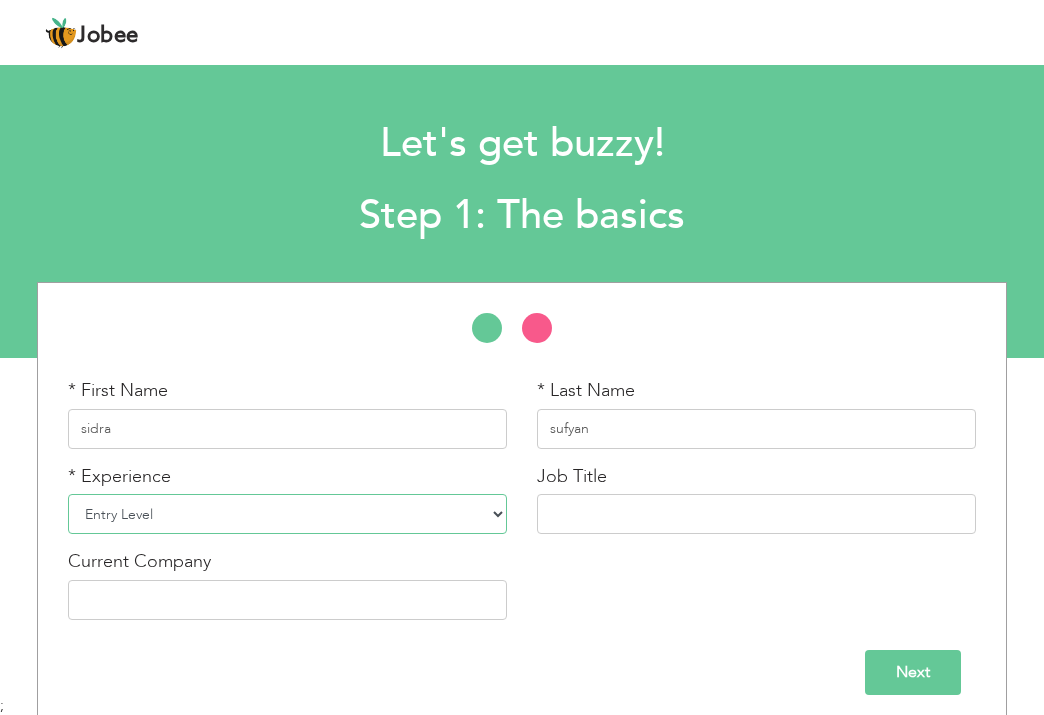 select on "2" 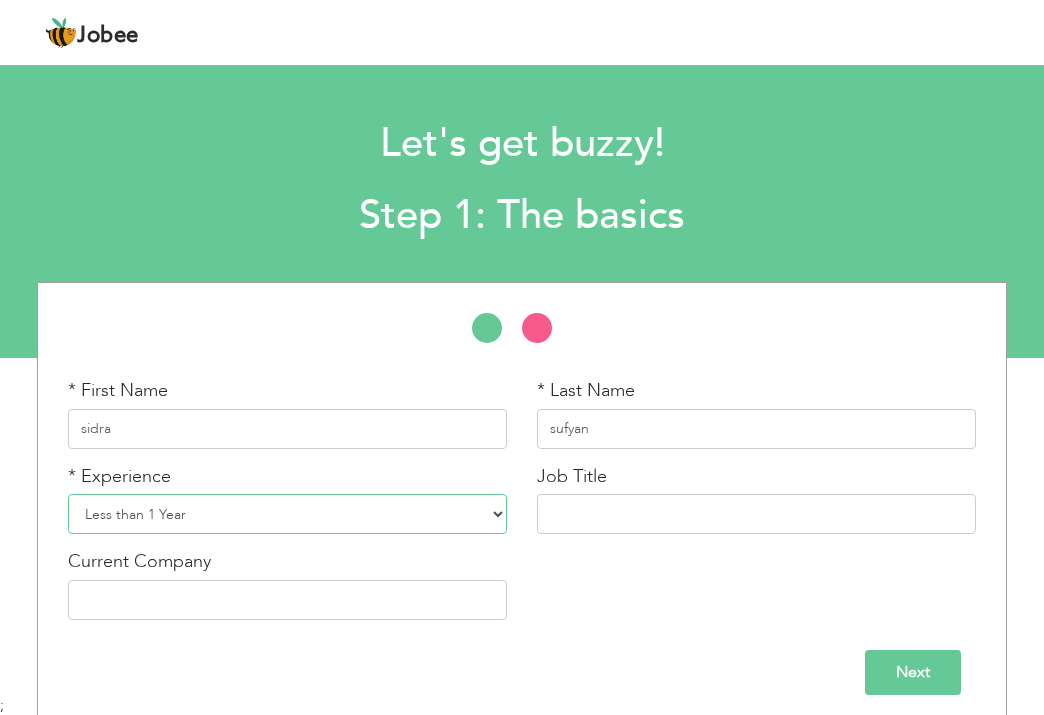 click on "Entry Level
Less than 1 Year
1 Year
2 Years
3 Years
4 Years
5 Years
6 Years
7 Years
8 Years
9 Years
10 Years
11 Years
12 Years
13 Years
14 Years
15 Years
16 Years
17 Years
18 Years
19 Years
20 Years
21 Years
22 Years
23 Years
24 Years
25 Years
26 Years
27 Years
28 Years
29 Years
30 Years
31 Years
32 Years
33 Years
34 Years
35 Years
More than 35 Years" at bounding box center (287, 514) 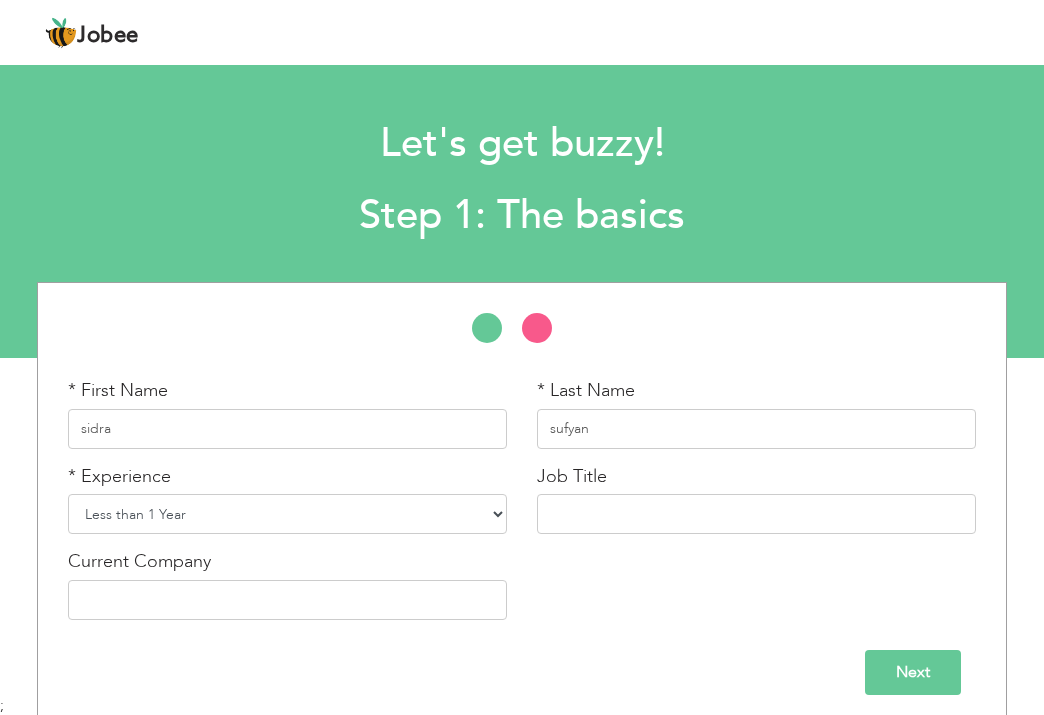 click on "Entry Level
Less than 1 Year
1 Year
2 Years
3 Years
4 Years
5 Years
6 Years
7 Years
8 Years
9 Years
10 Years
11 Years
12 Years
13 Years
14 Years
15 Years
16 Years
17 Years
18 Years
19 Years
20 Years
21 Years
22 Years
23 Years
24 Years
25 Years
26 Years
27 Years
28 Years
29 Years
30 Years
31 Years
32 Years
33 Years
34 Years
35 Years
More than 35 Years" at bounding box center [287, 514] 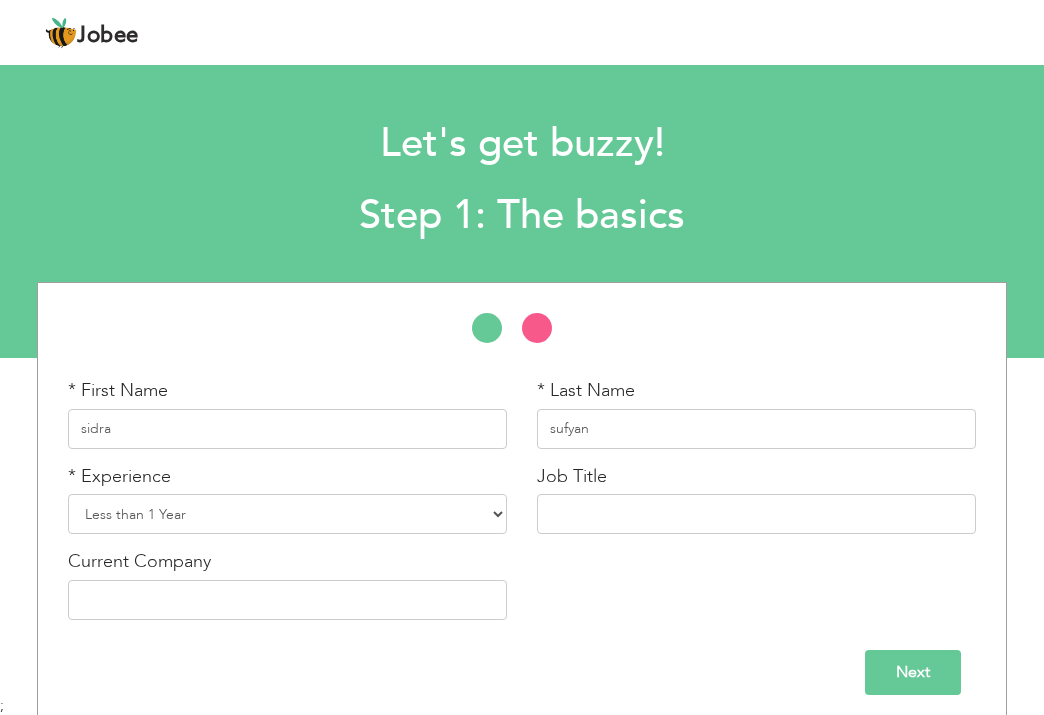 click on "* First Name
sidra
* Last Name
sufyan
* Experience
Entry Level
Less than 1 Year
1 Year
2 Years
3 Years
4 Years
5 Years
6 Years
7 Years
8 Years
9 Years
10 Years
11 Years
12 Years
13 Years
14 Years
15 Years
16 Years
17 Years
18 Years
19 Years
20 Years
21 Years
22 Years
23 Years
24 Years
25 Years
26 Years
27 Years
28 Years
29 Years
30 Years
31 Years
32 Years
33 Years
34 Years
35 Years
Job Title" at bounding box center (522, 506) 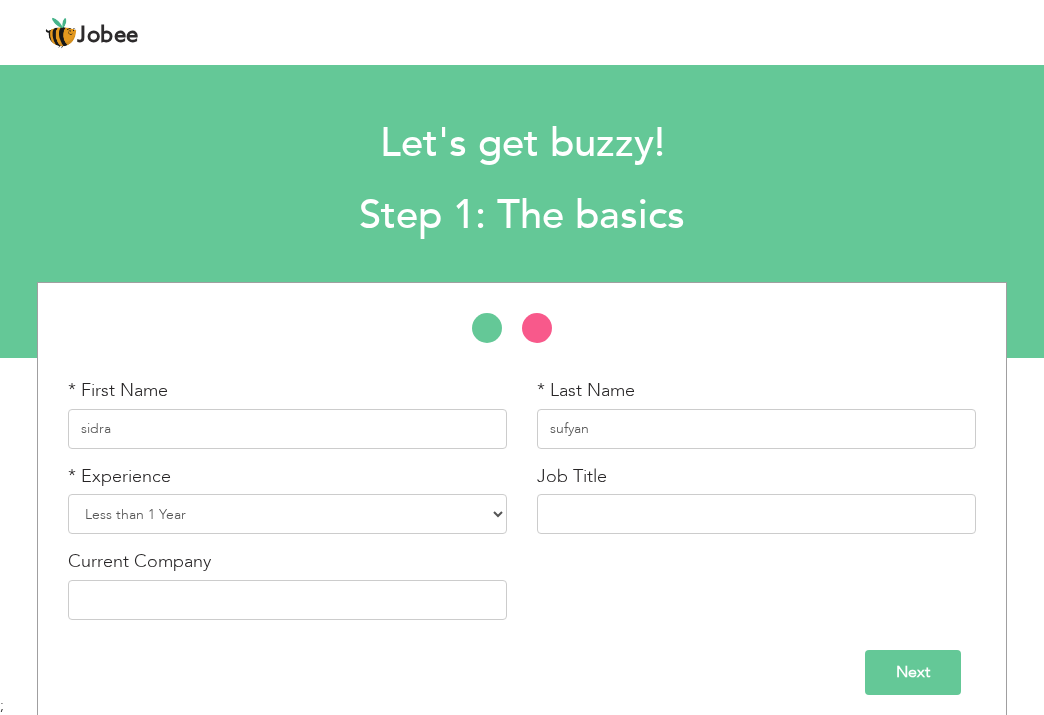 click on "Next" at bounding box center (913, 672) 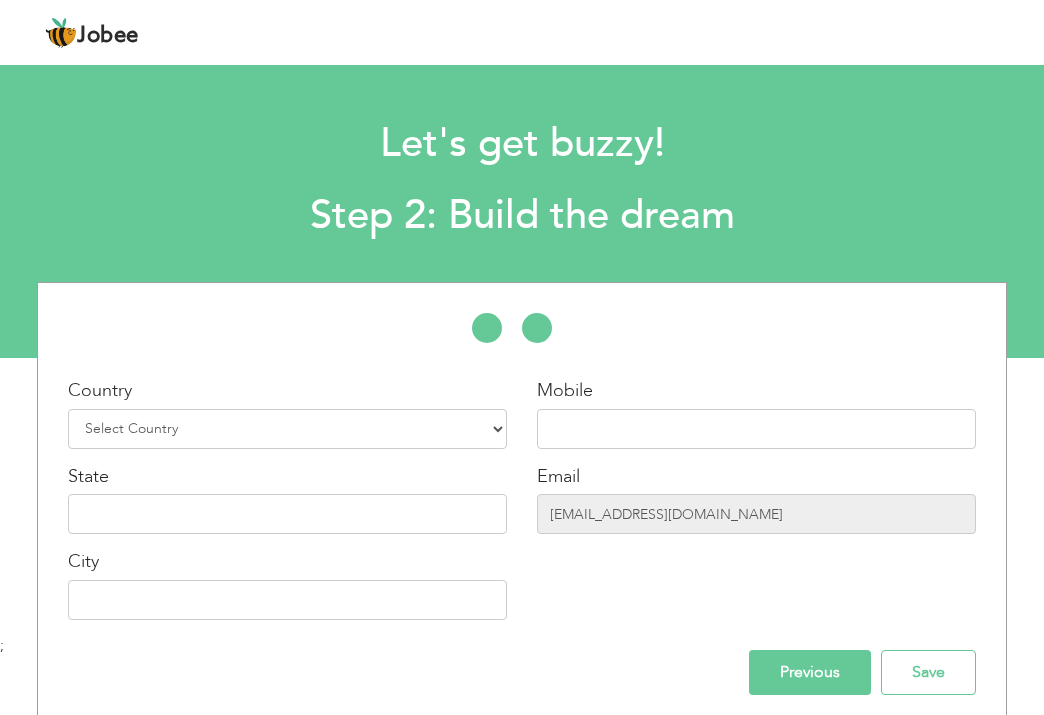 scroll, scrollTop: 9, scrollLeft: 0, axis: vertical 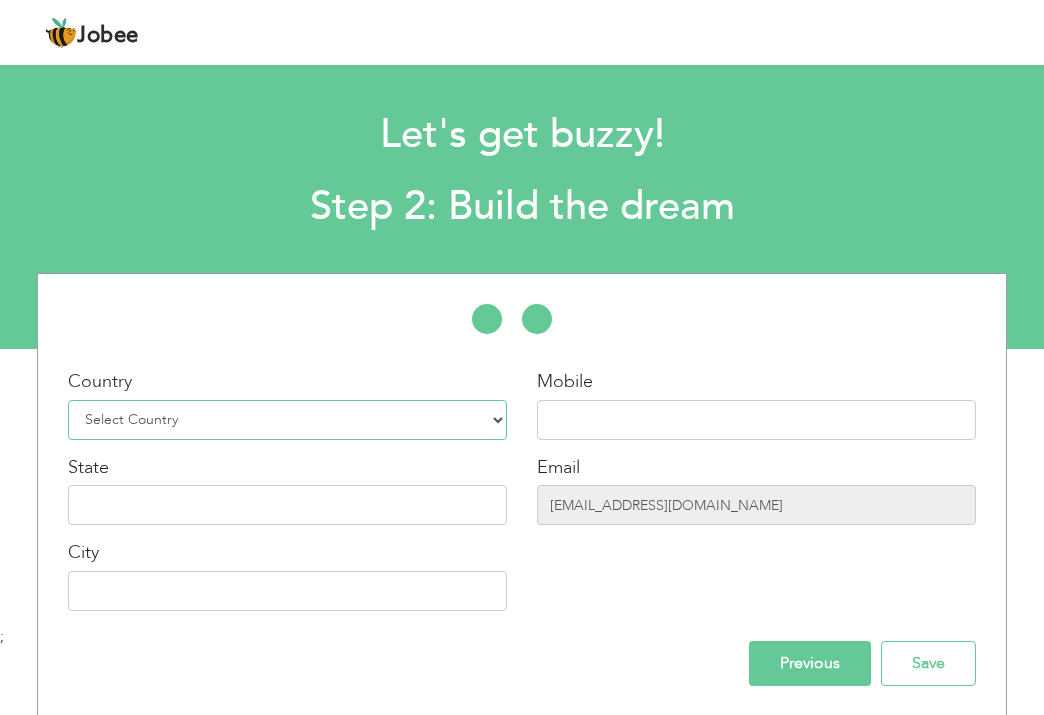 click on "Select Country
Afghanistan
Albania
Algeria
American Samoa
Andorra
Angola
Anguilla
Antarctica
Antigua and Barbuda
Argentina
Armenia
Aruba
Australia
Austria
Azerbaijan
Bahamas
Bahrain
Bangladesh
Barbados
Belarus
Belgium
Belize
Benin
Bermuda
Bhutan
Bolivia
Bosnia-Herzegovina
Botswana
Bouvet Island
Brazil
British Indian Ocean Territory
Brunei Darussalam
Bulgaria
Burkina Faso
Burundi
Cambodia
Cameroon
Canada
Cape Verde
Cayman Islands
Central African Republic
Chad
Chile
China
Christmas Island
Cocos (Keeling) Islands
Colombia
Comoros
Congo
Congo, Dem. Republic
Cook Islands
Costa Rica
Croatia
Cuba
Cyprus
Czech Rep
Denmark
Djibouti
Dominica
Dominican Republic
Ecuador
Egypt
El Salvador
Equatorial Guinea
Eritrea
Estonia
Ethiopia
European Union
Falkland Islands (Malvinas)
Faroe Islands
Fiji
Finland
France
French Guiana
French Southern Territories
Gabon
Gambia
Georgia" at bounding box center [287, 420] 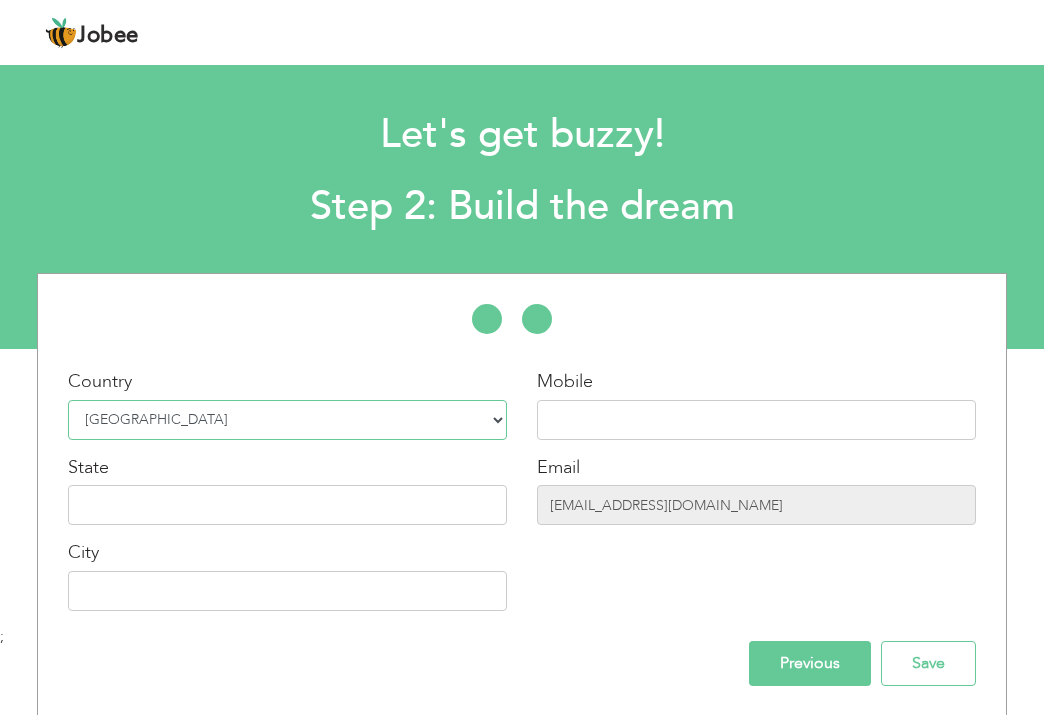 click on "Select Country
Afghanistan
Albania
Algeria
American Samoa
Andorra
Angola
Anguilla
Antarctica
Antigua and Barbuda
Argentina
Armenia
Aruba
Australia
Austria
Azerbaijan
Bahamas
Bahrain
Bangladesh
Barbados
Belarus
Belgium
Belize
Benin
Bermuda
Bhutan
Bolivia
Bosnia-Herzegovina
Botswana
Bouvet Island
Brazil
British Indian Ocean Territory
Brunei Darussalam
Bulgaria
Burkina Faso
Burundi
Cambodia
Cameroon
Canada
Cape Verde
Cayman Islands
Central African Republic
Chad
Chile
China
Christmas Island
Cocos (Keeling) Islands
Colombia
Comoros
Congo
Congo, Dem. Republic
Cook Islands
Costa Rica
Croatia
Cuba
Cyprus
Czech Rep
Denmark
Djibouti
Dominica
Dominican Republic
Ecuador
Egypt
El Salvador
Equatorial Guinea
Eritrea
Estonia
Ethiopia
European Union
Falkland Islands (Malvinas)
Faroe Islands
Fiji
Finland
France
French Guiana
French Southern Territories
Gabon
Gambia
Georgia" at bounding box center (287, 420) 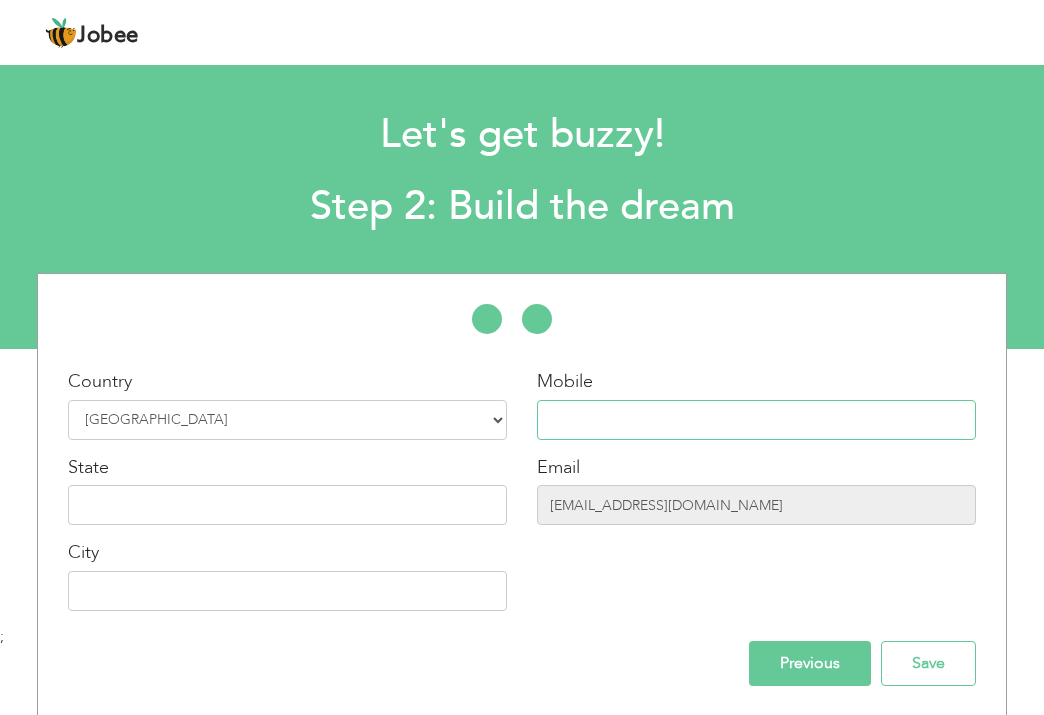 click at bounding box center (756, 420) 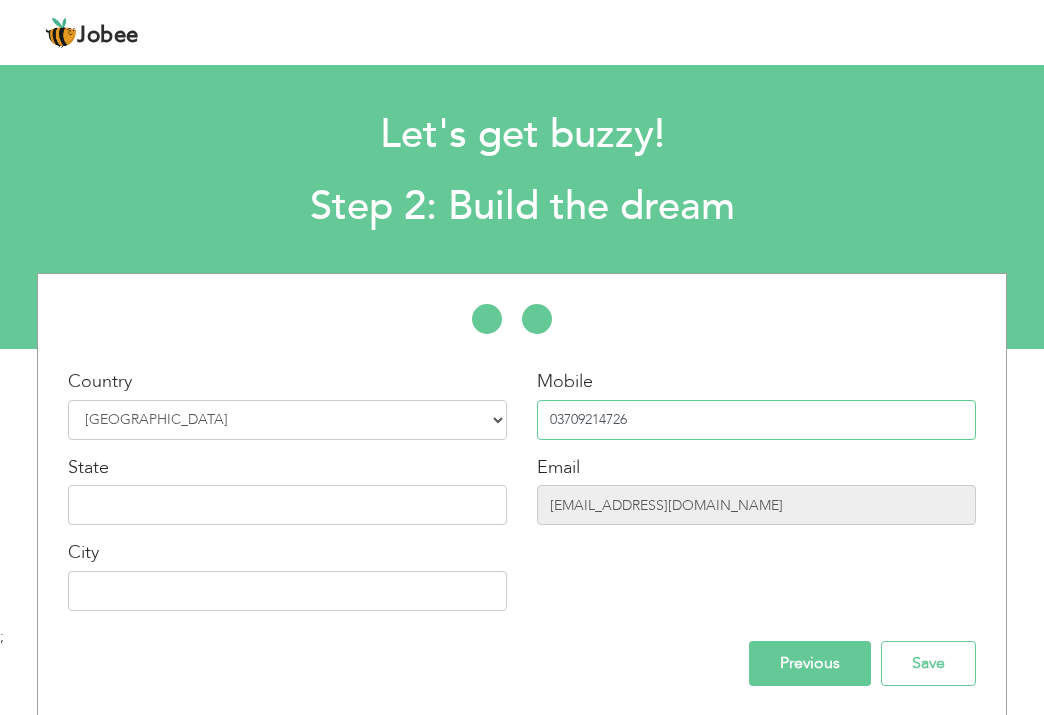type on "03709214726" 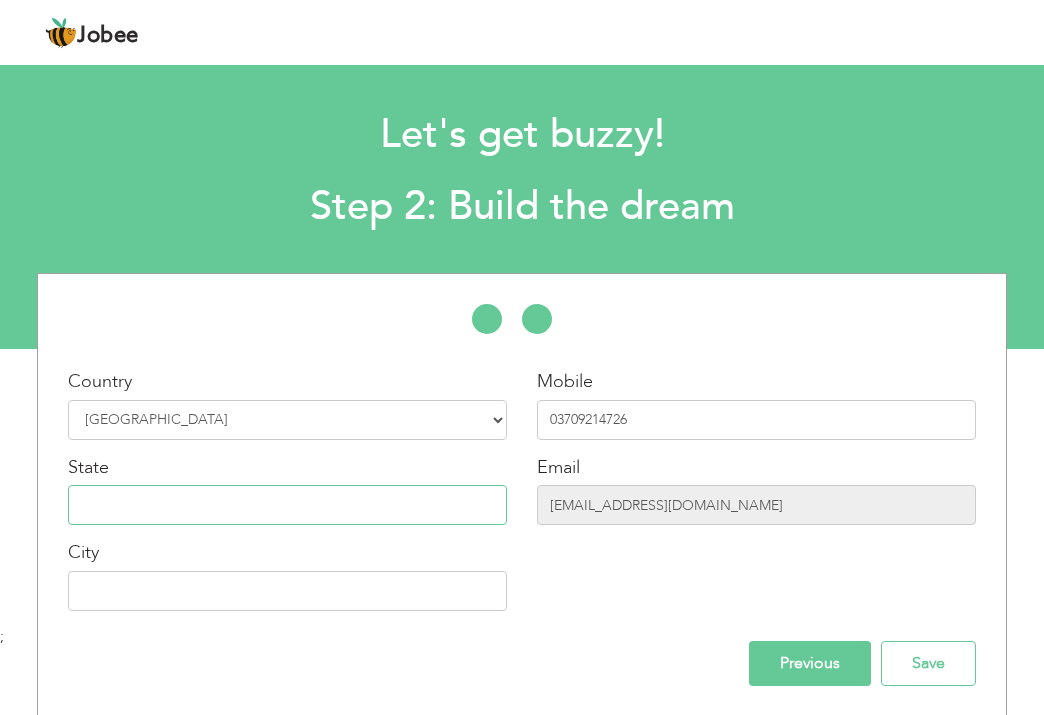 click at bounding box center (287, 505) 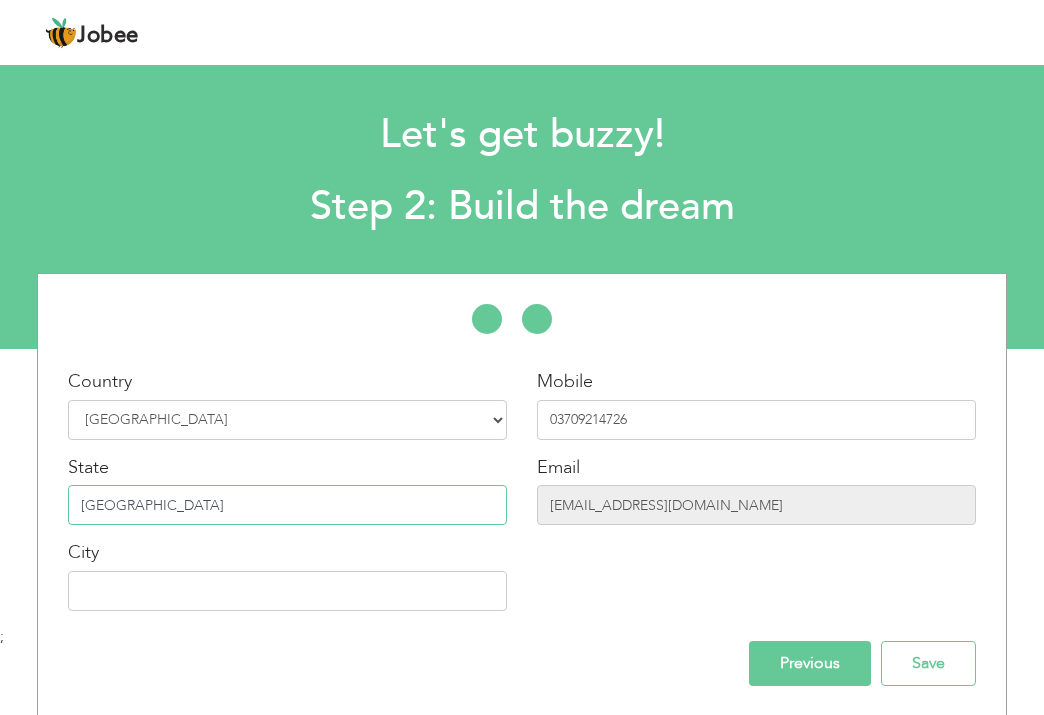 type on "[GEOGRAPHIC_DATA]" 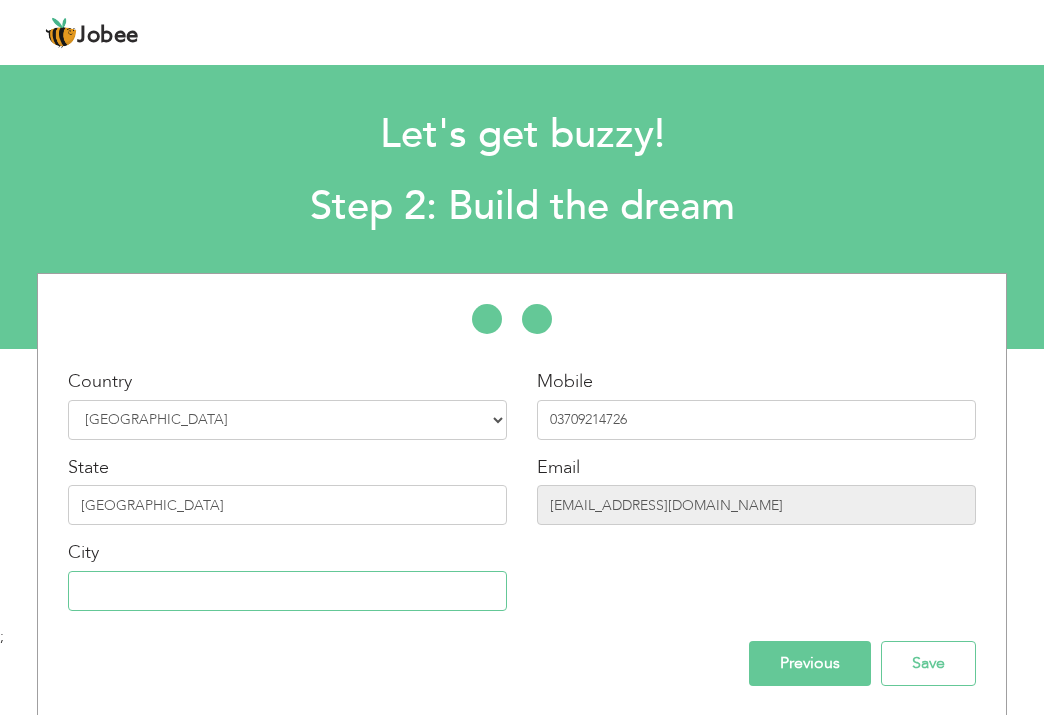 click at bounding box center (287, 591) 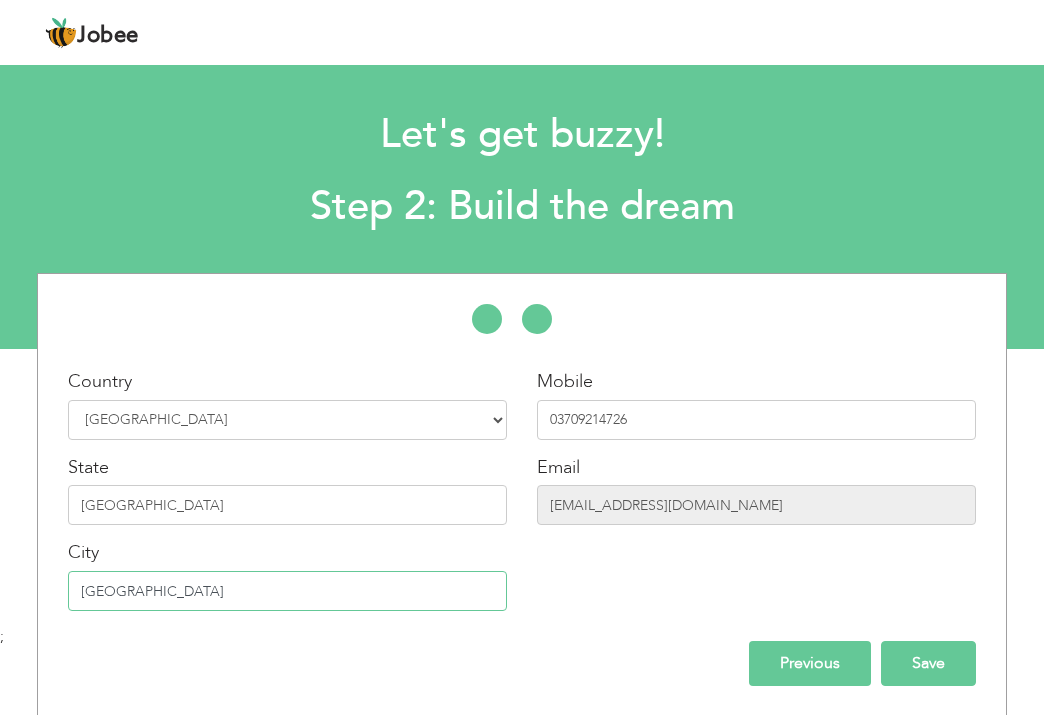 type on "[GEOGRAPHIC_DATA]" 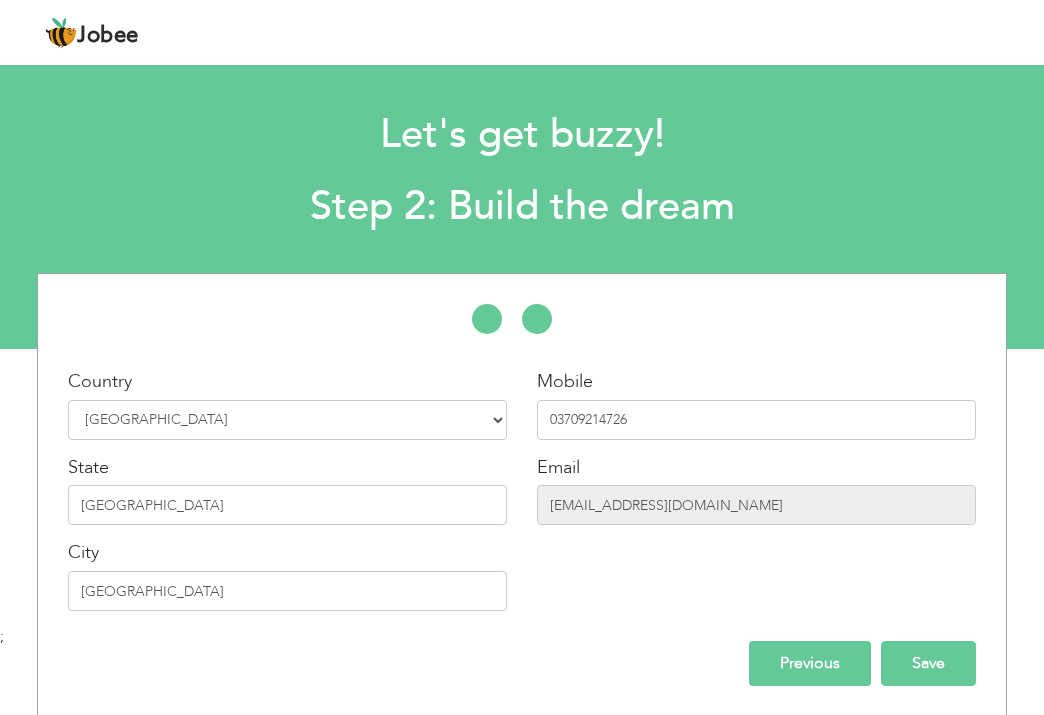 click on "Save" at bounding box center (928, 663) 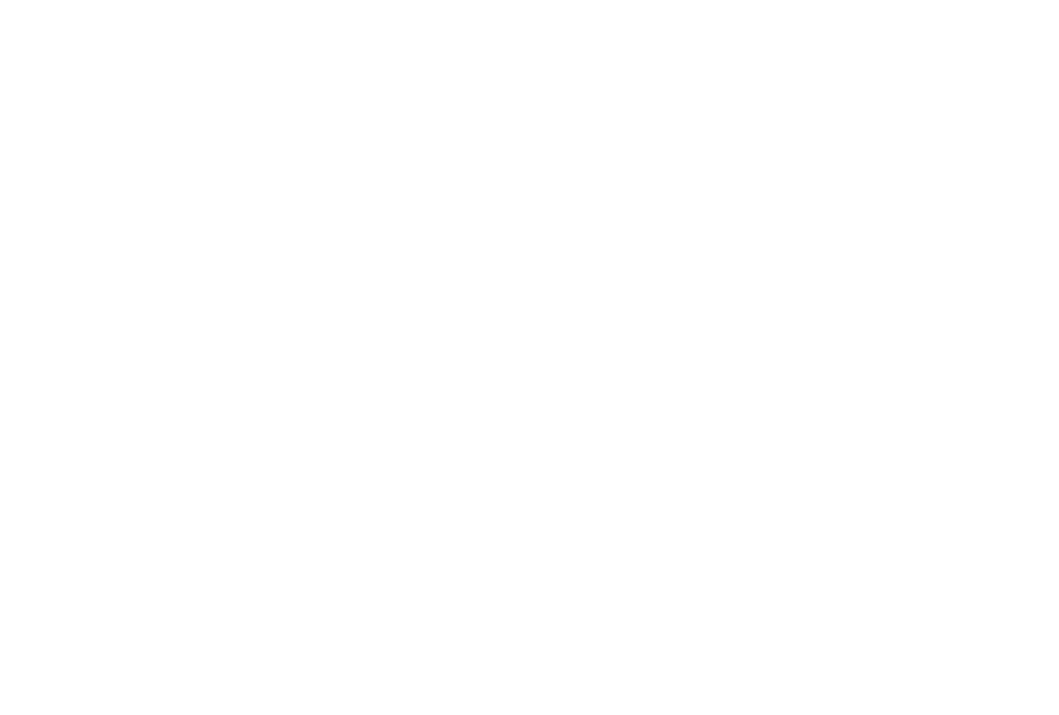 scroll, scrollTop: 0, scrollLeft: 0, axis: both 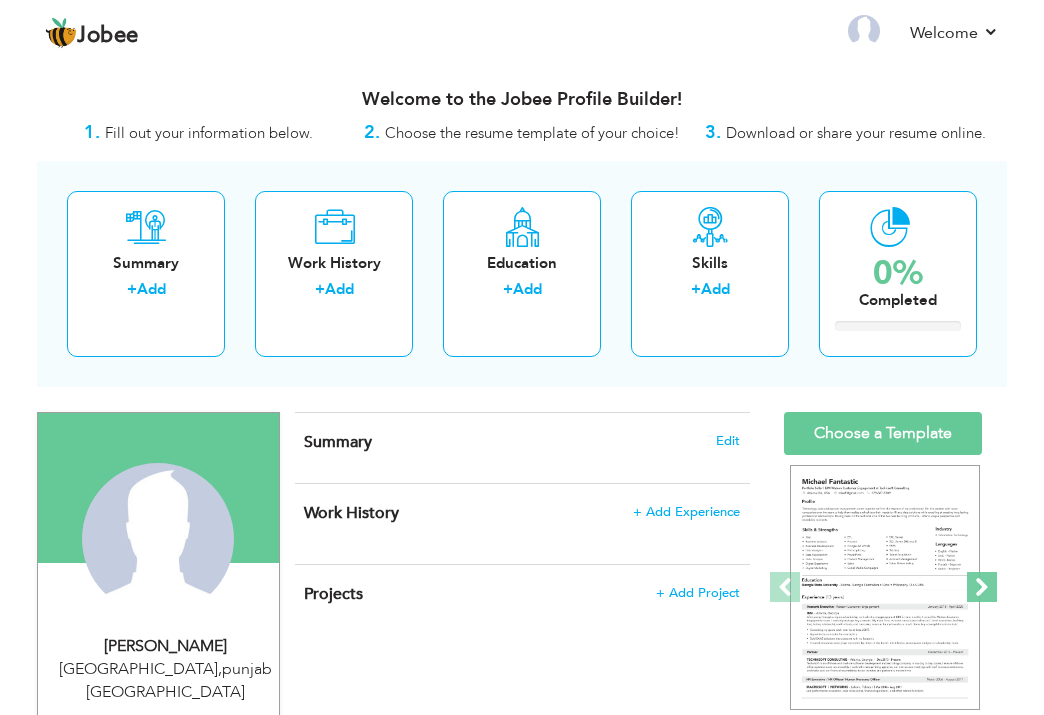 click at bounding box center (982, 587) 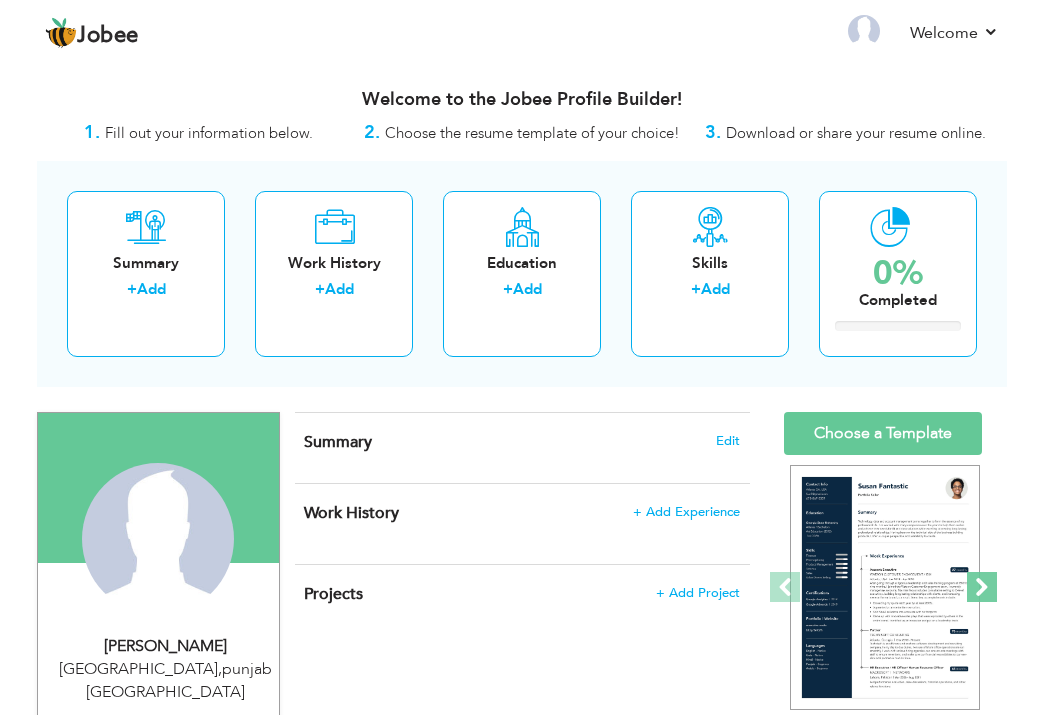 scroll, scrollTop: 0, scrollLeft: 0, axis: both 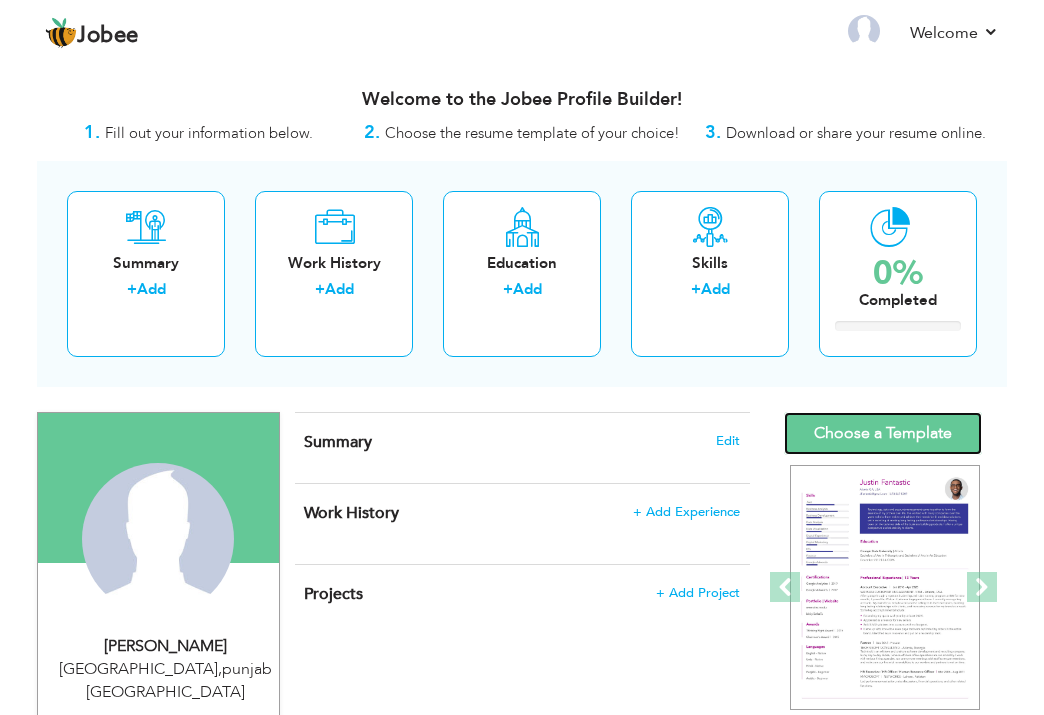click on "Choose a Template" at bounding box center (883, 433) 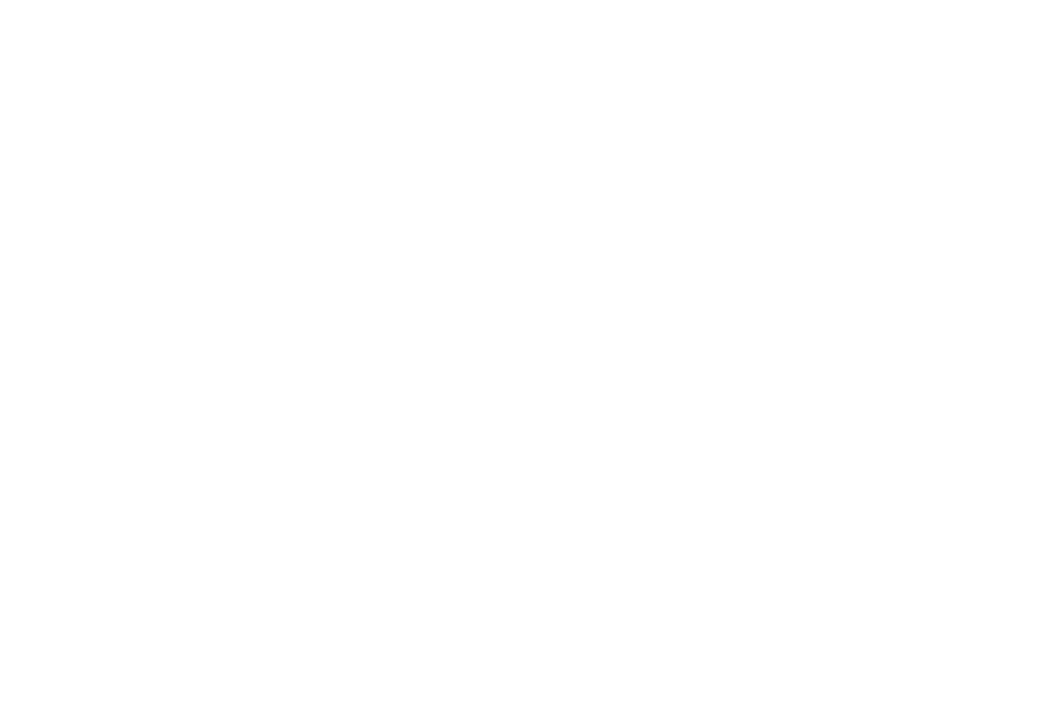 scroll, scrollTop: 0, scrollLeft: 0, axis: both 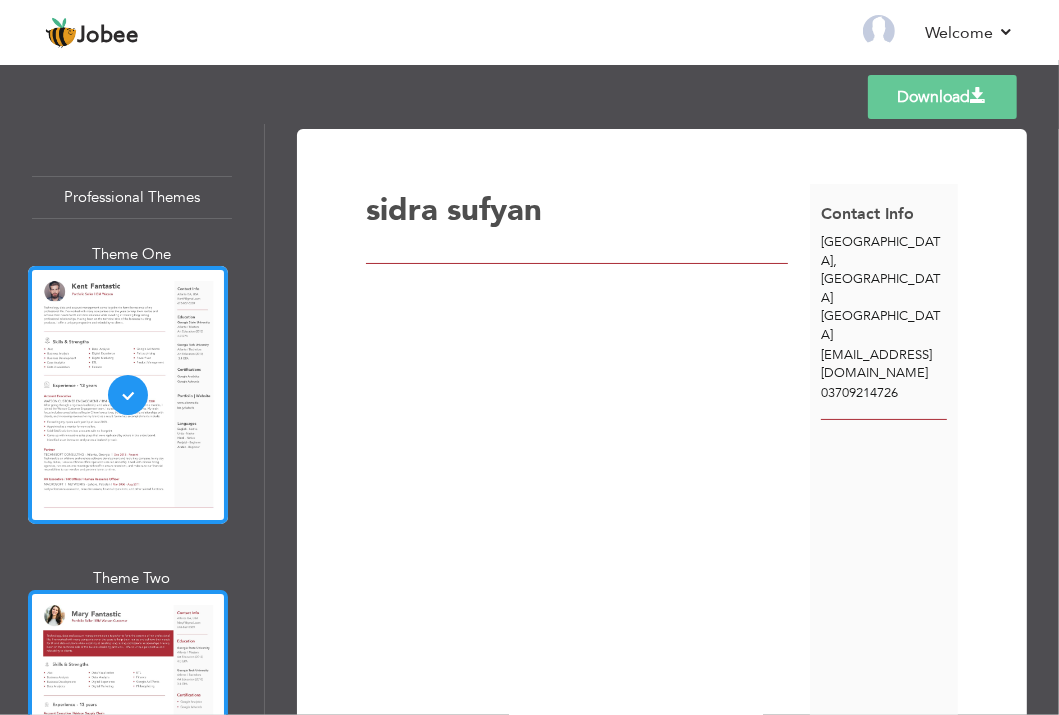 click at bounding box center (128, 719) 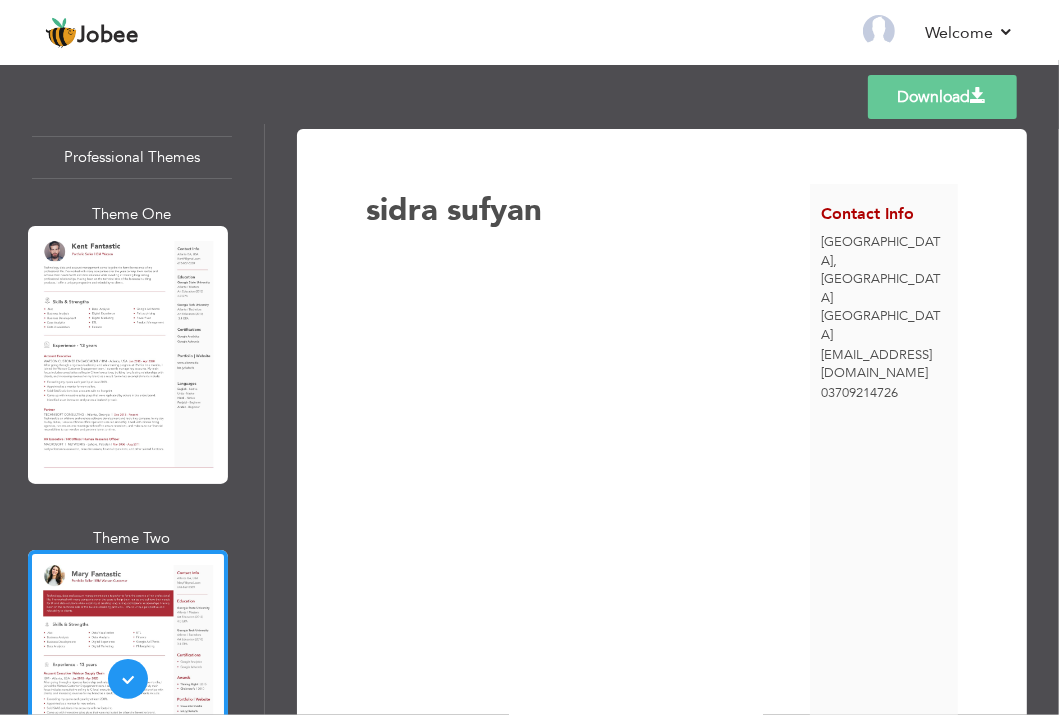 scroll, scrollTop: 120, scrollLeft: 0, axis: vertical 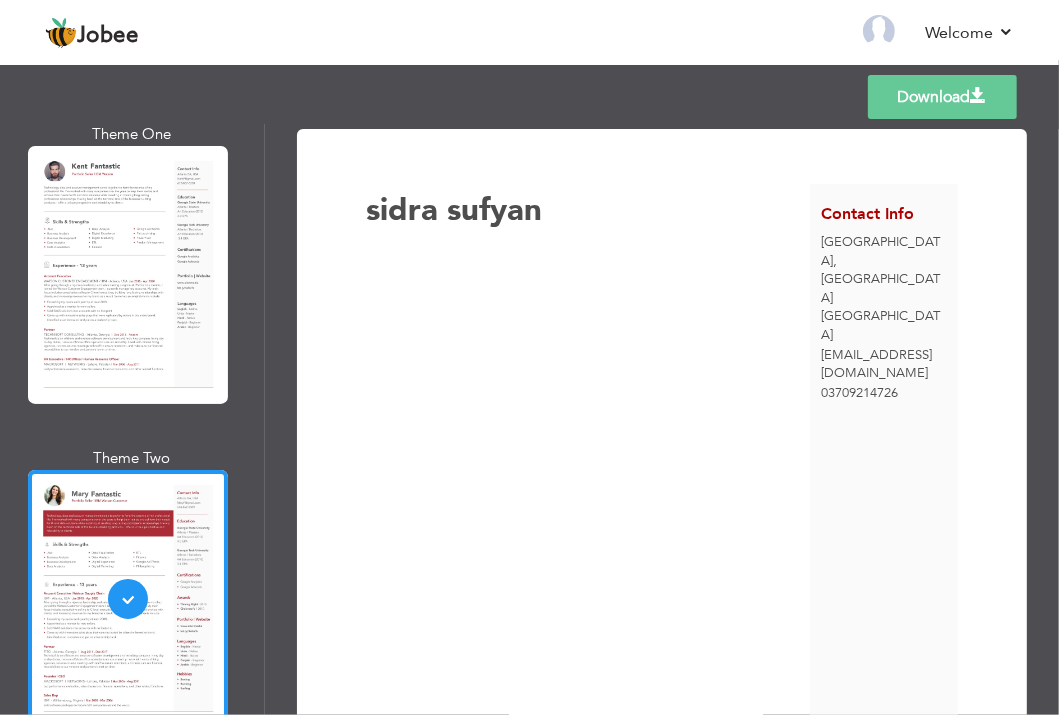 click on "Download
sidra   sufyan
Contact Info
," at bounding box center (662, 452) 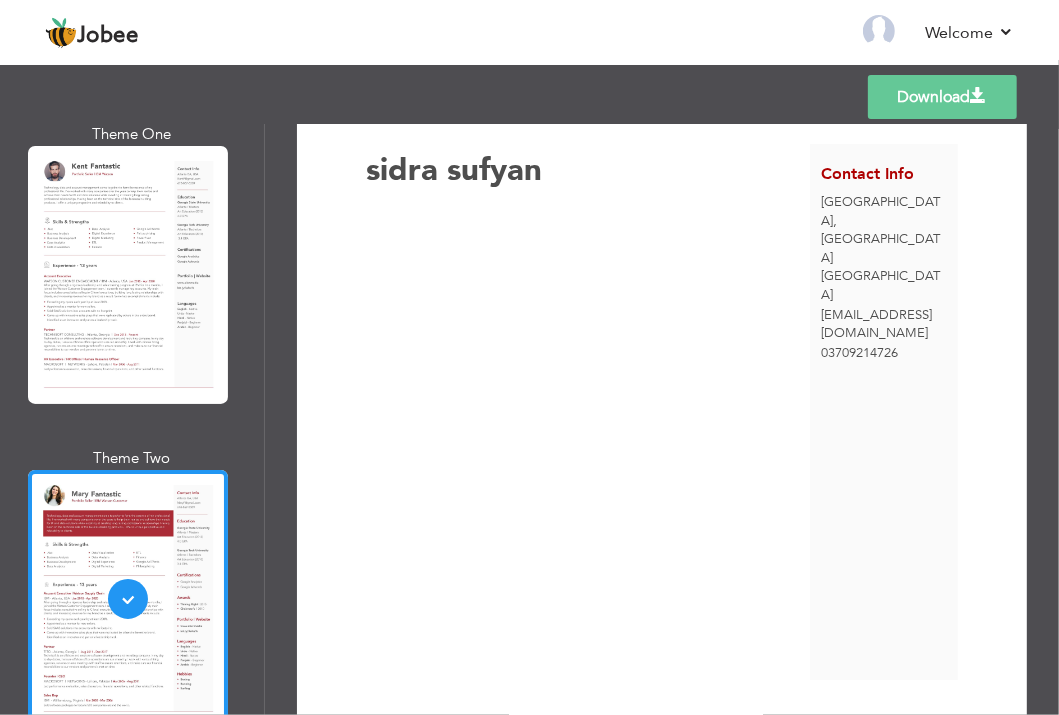 scroll, scrollTop: 102, scrollLeft: 0, axis: vertical 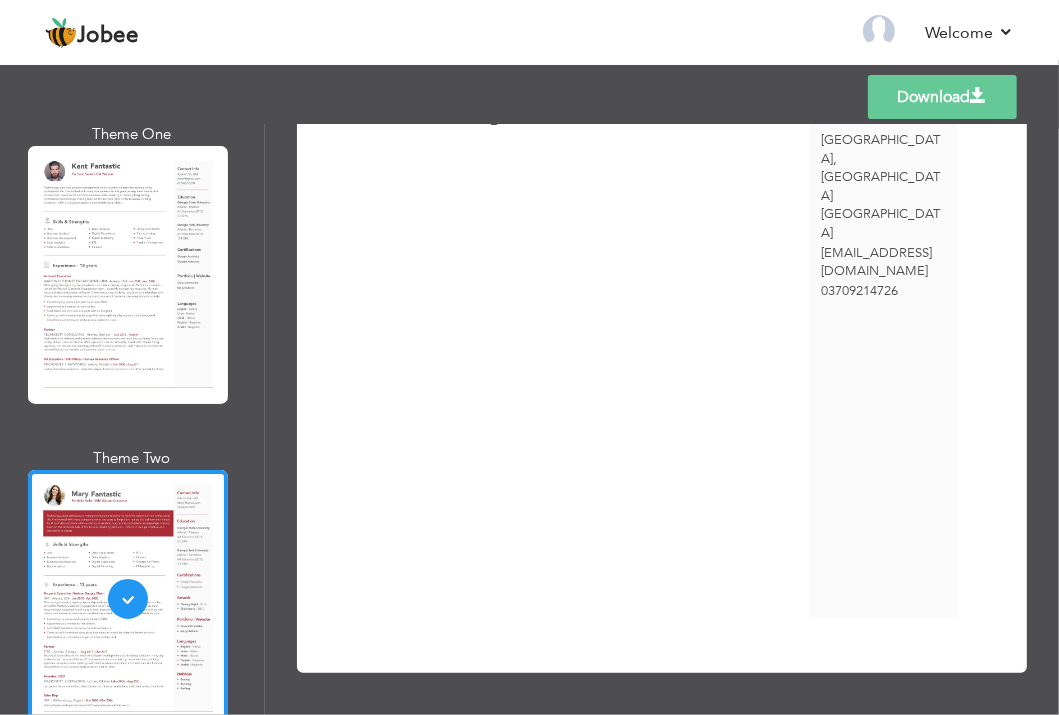 click on "Download" at bounding box center [942, 97] 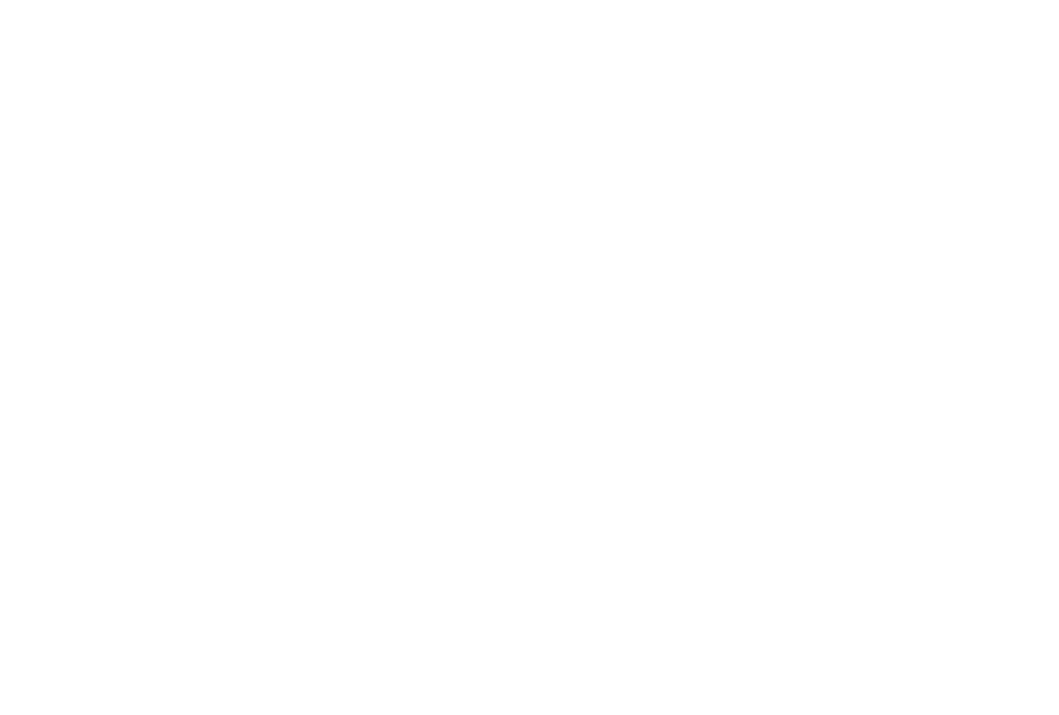 scroll, scrollTop: 0, scrollLeft: 0, axis: both 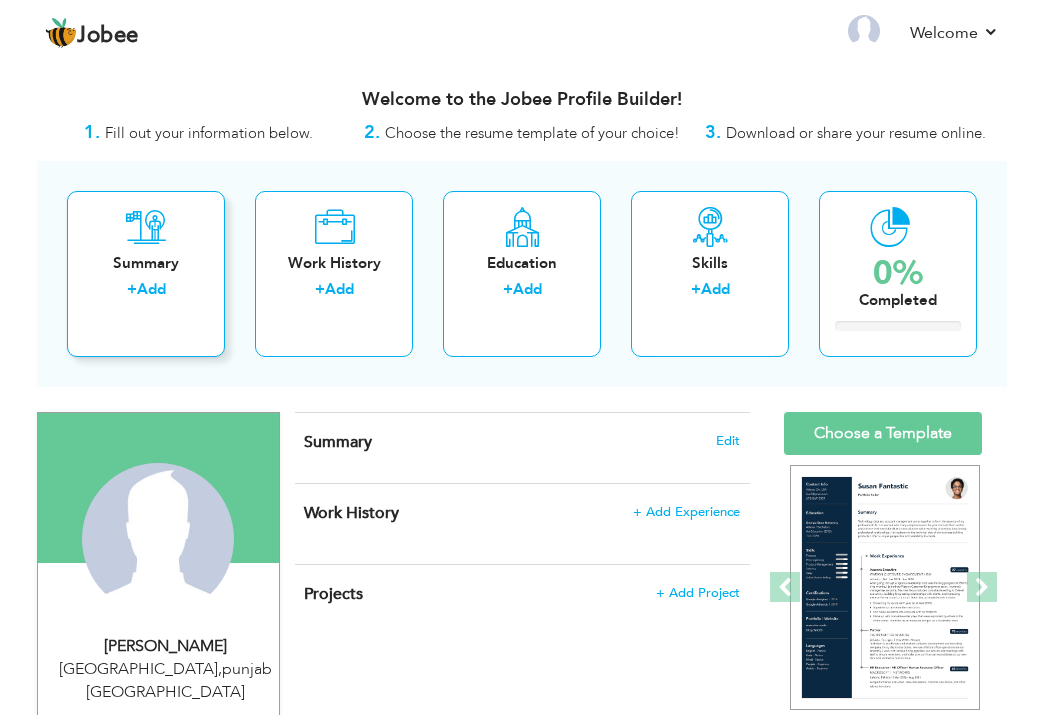 click on "Summary" at bounding box center [146, 263] 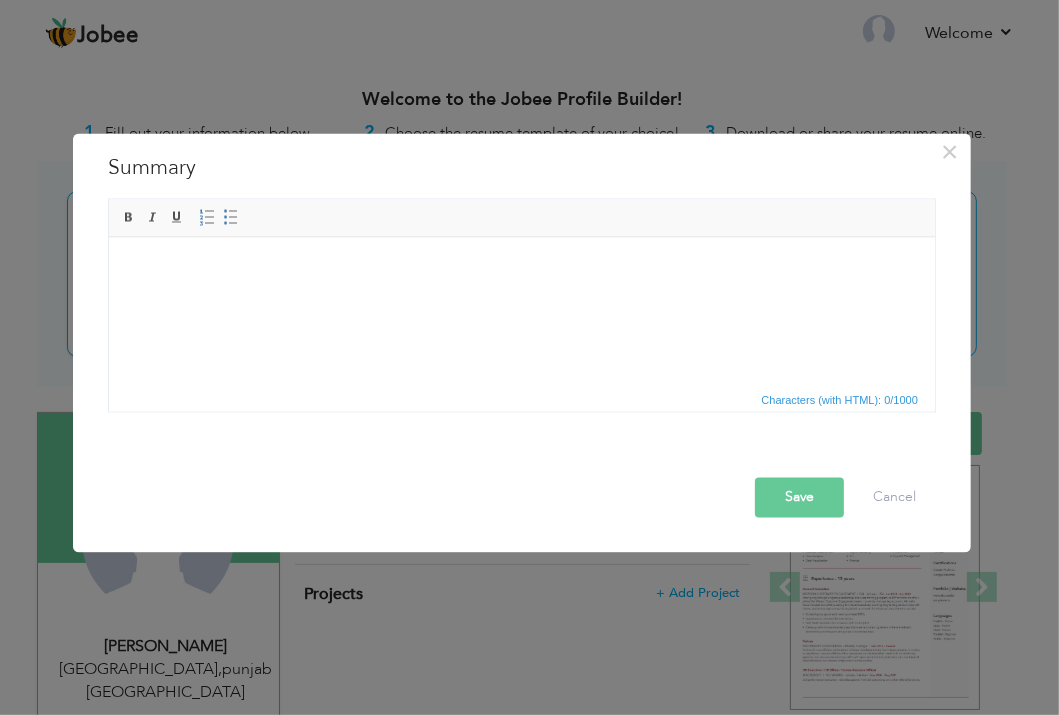 type 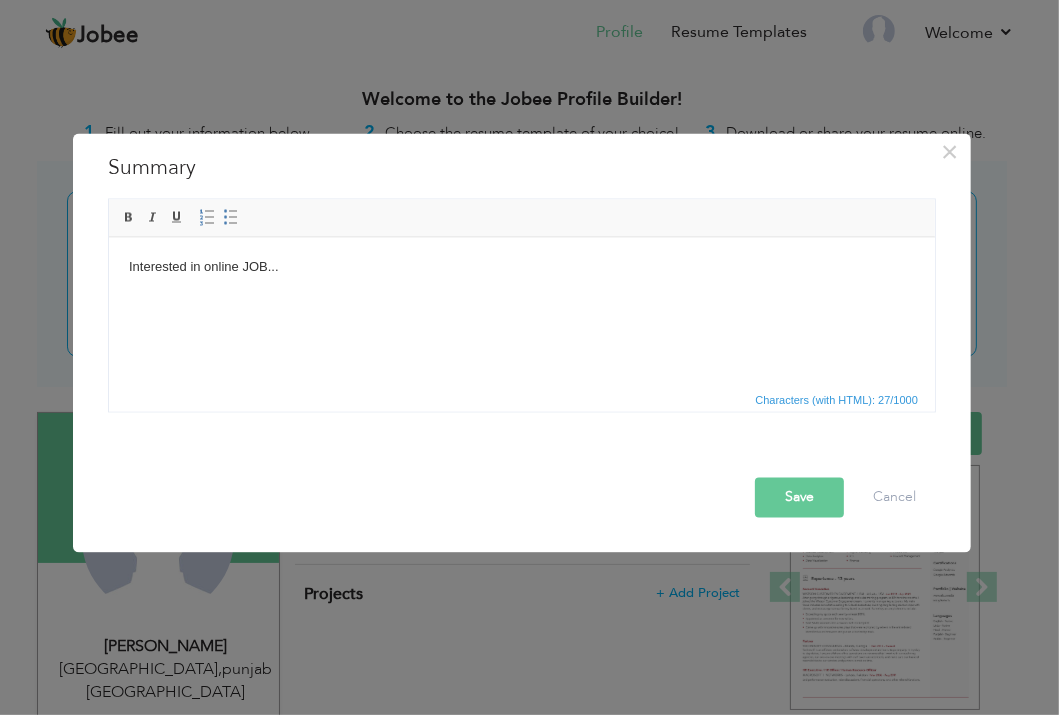 click at bounding box center [527, 459] 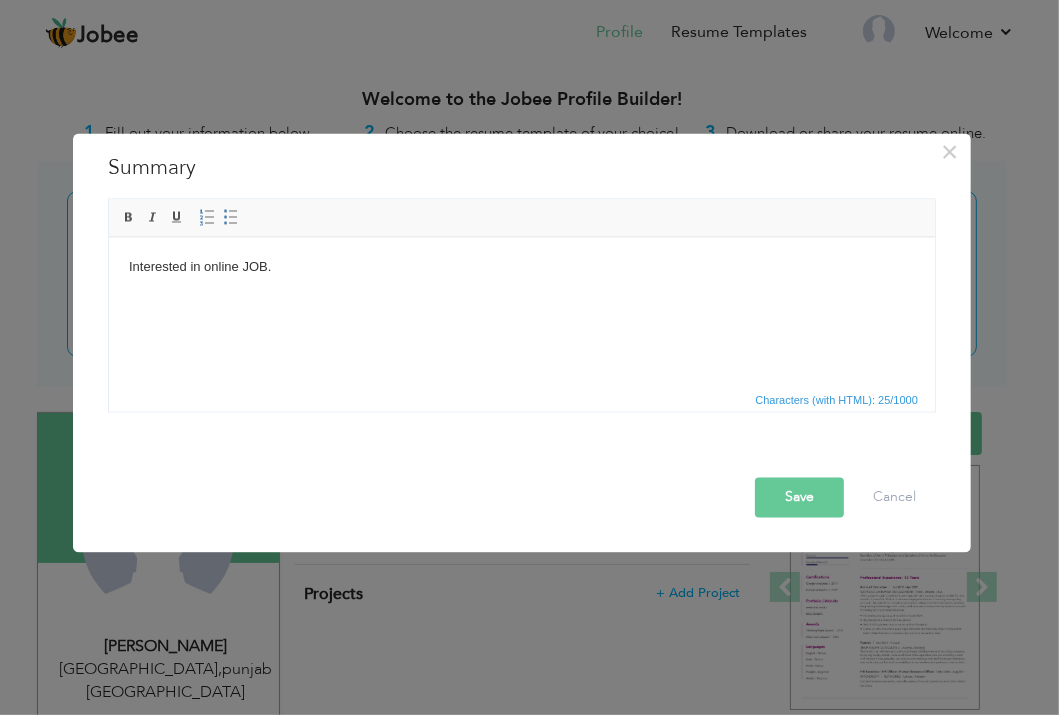 click on "Save" at bounding box center [799, 497] 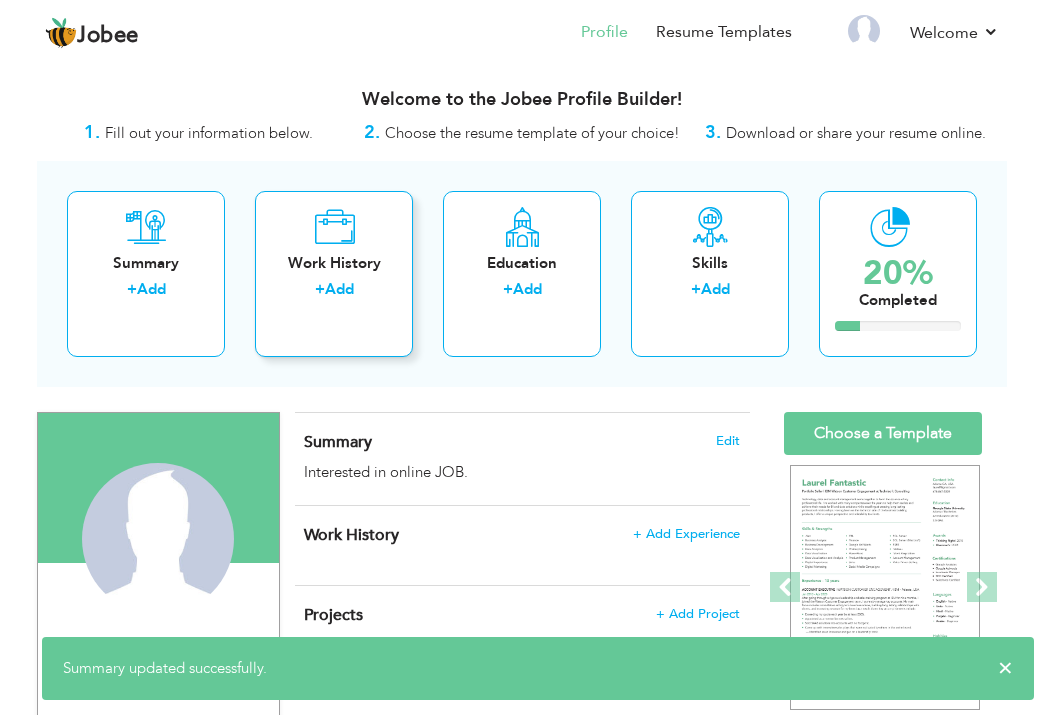 click on "+" at bounding box center (320, 289) 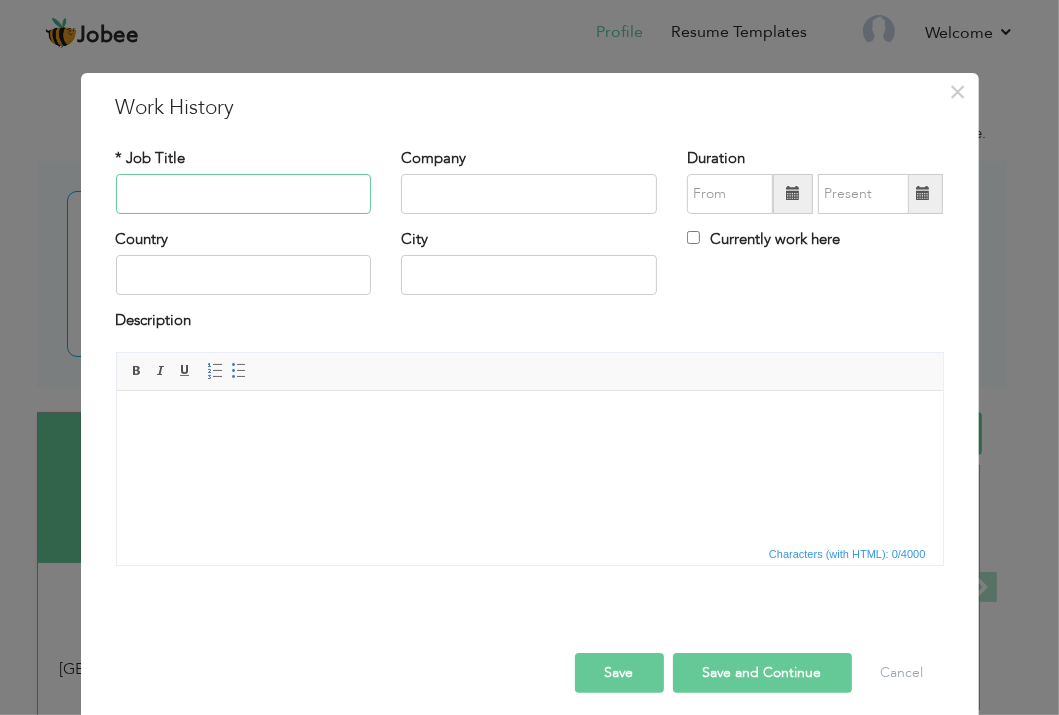 click at bounding box center [244, 194] 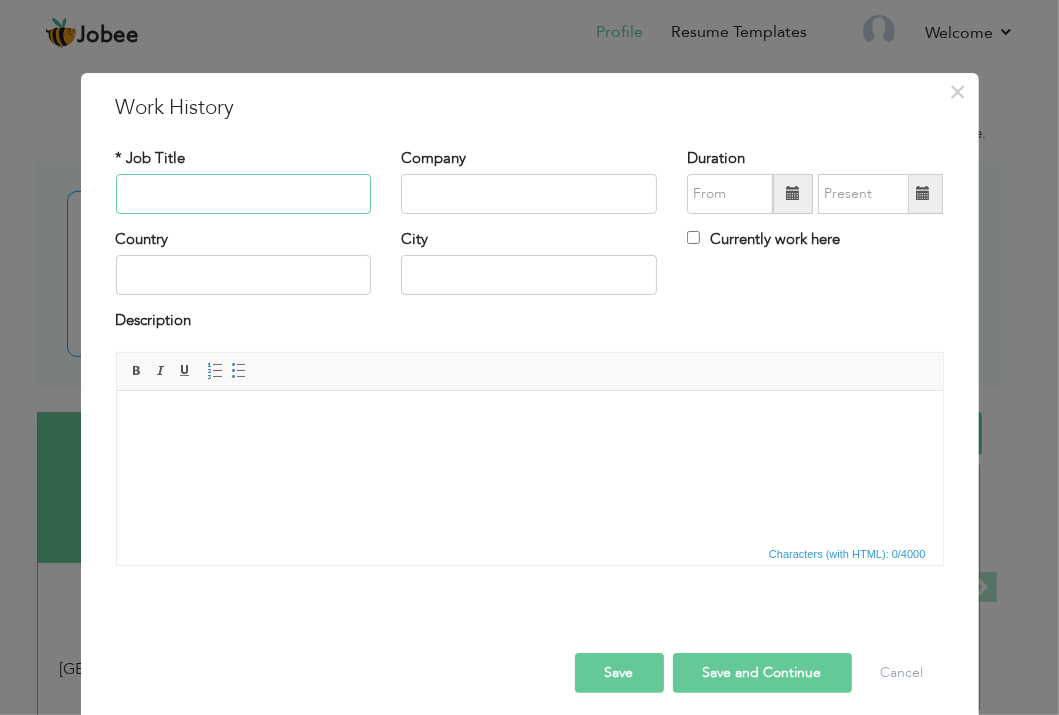 scroll, scrollTop: 11, scrollLeft: 0, axis: vertical 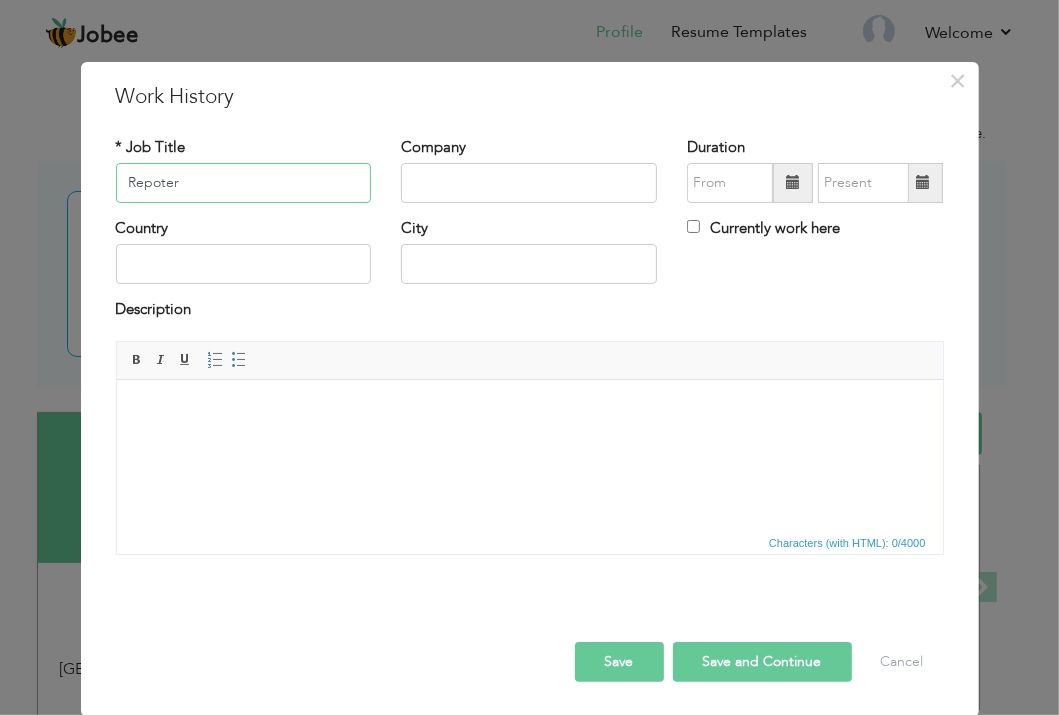 type on "Repoter" 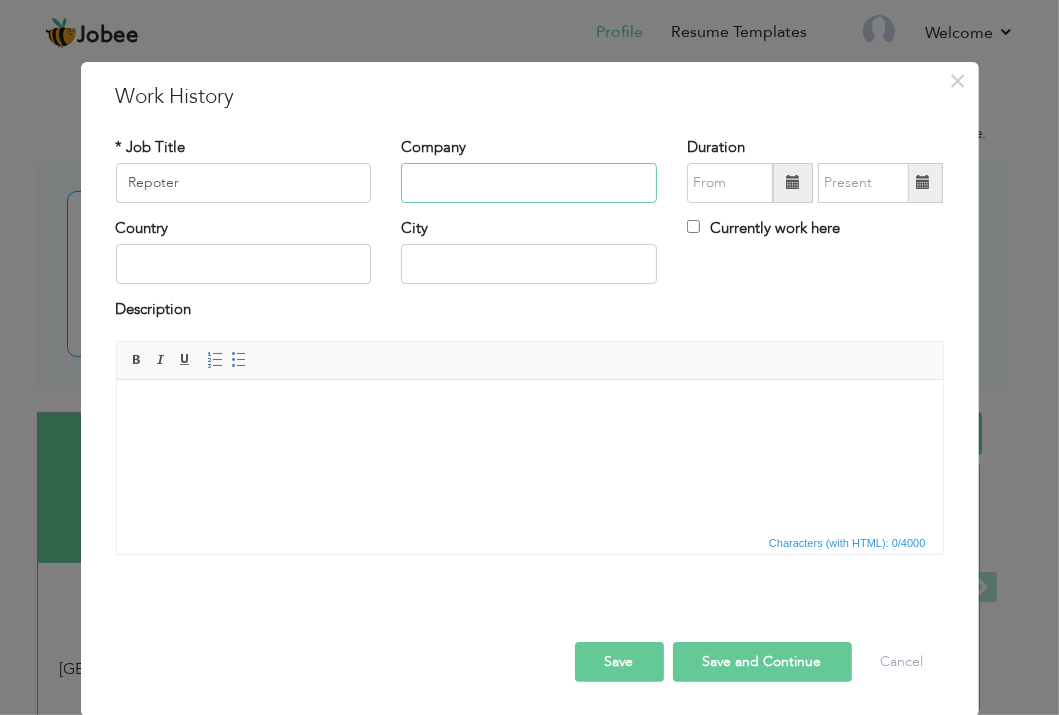click at bounding box center [529, 183] 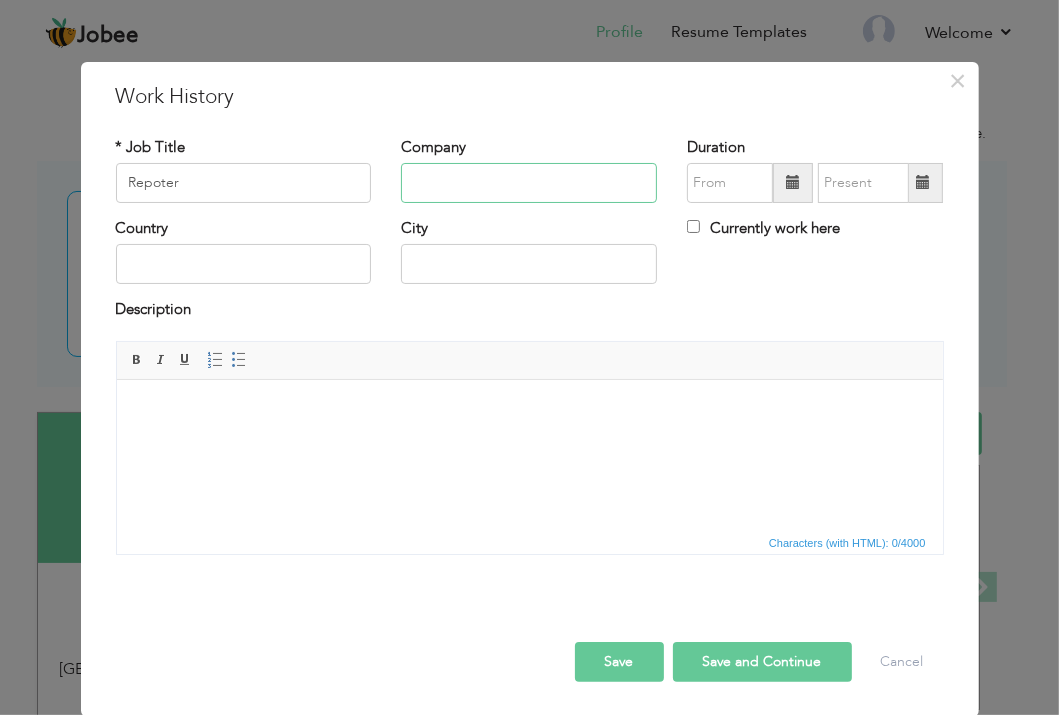 type on "t" 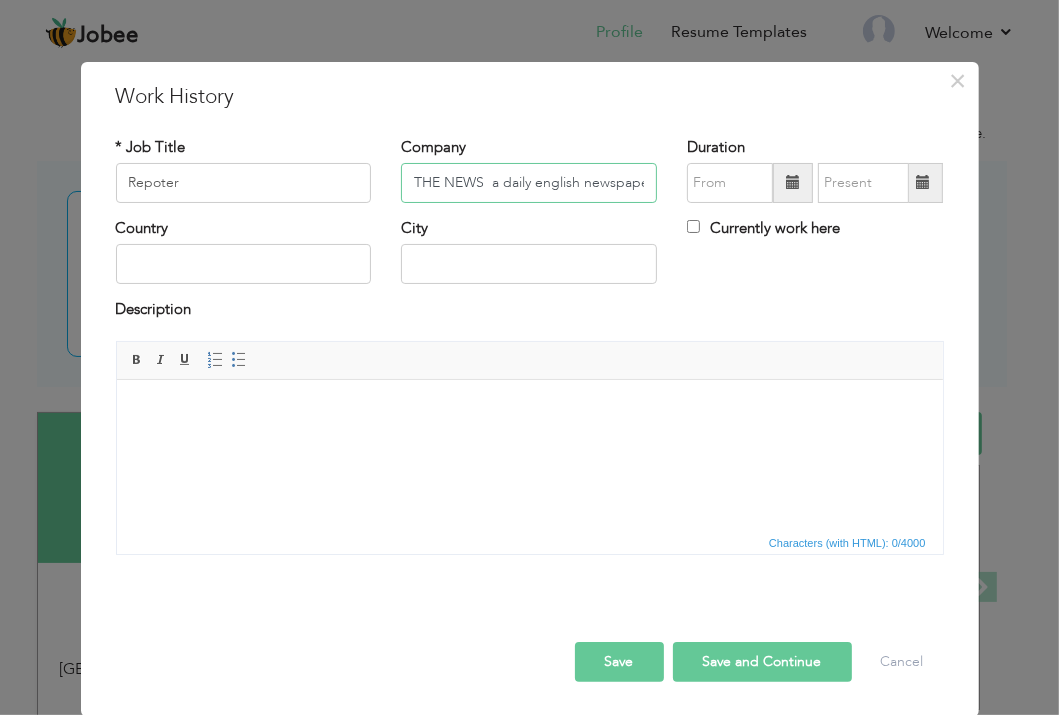 type on "THE NEWS  a daily english newspaper" 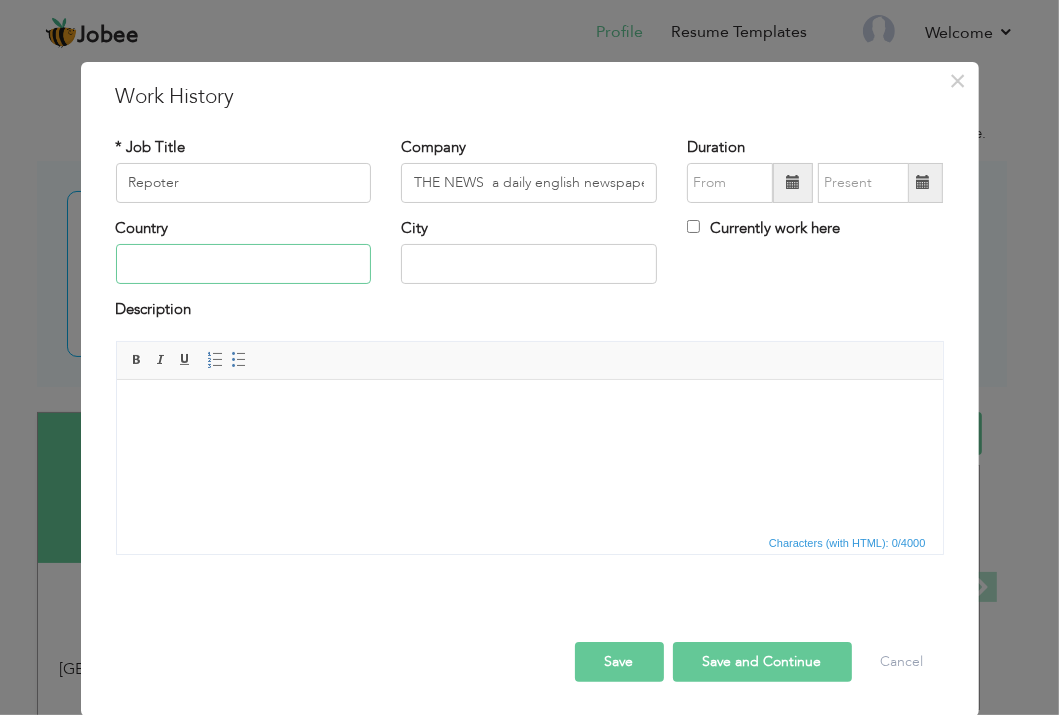 click at bounding box center [244, 264] 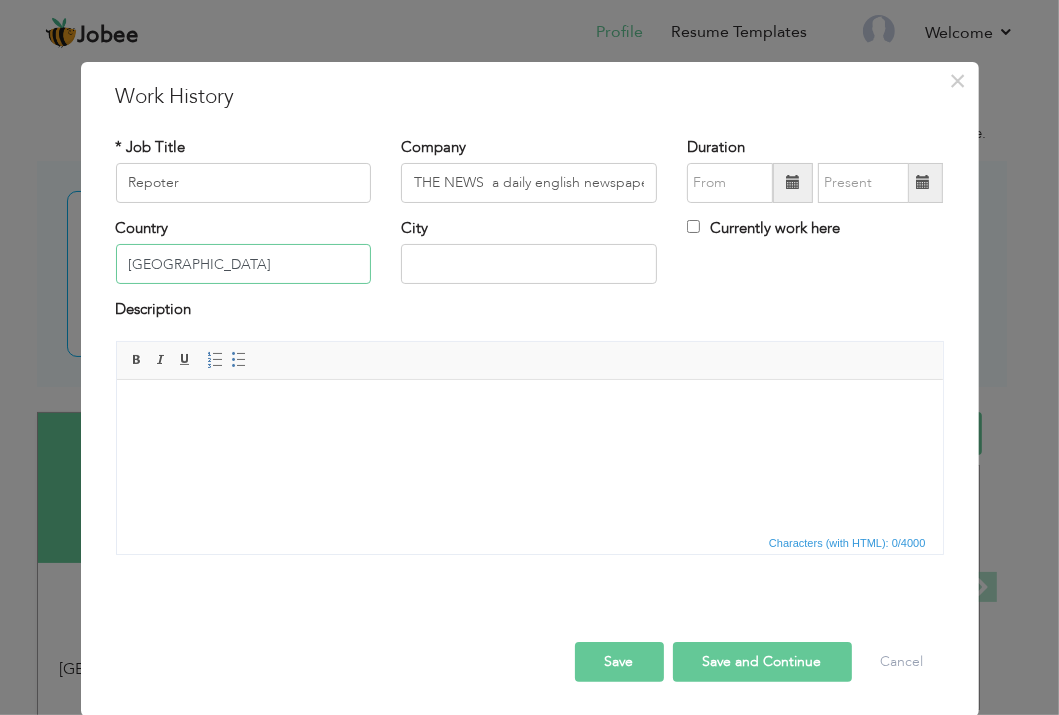 type on "[GEOGRAPHIC_DATA]" 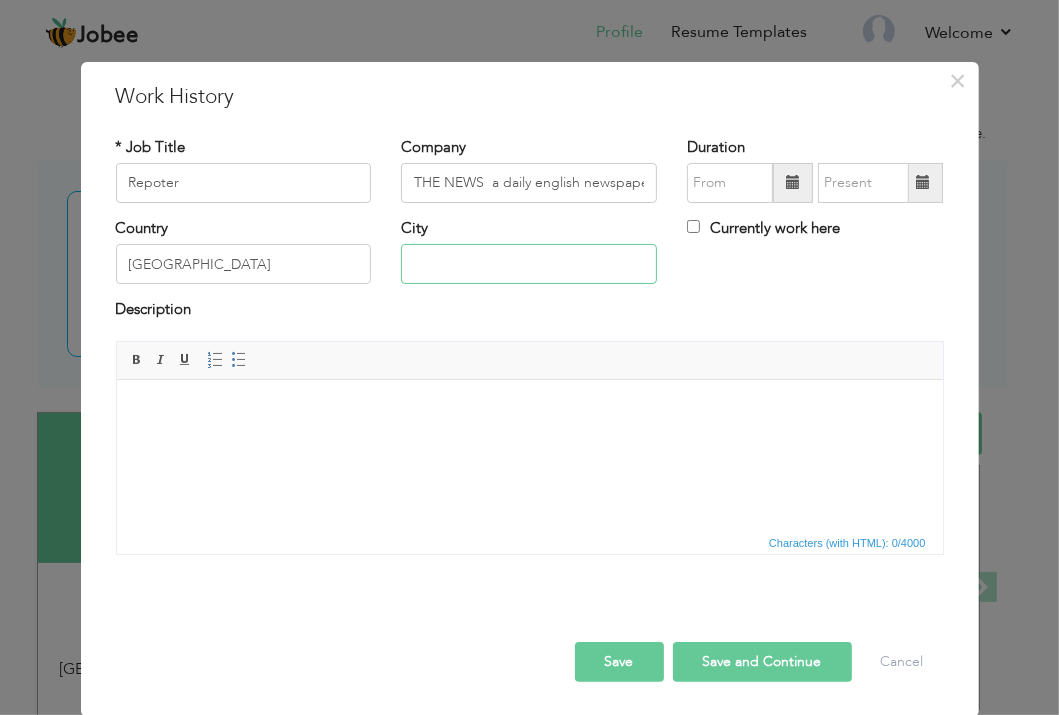 click at bounding box center [529, 264] 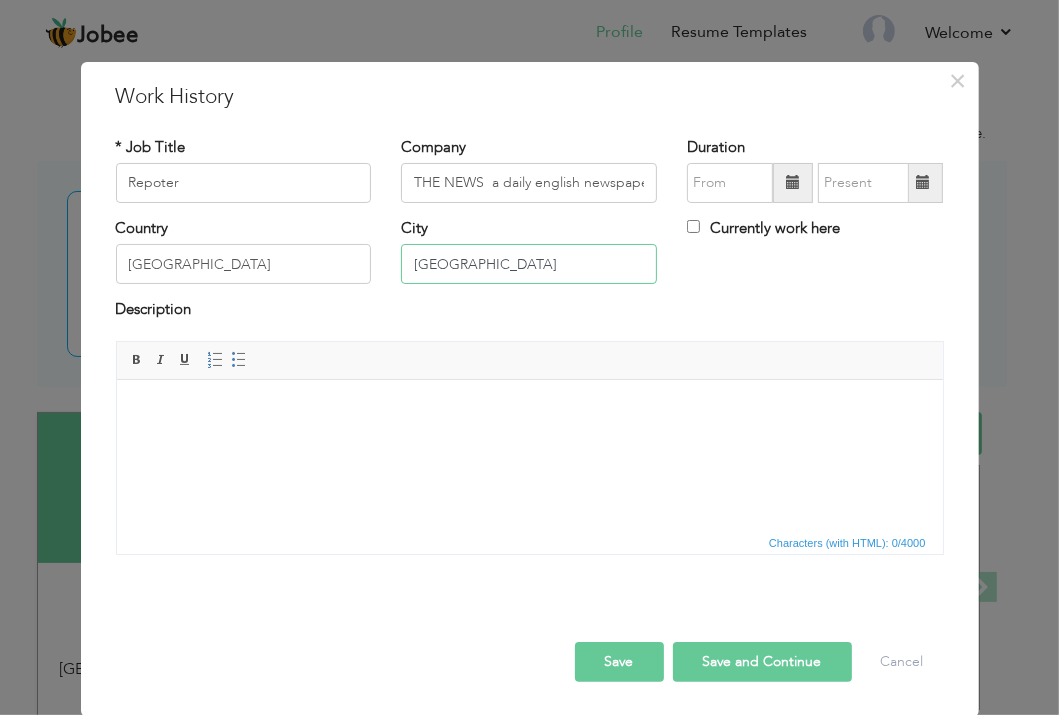 drag, startPoint x: 783, startPoint y: 184, endPoint x: 488, endPoint y: 281, distance: 310.53824 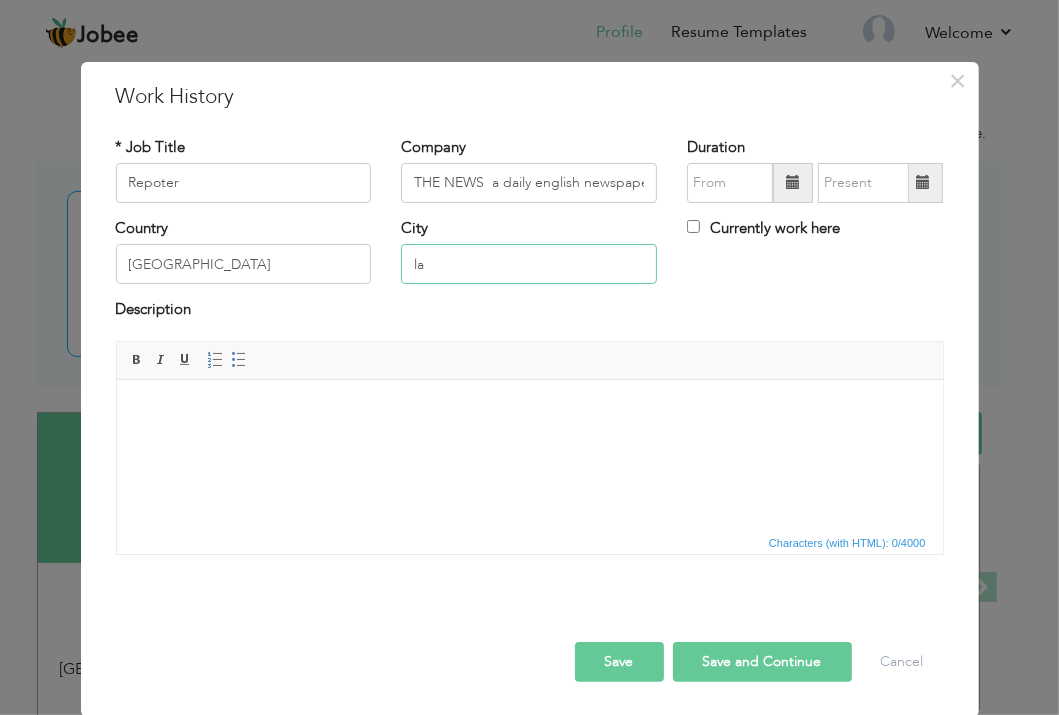 type on "l" 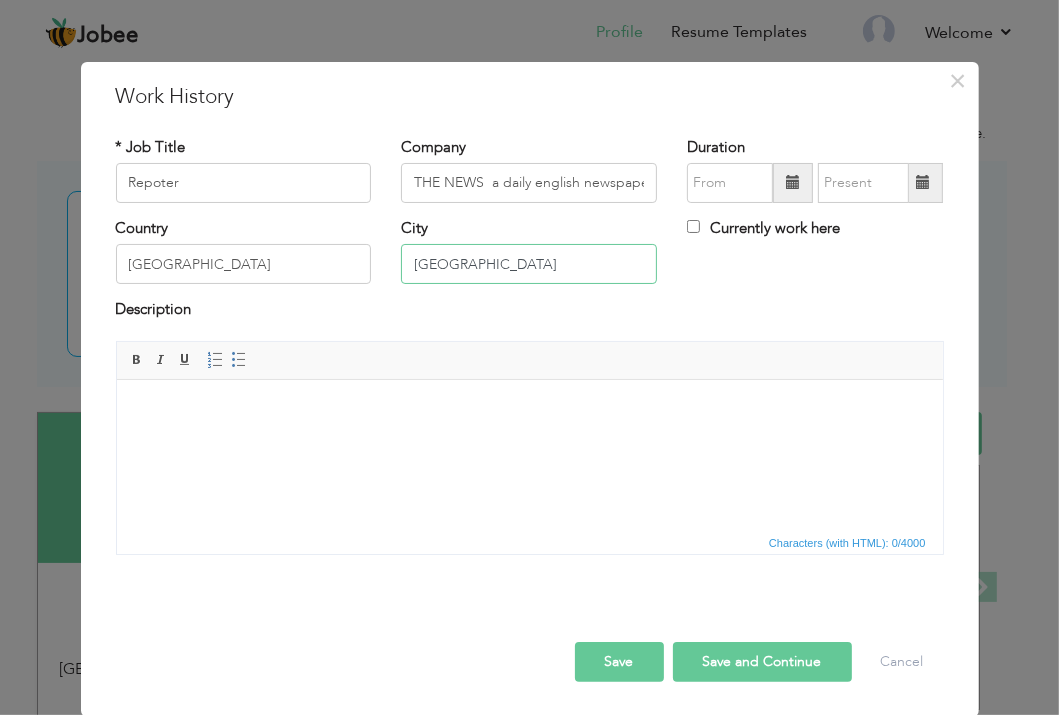type on "[GEOGRAPHIC_DATA]" 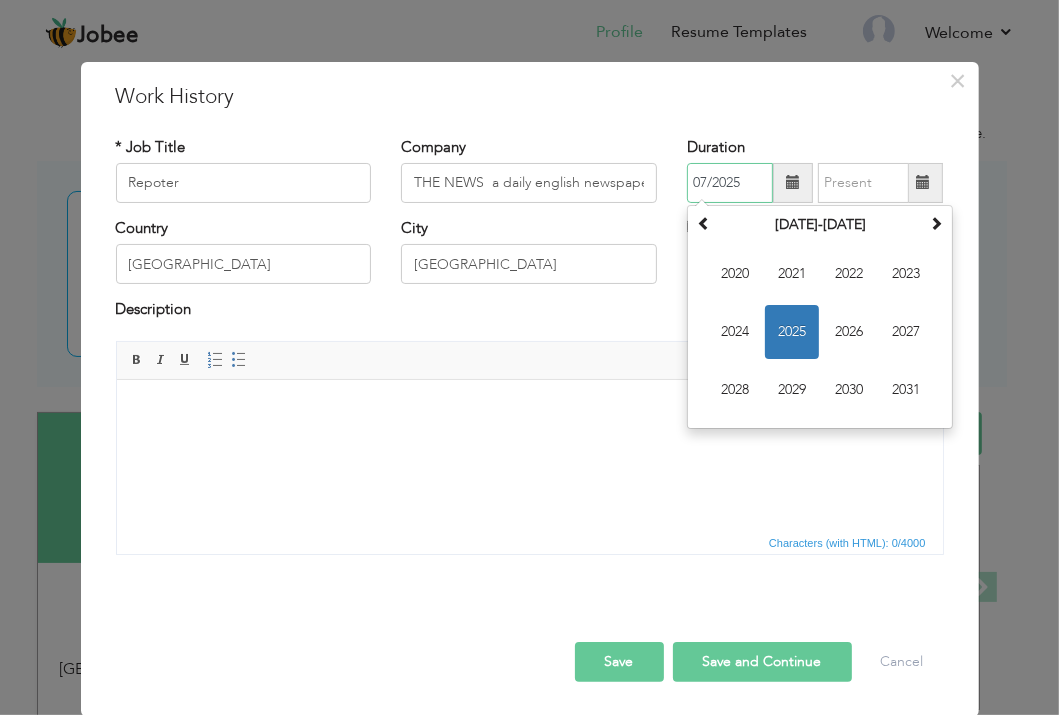 click on "07/2025" at bounding box center [730, 183] 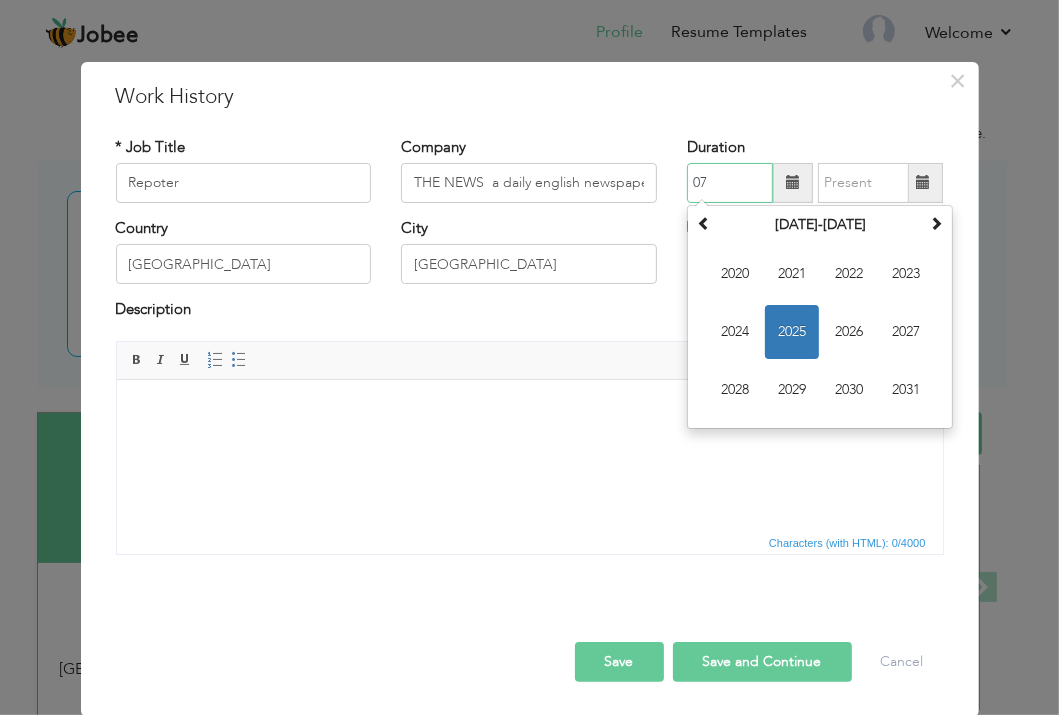 type on "0" 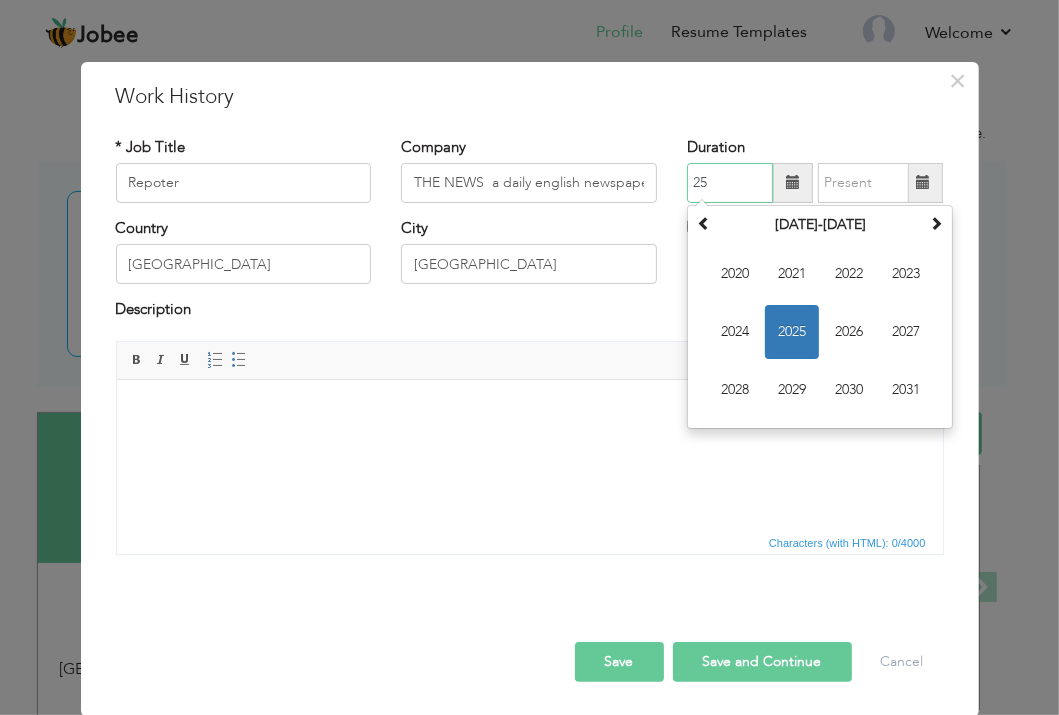 click on "25" at bounding box center [730, 183] 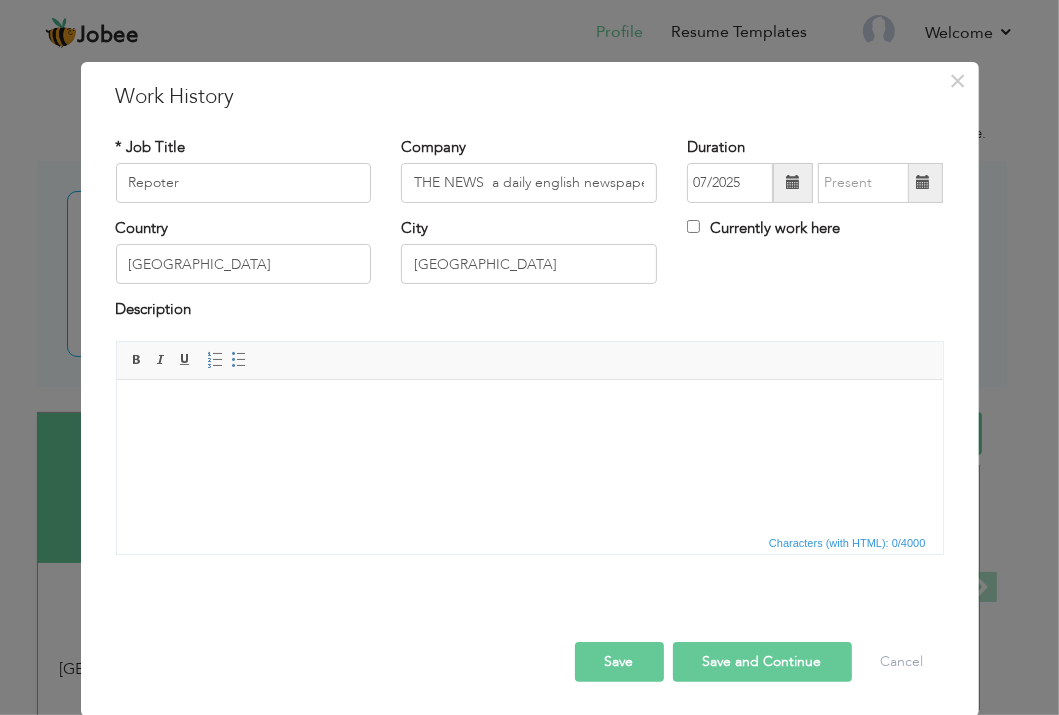 click at bounding box center (793, 183) 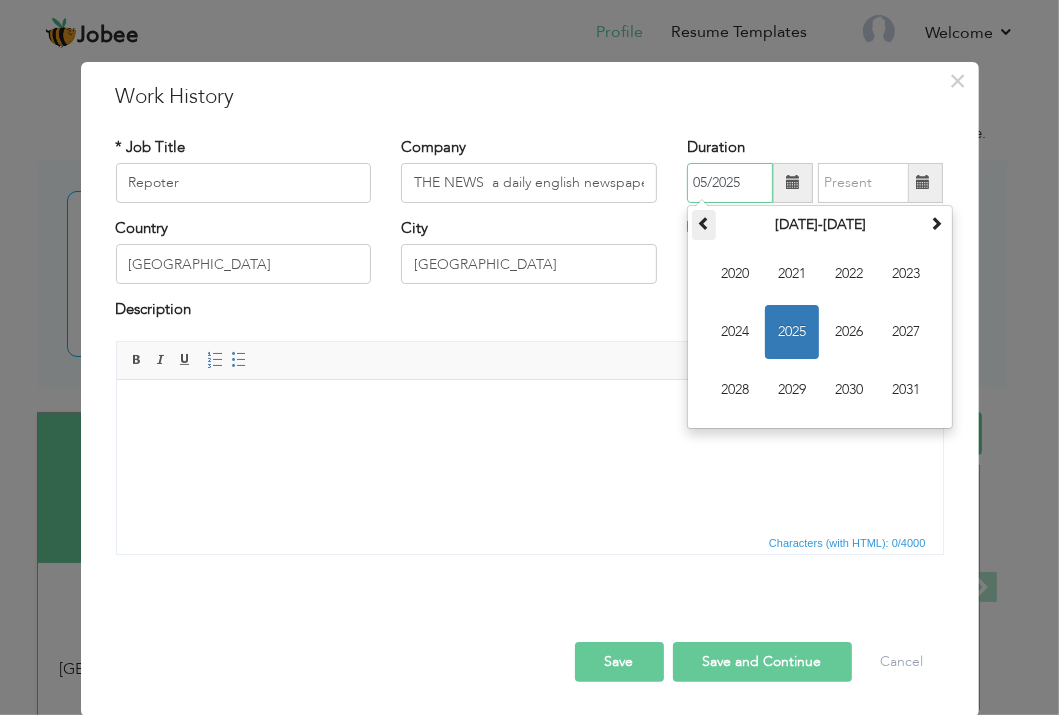 click at bounding box center (704, 225) 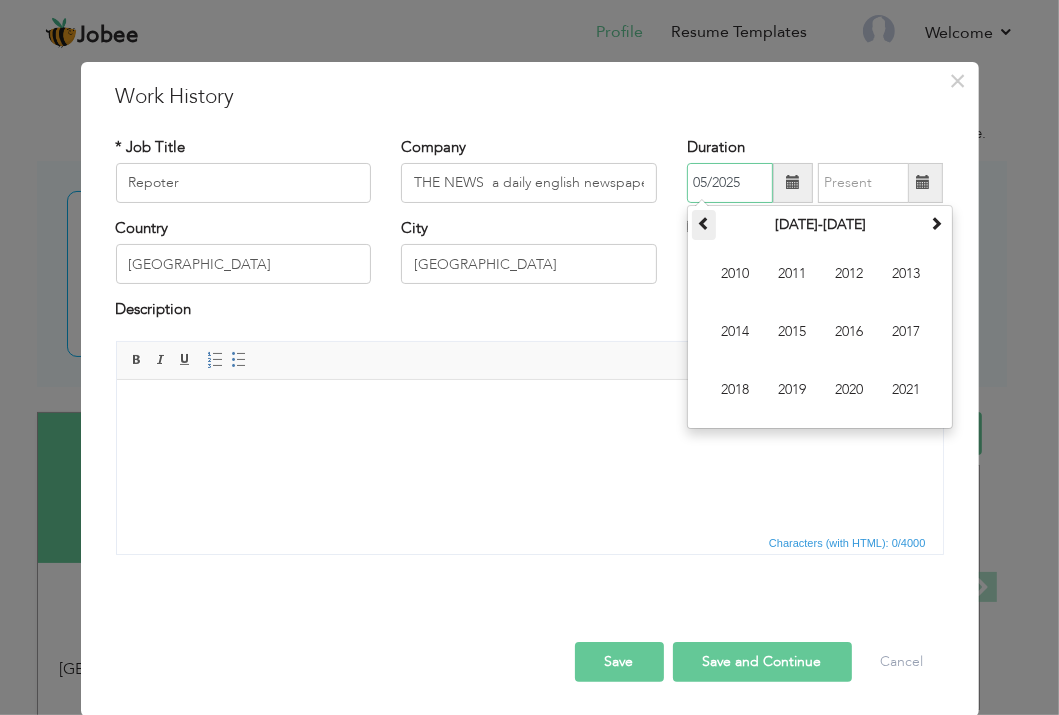 click at bounding box center (704, 225) 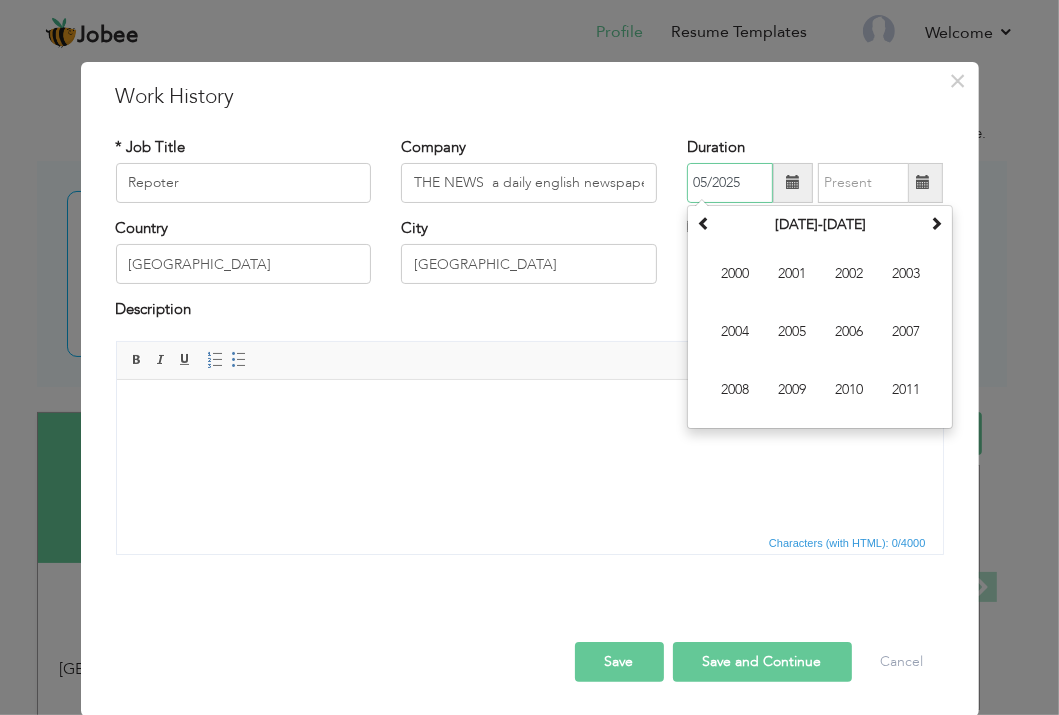 click on "May 2005 Su Mo Tu We Th Fr Sa 1 2 3 4 5 6 7 8 9 10 11 12 13 14 15 16 17 18 19 20 21 22 23 24 25 26 27 28 29 30 31 1 2 3 4 5 6 7 8 9 10 11 2005 Jan Feb Mar Apr May Jun Jul Aug Sep Oct Nov Dec 2000-2011 2000 2001 2002 2003 2004 2005 2006 2007 2008 2009 2010 2011 2000-2107 2000 - 2011 2012 - 2023 2024 - 2035 2036 - 2047 2048 - 2059 2060 - 2071 2072 - 2083 2084 - 2095 2096 - 2107" at bounding box center [820, 317] 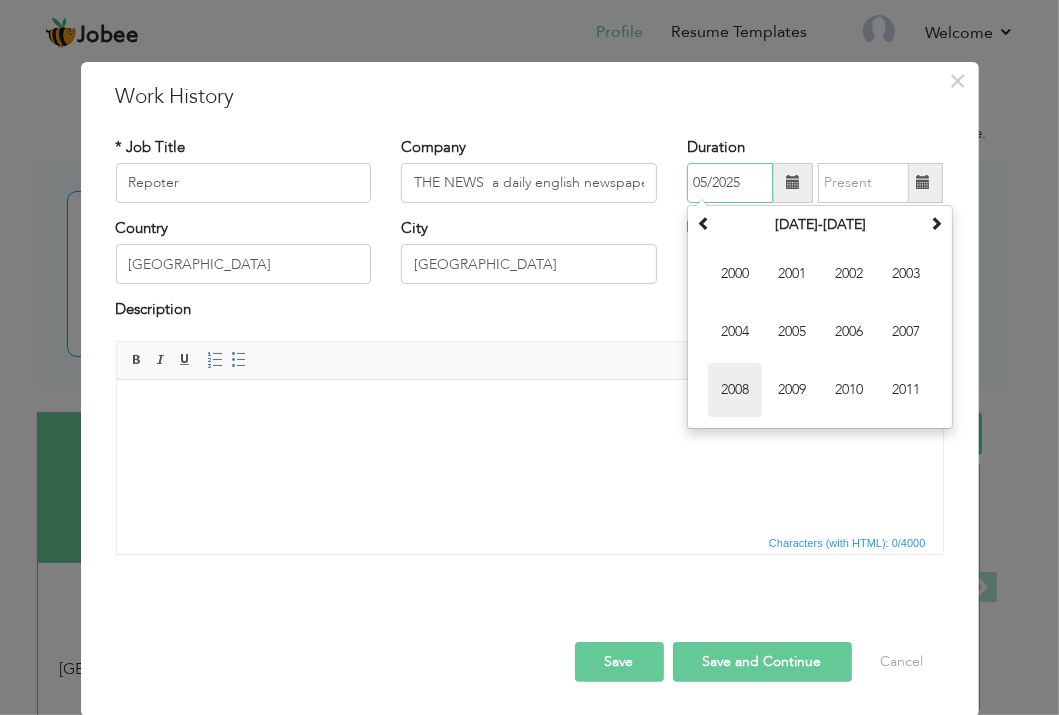 click on "2008" at bounding box center [735, 390] 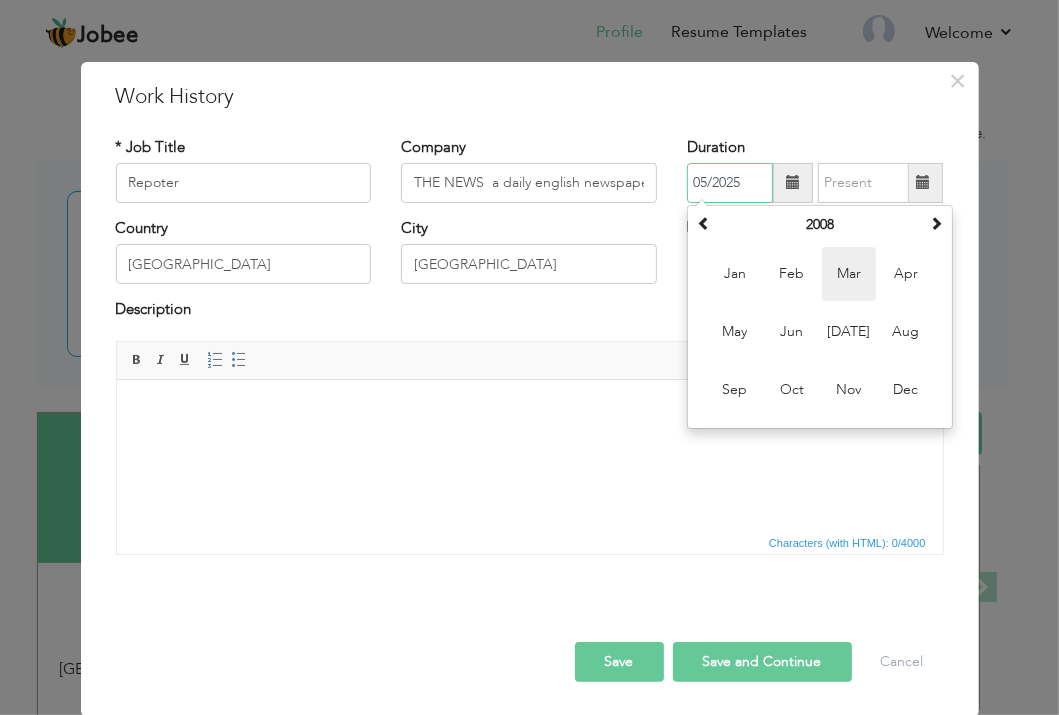 click on "Mar" at bounding box center [849, 274] 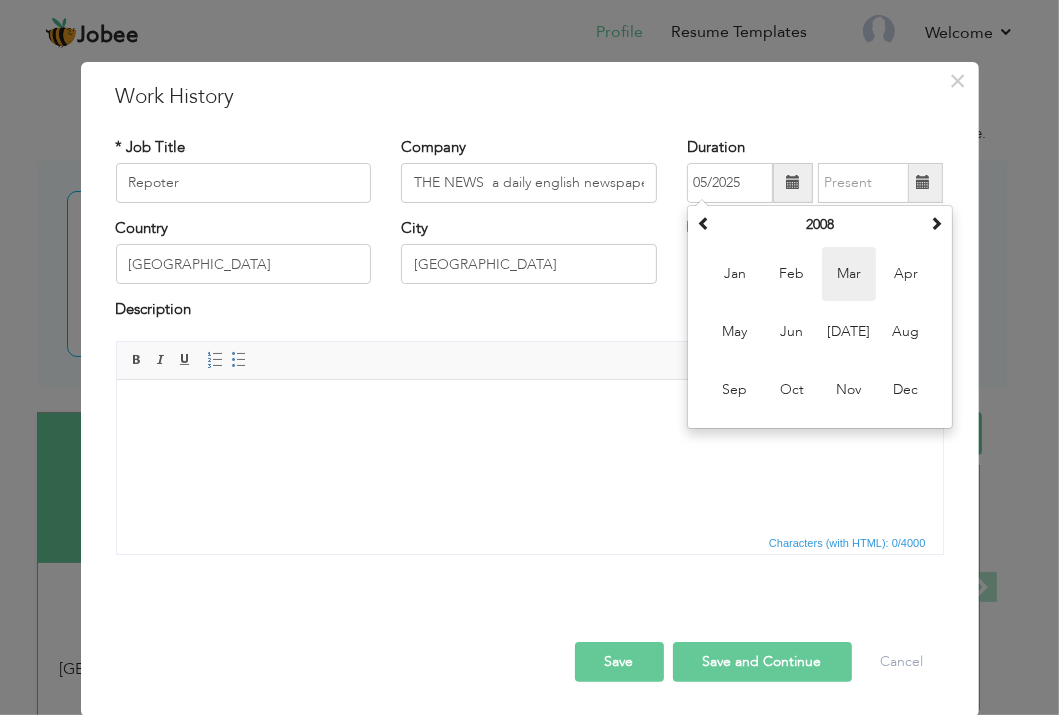 type on "03/2008" 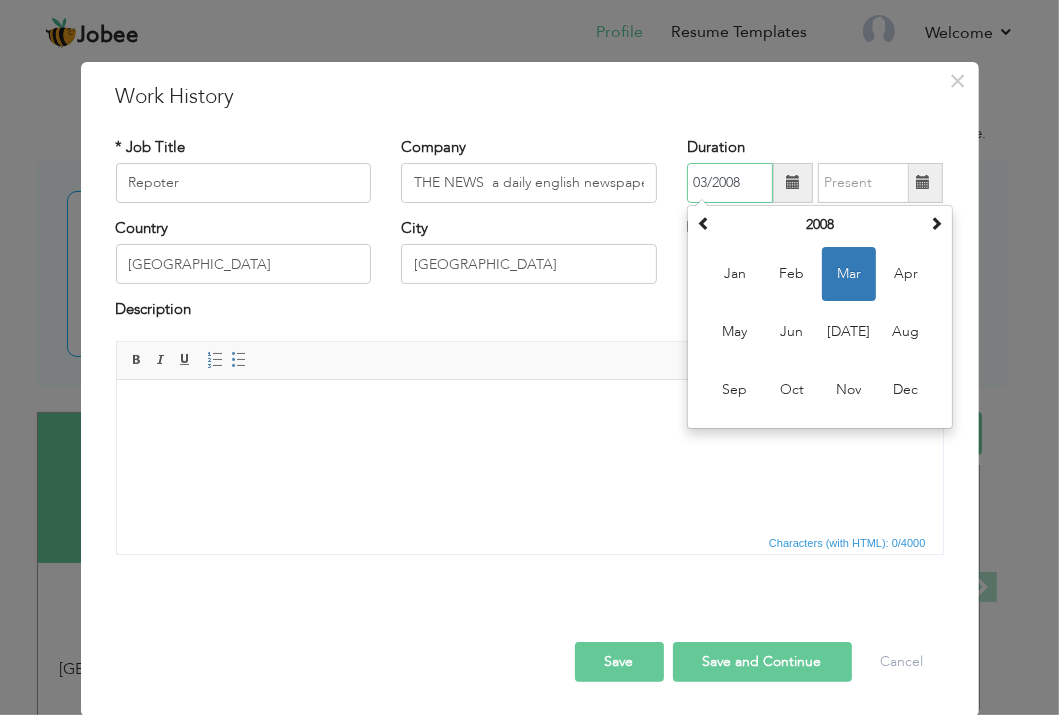 click on "03/2008" at bounding box center (730, 183) 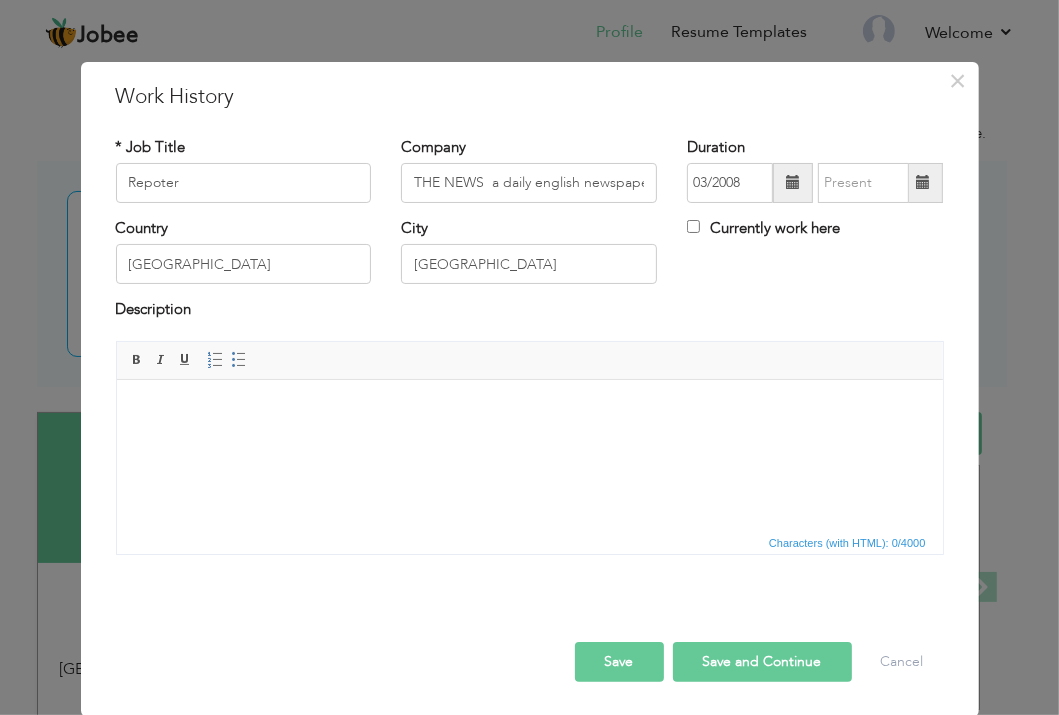 click at bounding box center [923, 183] 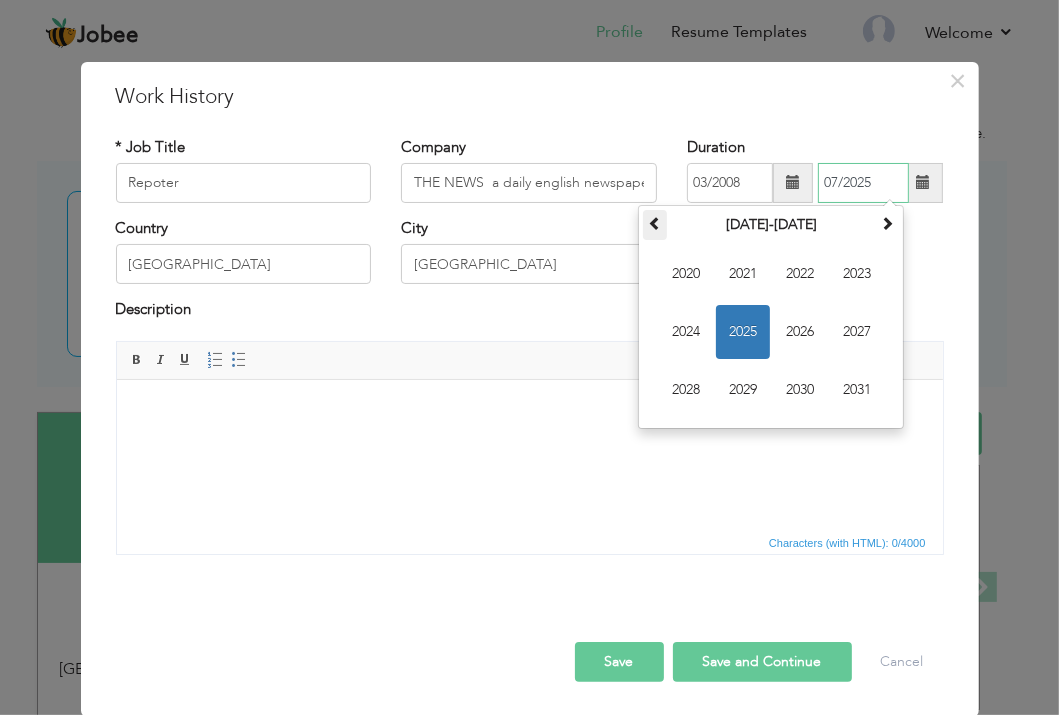 click at bounding box center (655, 225) 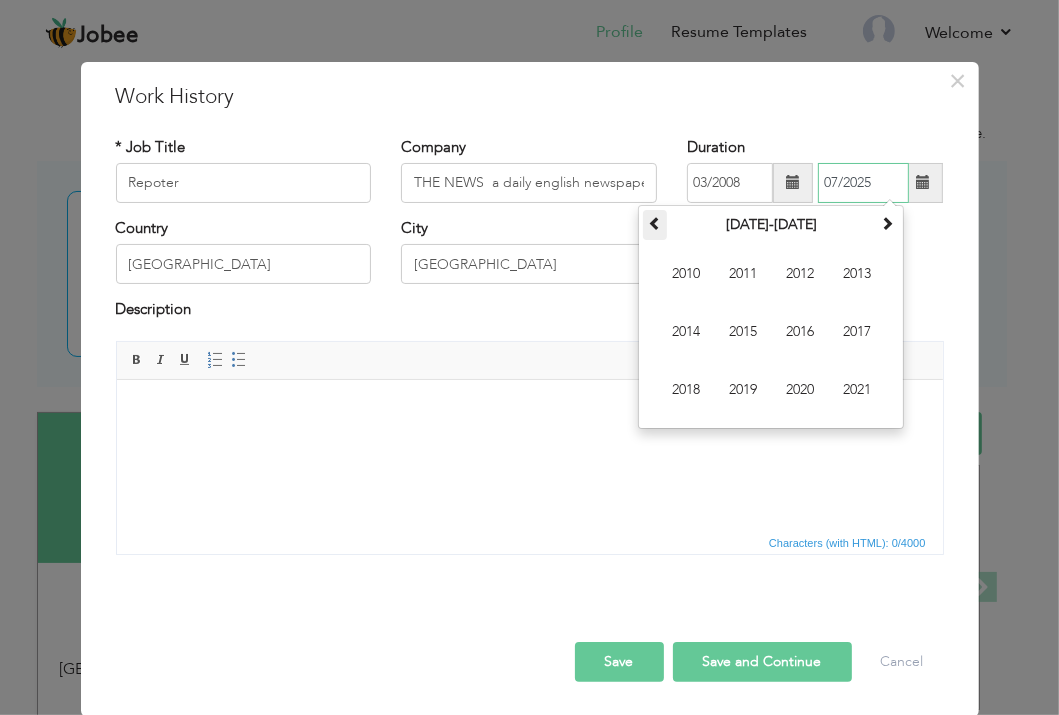 click at bounding box center [655, 225] 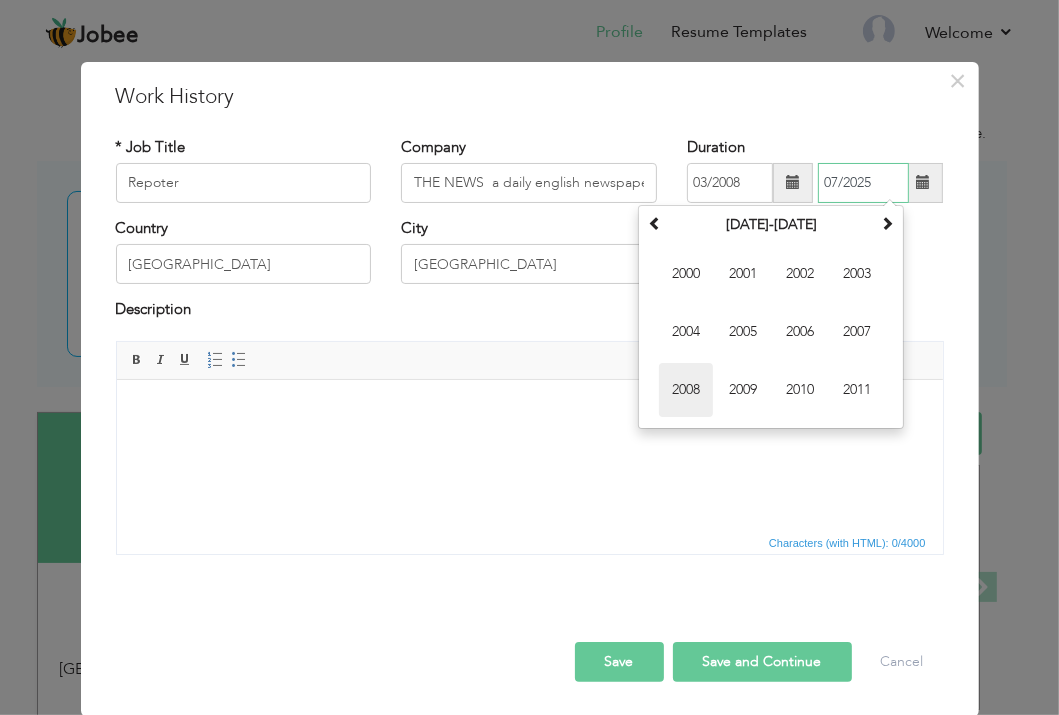 click on "2008" at bounding box center [686, 390] 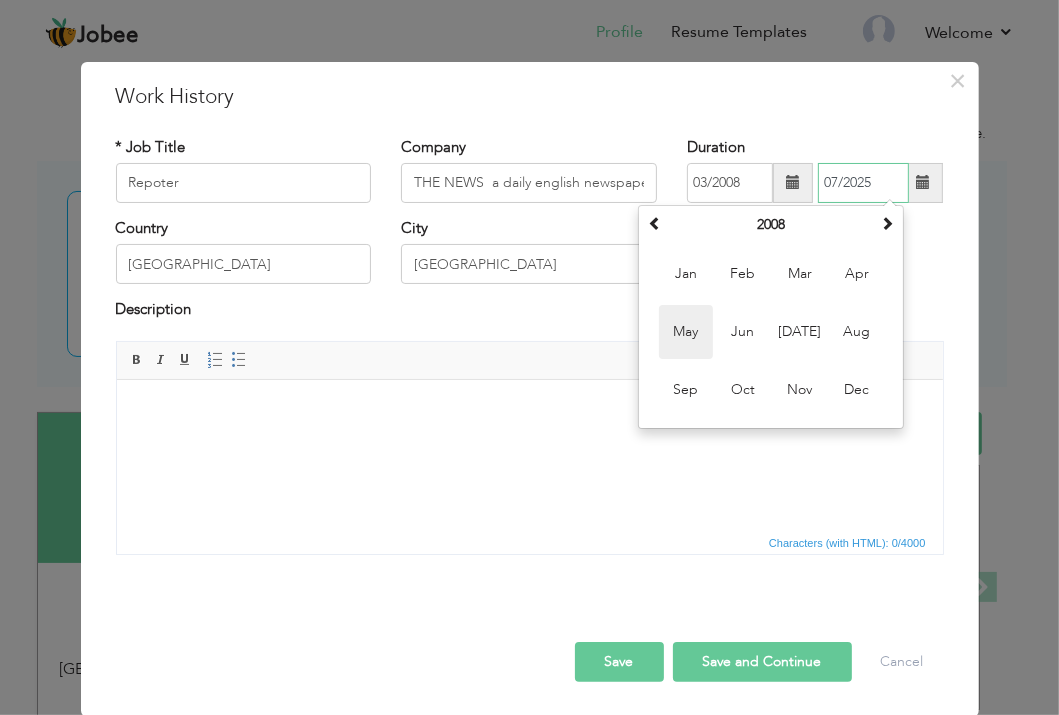 click on "May" at bounding box center [686, 332] 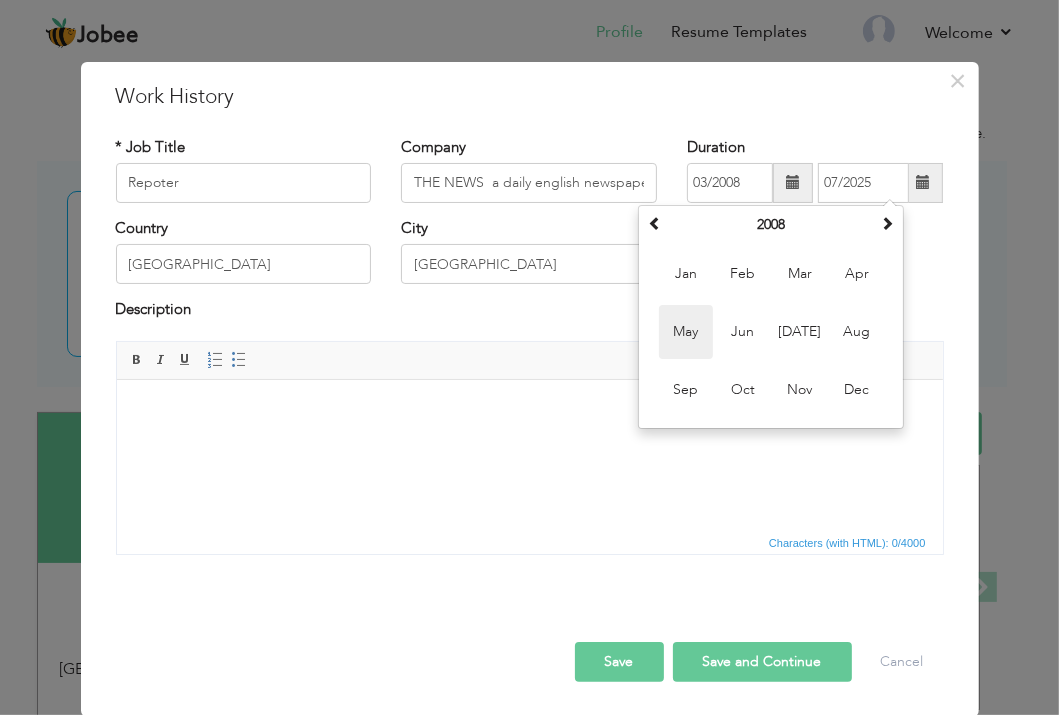 type on "05/2008" 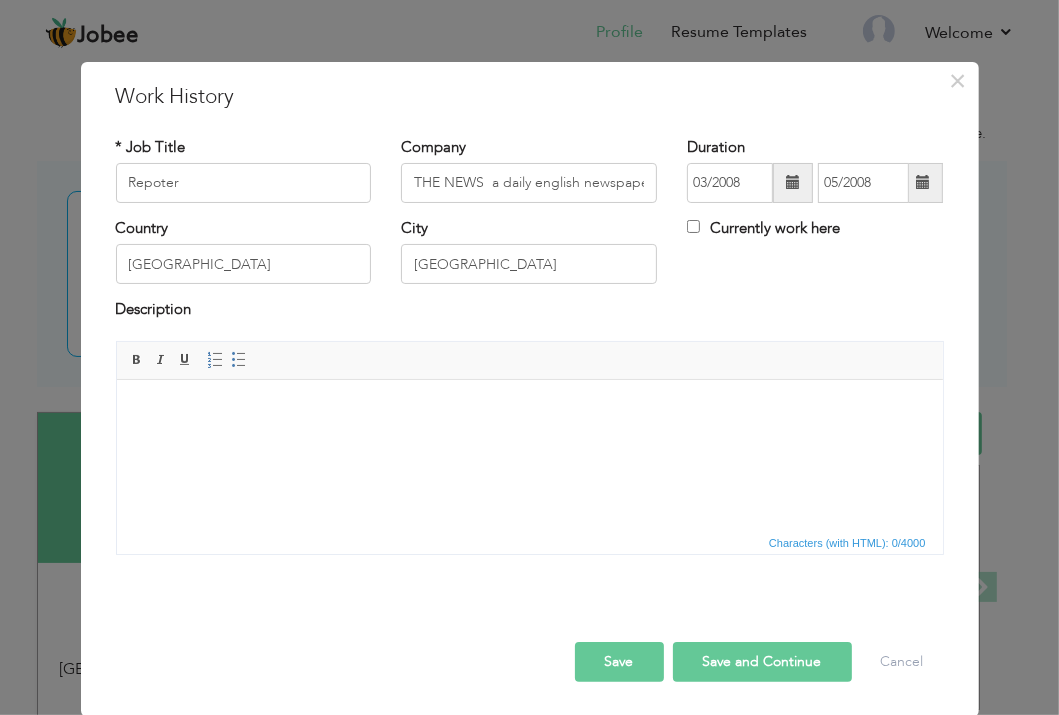 click at bounding box center (529, 409) 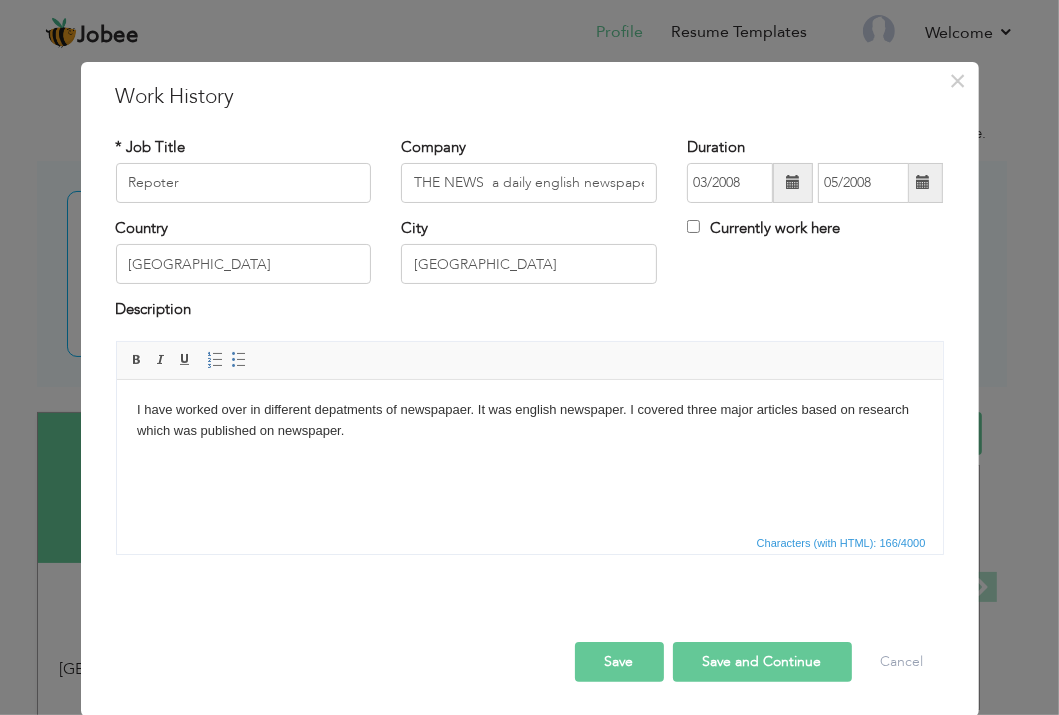 click on "I have worked over in different depatments of newspapaer. It was english newspaper. I covered three major articles based on research which was published on newspaper." at bounding box center (529, 420) 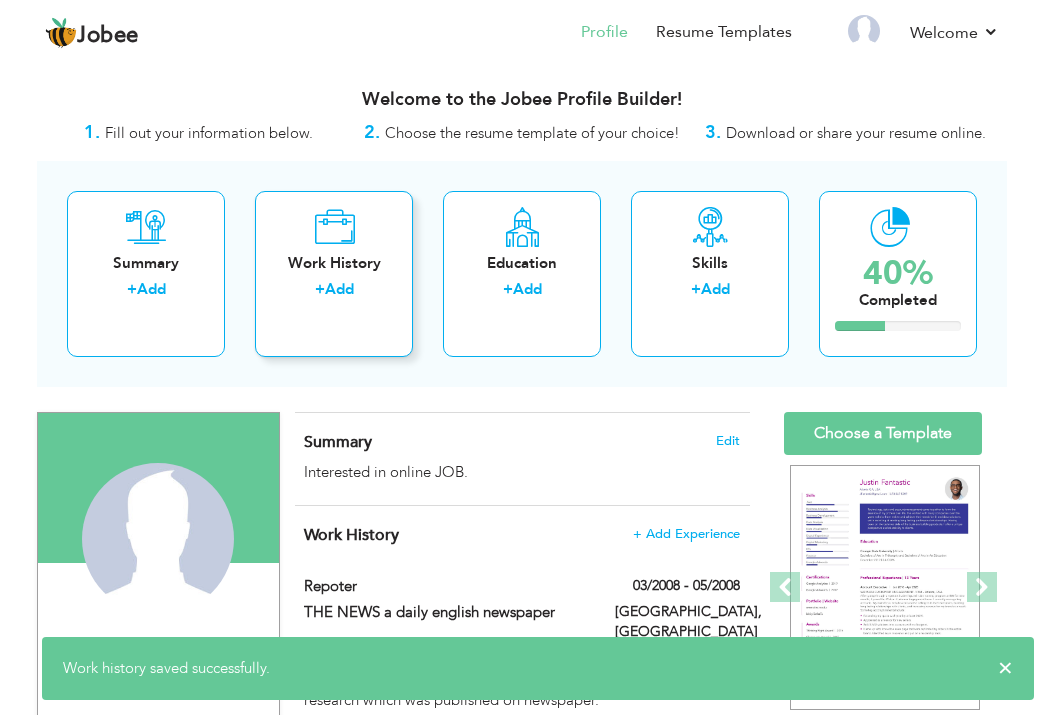 click on "Work History" at bounding box center [334, 263] 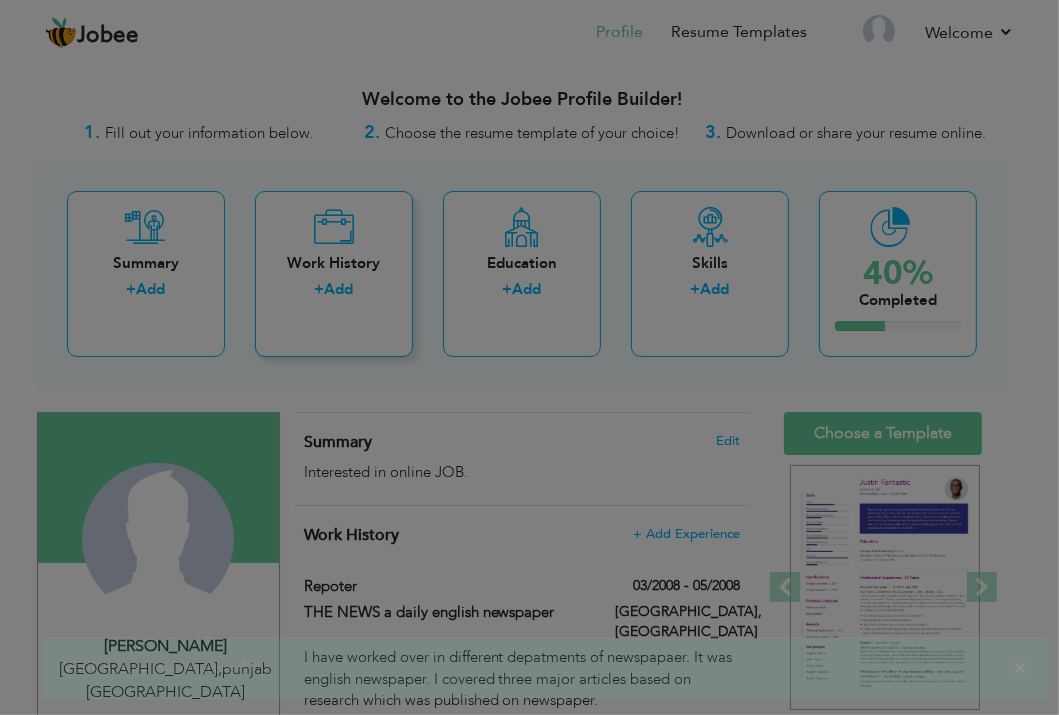 scroll, scrollTop: 0, scrollLeft: 0, axis: both 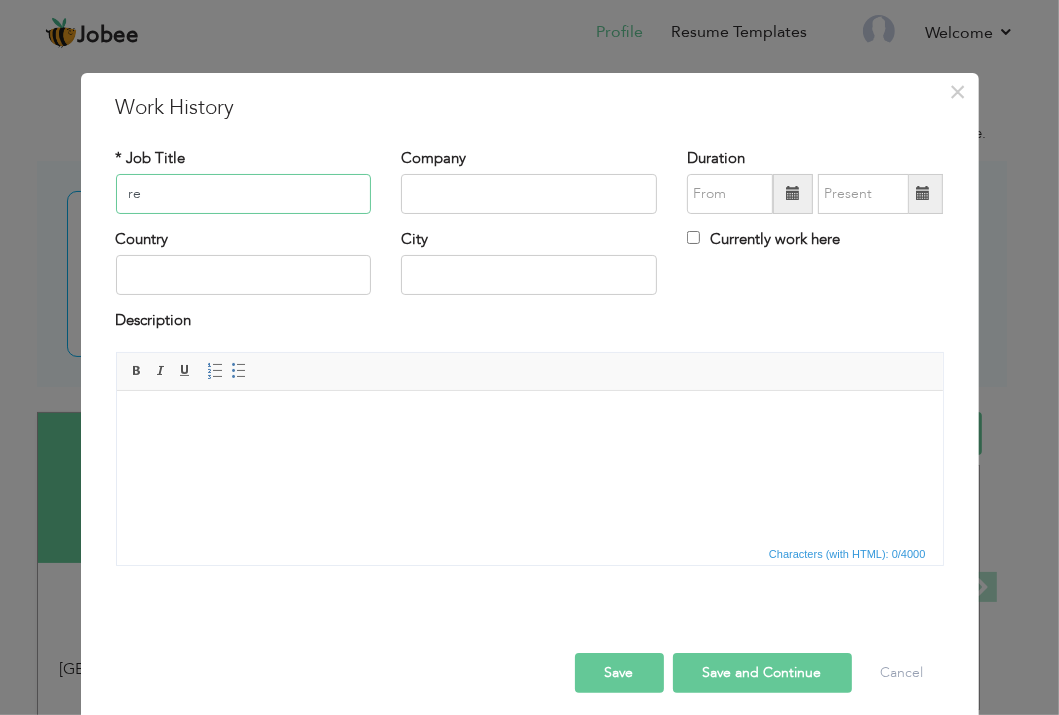 type on "r" 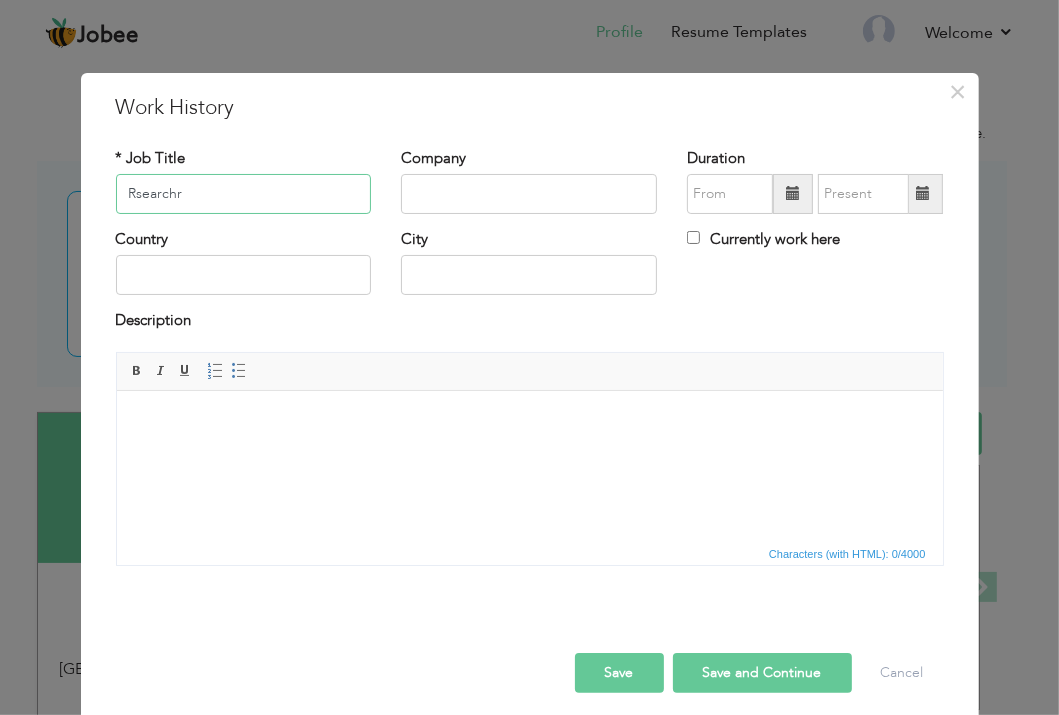 click on "Rsearchr" at bounding box center [244, 194] 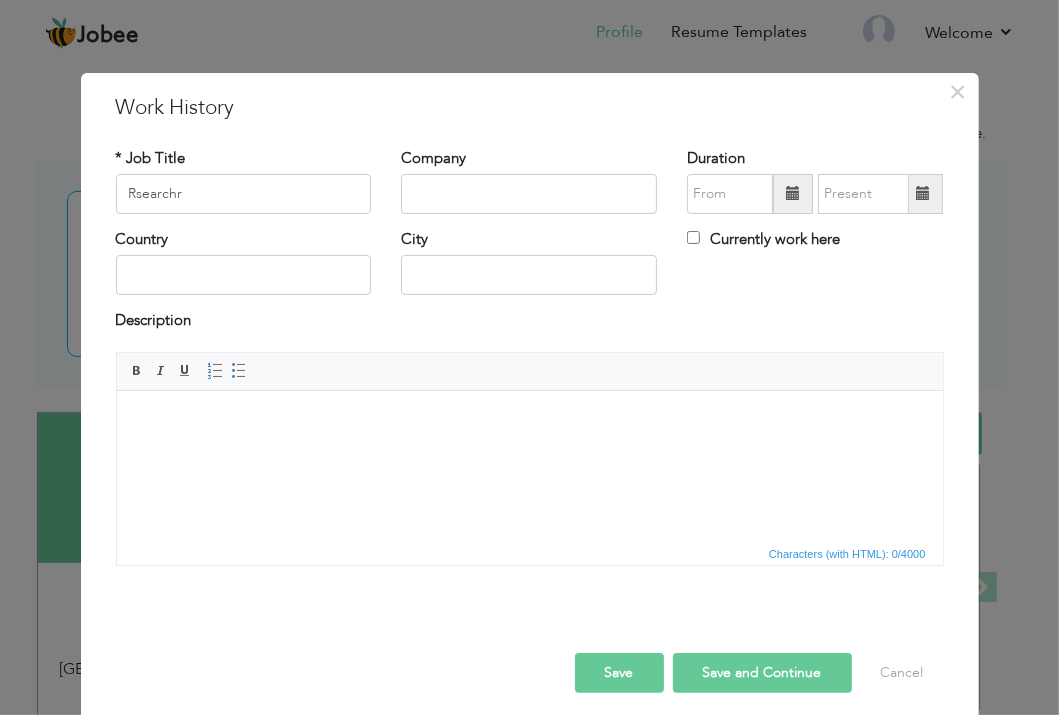 drag, startPoint x: 146, startPoint y: 189, endPoint x: 375, endPoint y: 561, distance: 436.8352 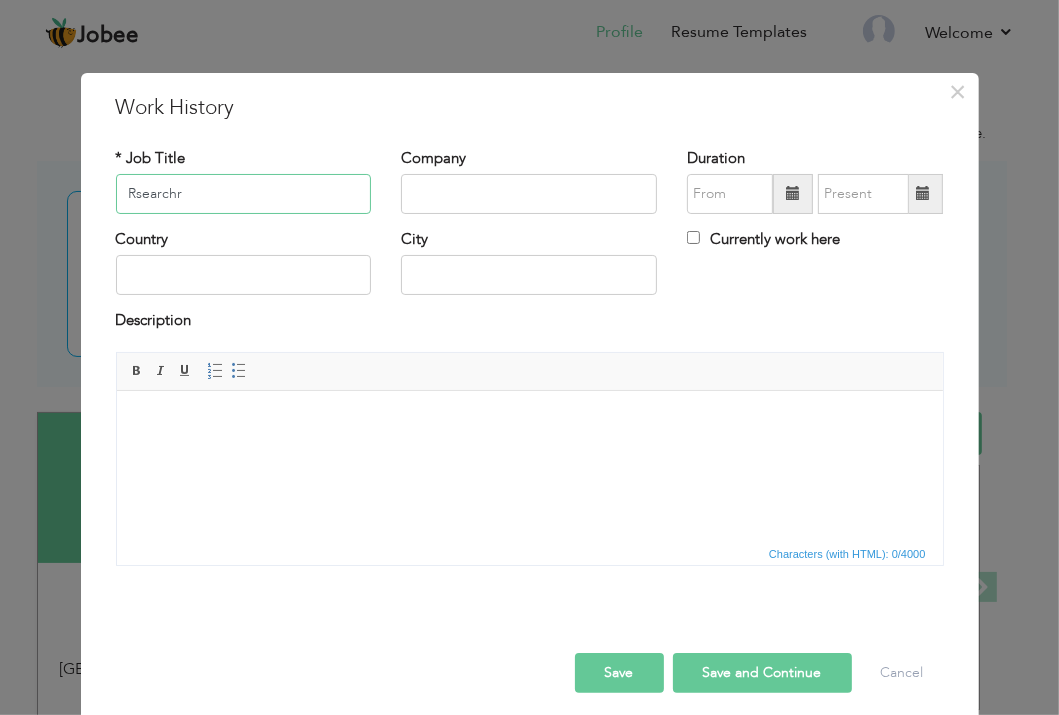 click on "Rsearchr" at bounding box center (244, 194) 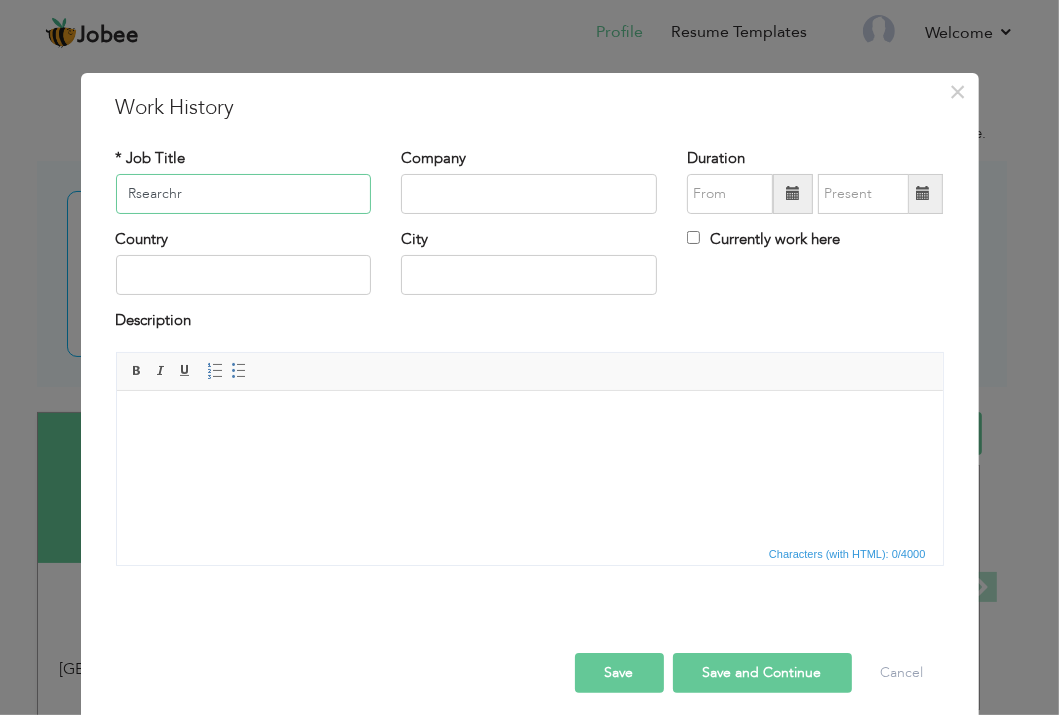 click on "Rsearchr" at bounding box center (244, 194) 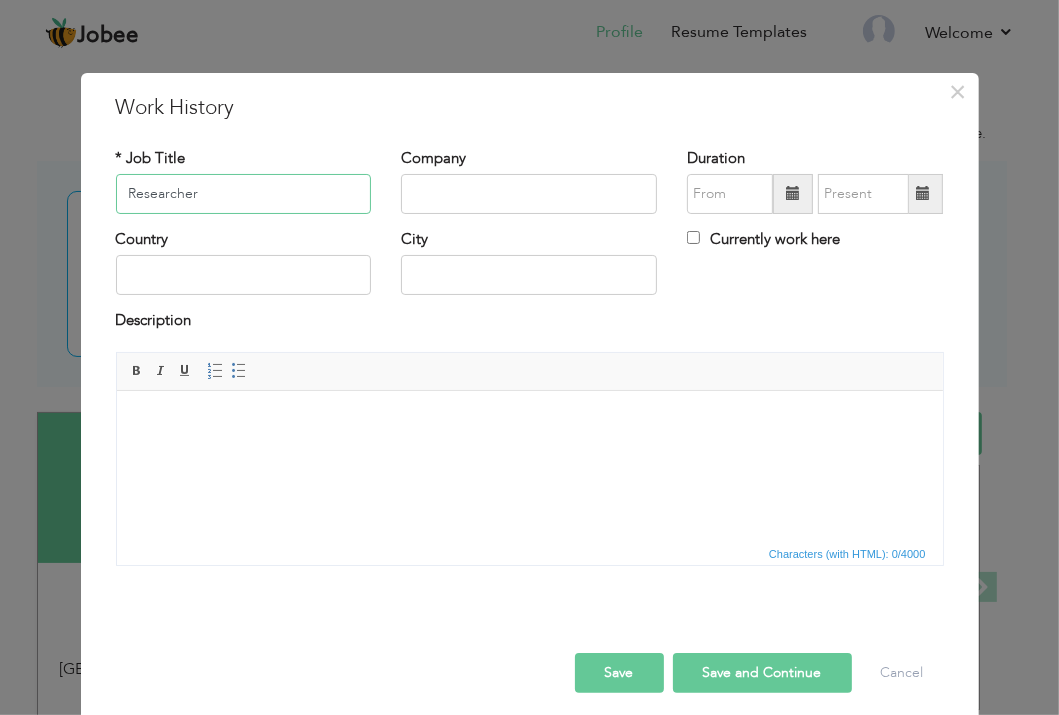 type on "Researcher" 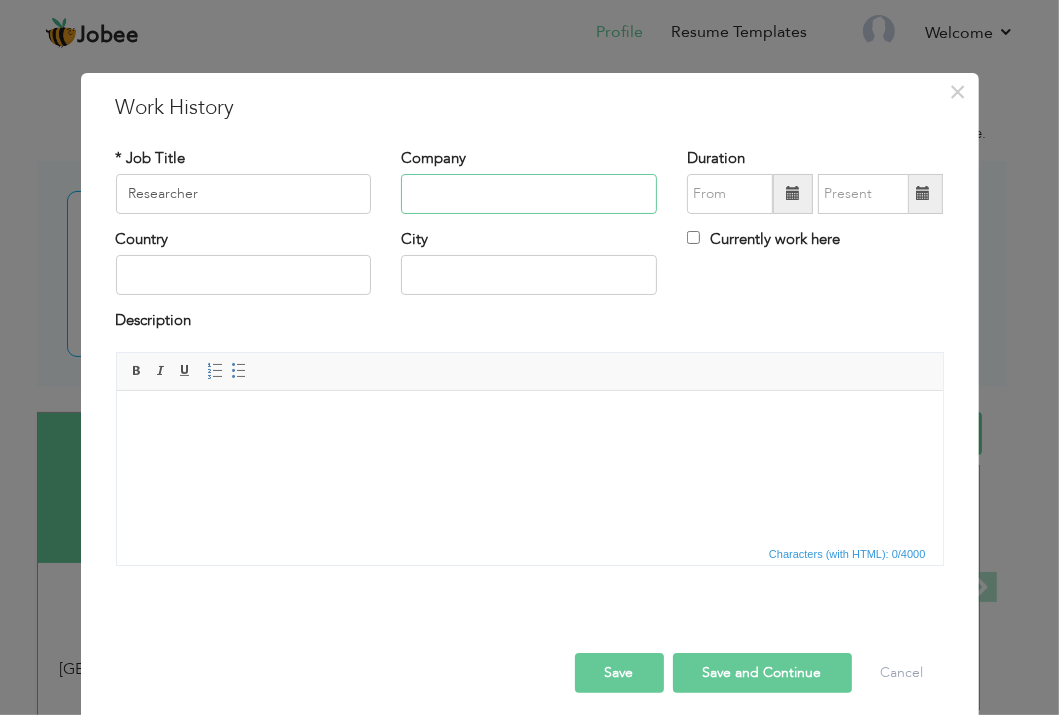 click at bounding box center [529, 194] 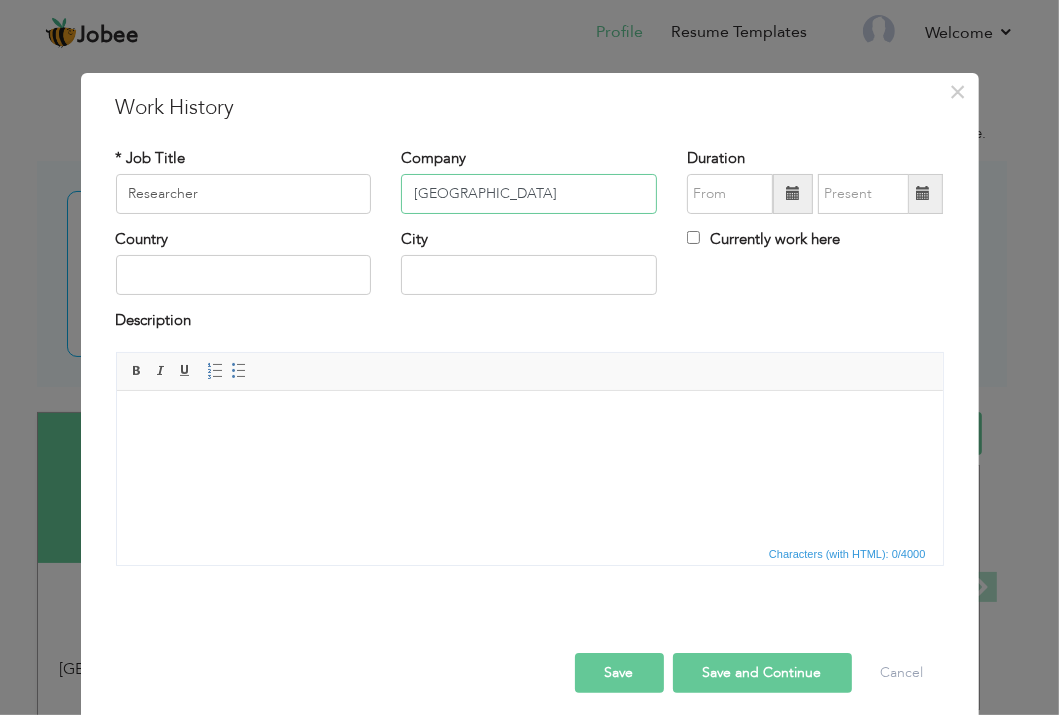 type on "[GEOGRAPHIC_DATA]" 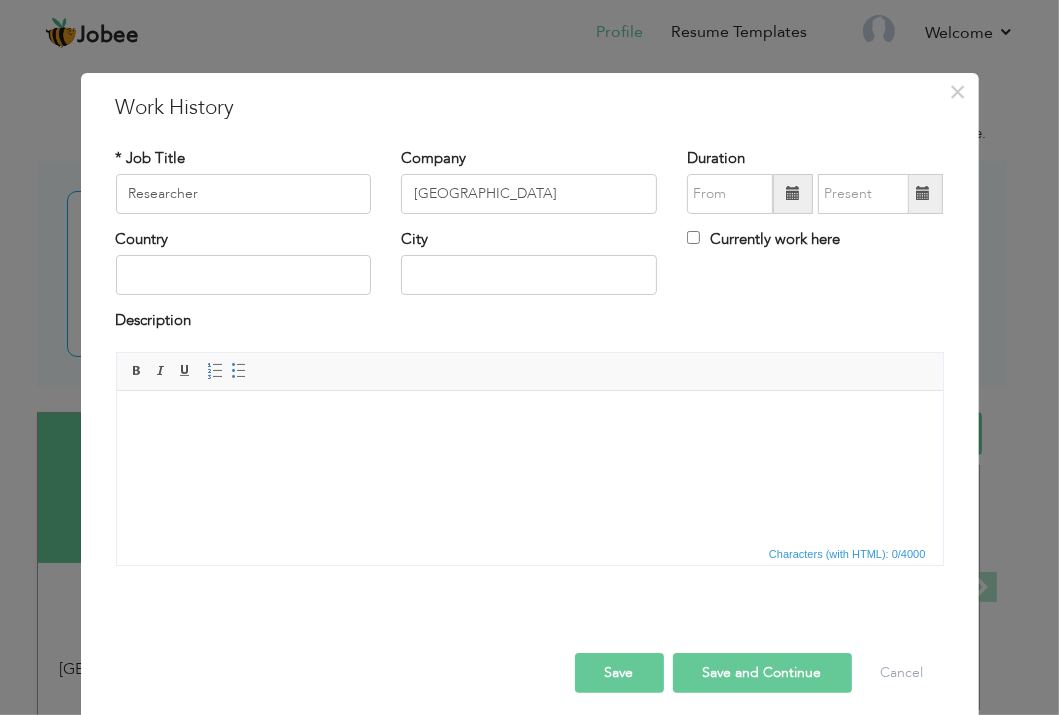 click on "Country" at bounding box center (244, 269) 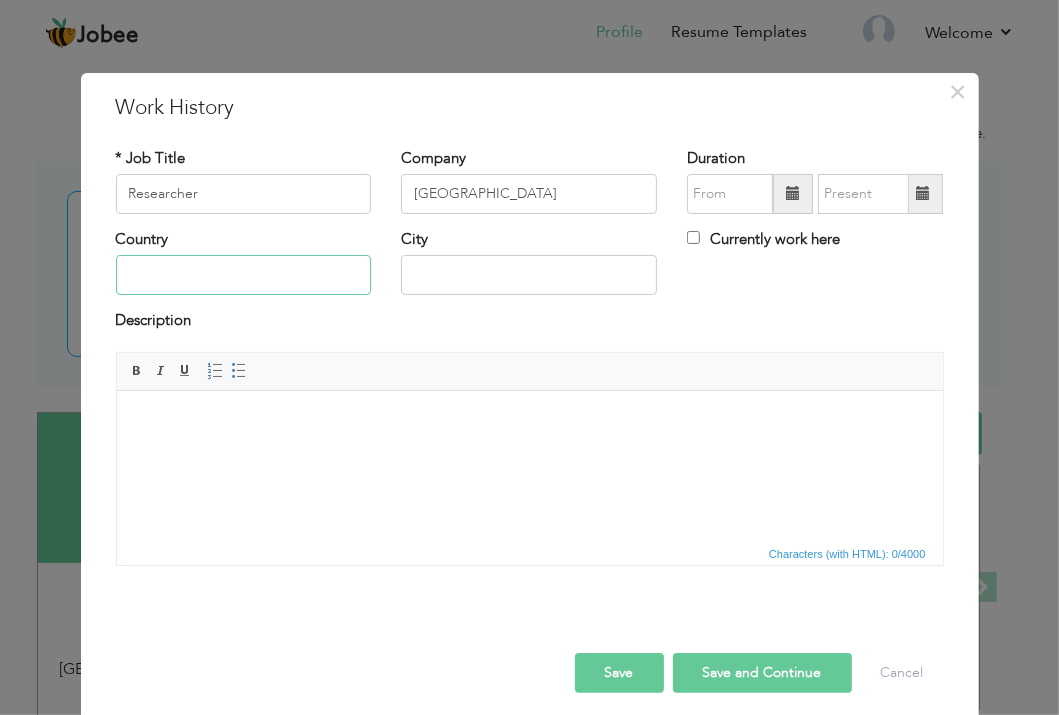 click at bounding box center (244, 275) 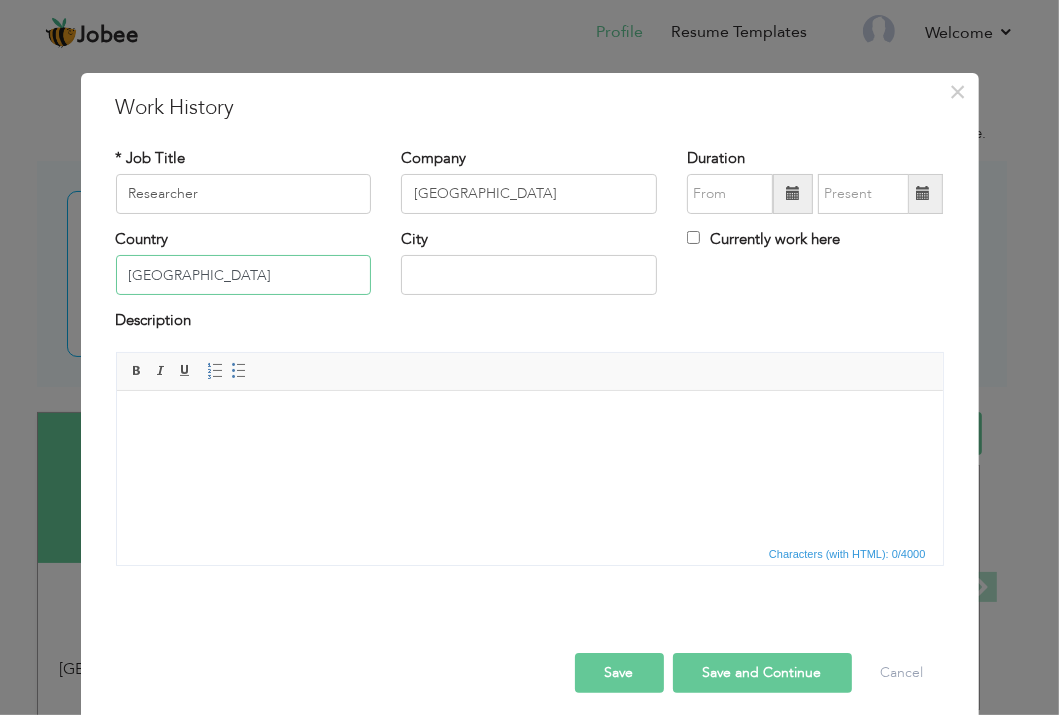 type on "[GEOGRAPHIC_DATA]" 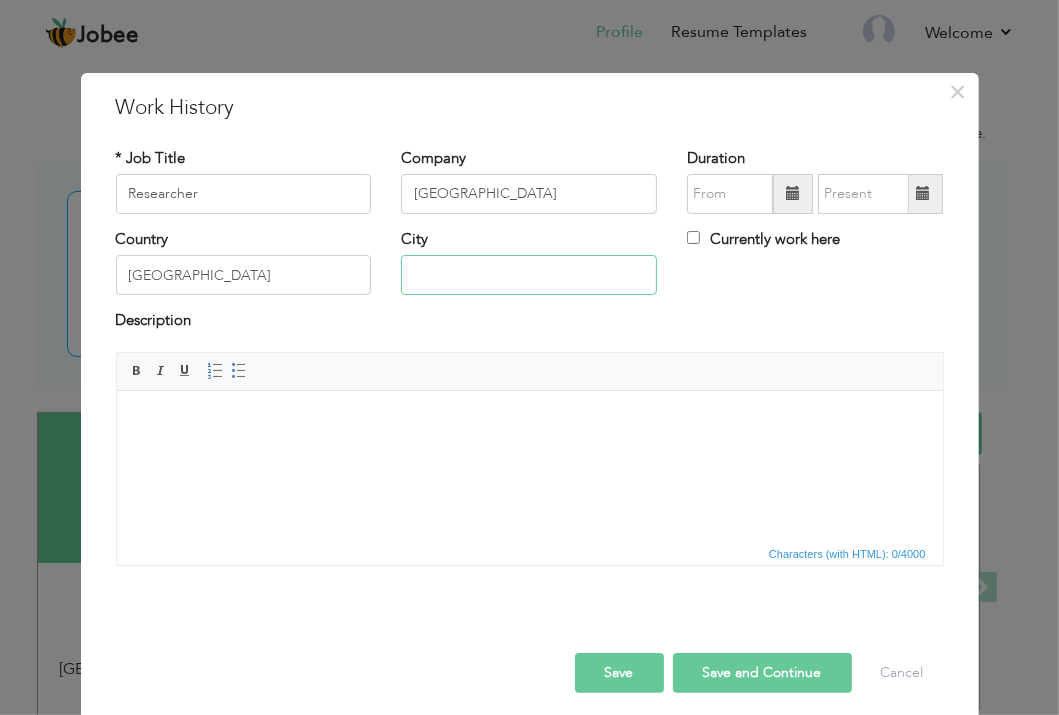 click at bounding box center [529, 275] 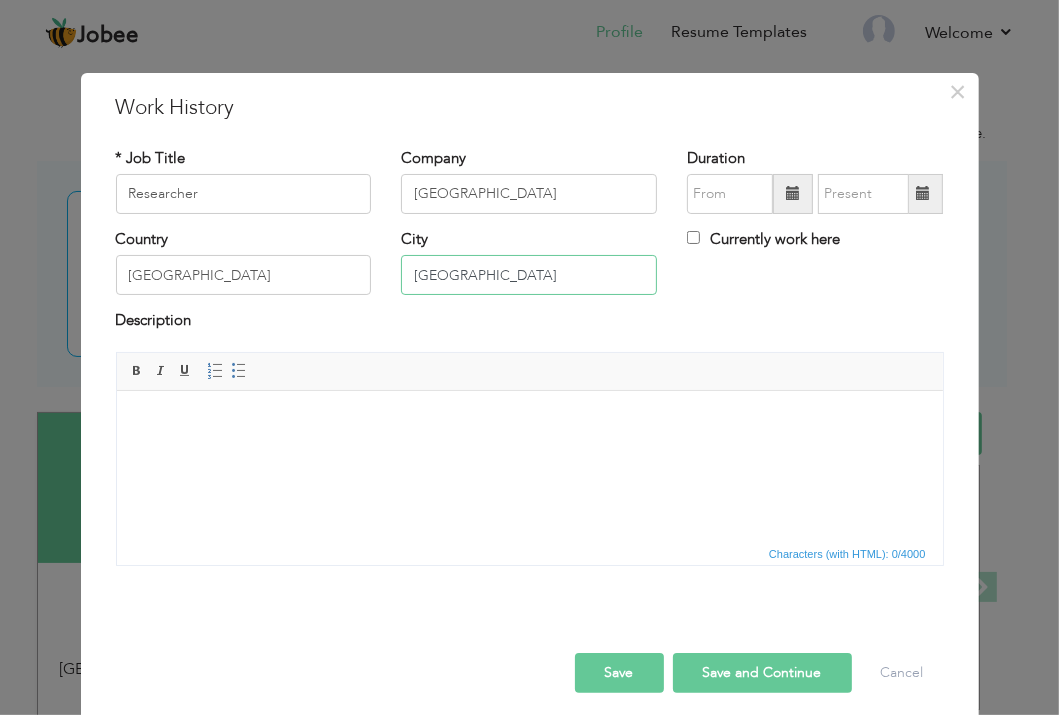 click on "[GEOGRAPHIC_DATA]" at bounding box center [529, 275] 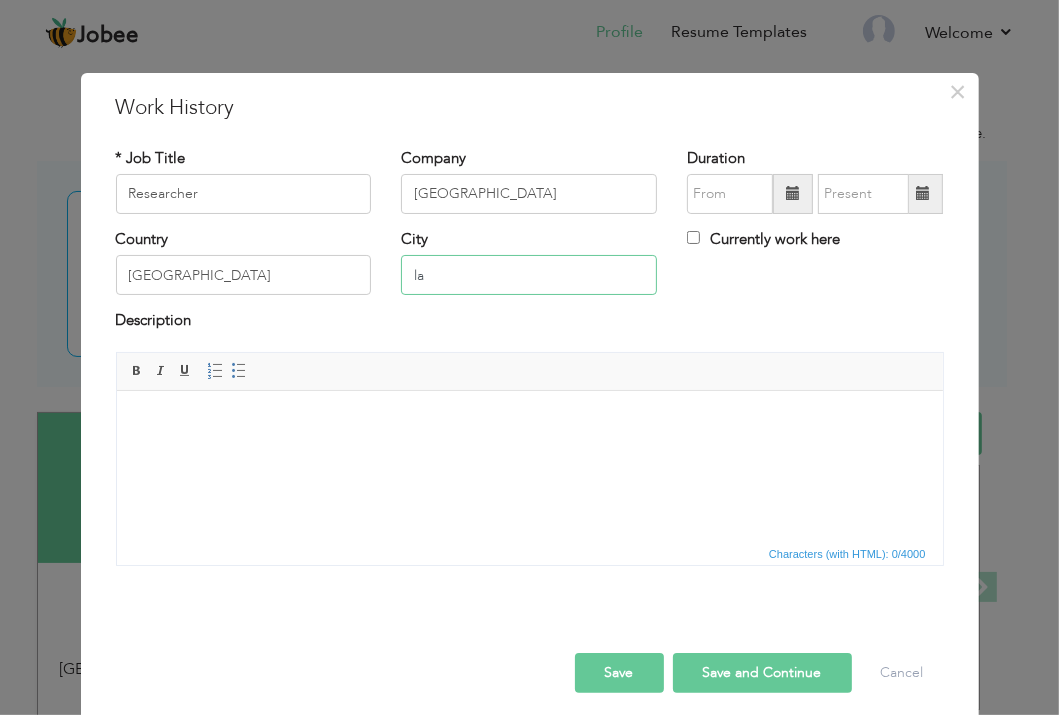 type on "l" 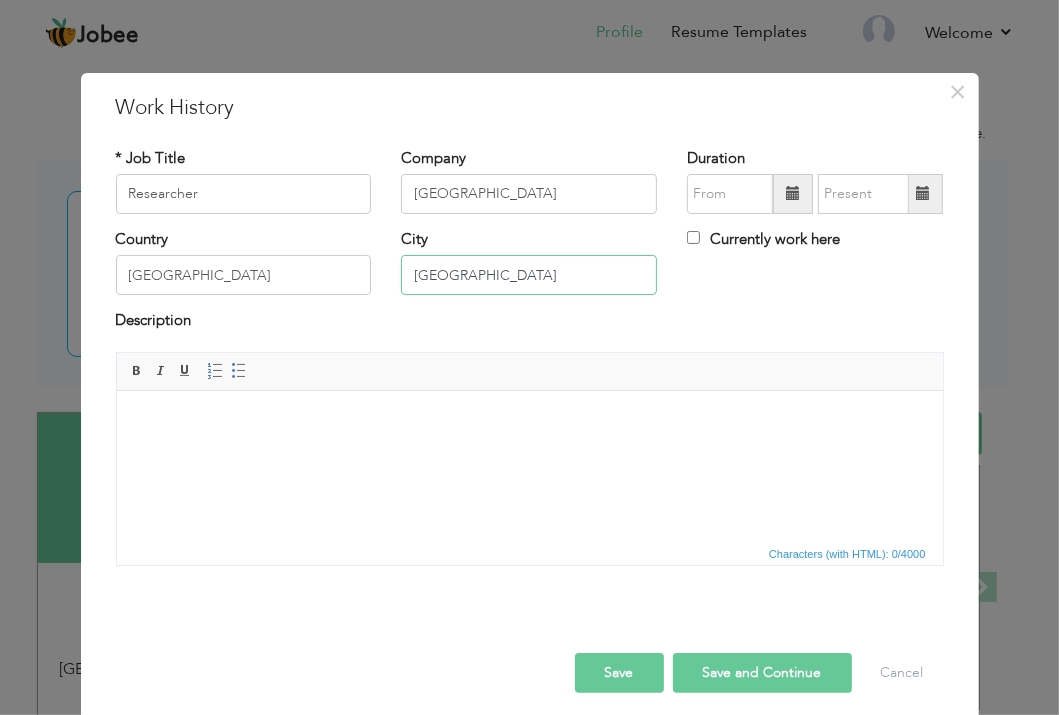 type on "[GEOGRAPHIC_DATA]" 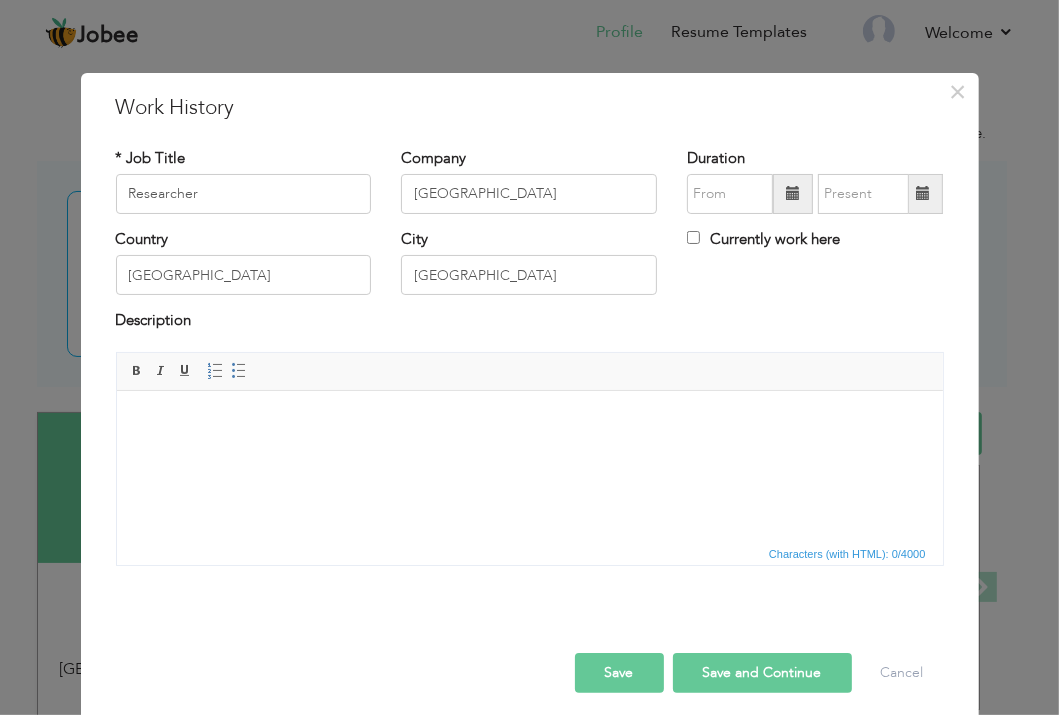 click at bounding box center (529, 420) 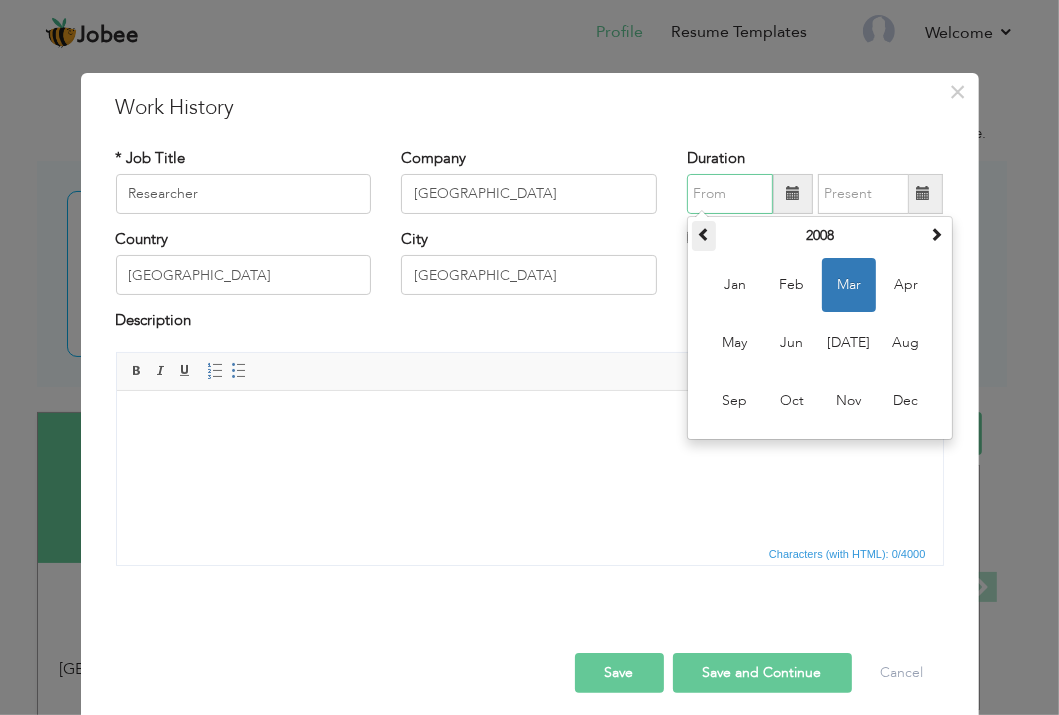 click at bounding box center [704, 234] 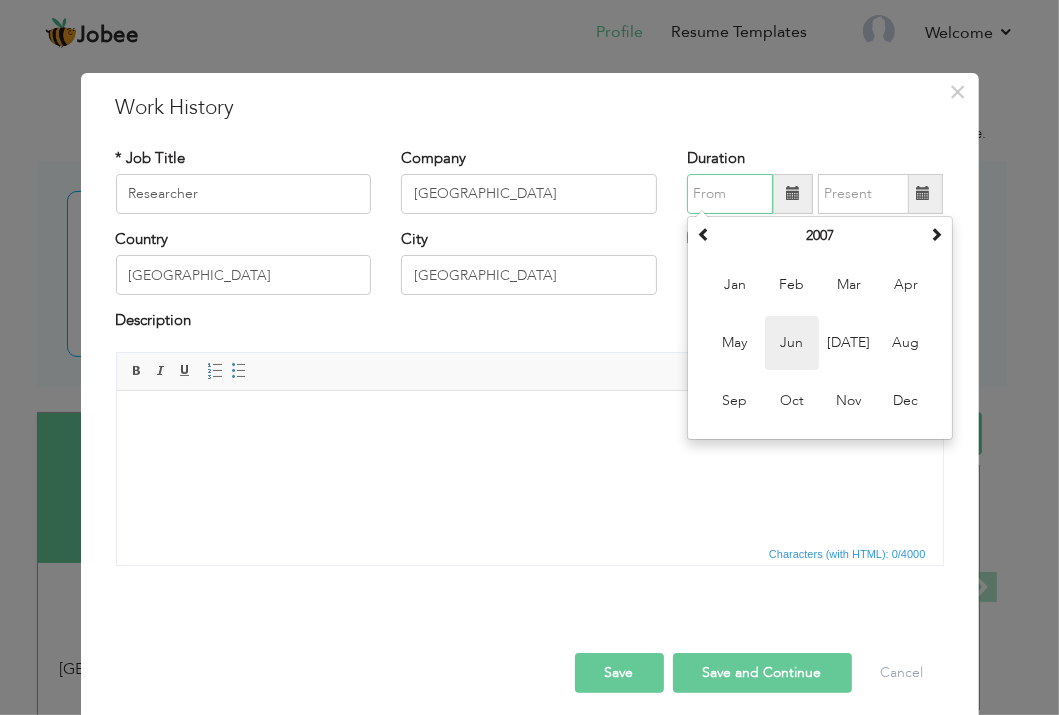 click on "Jun" at bounding box center (792, 343) 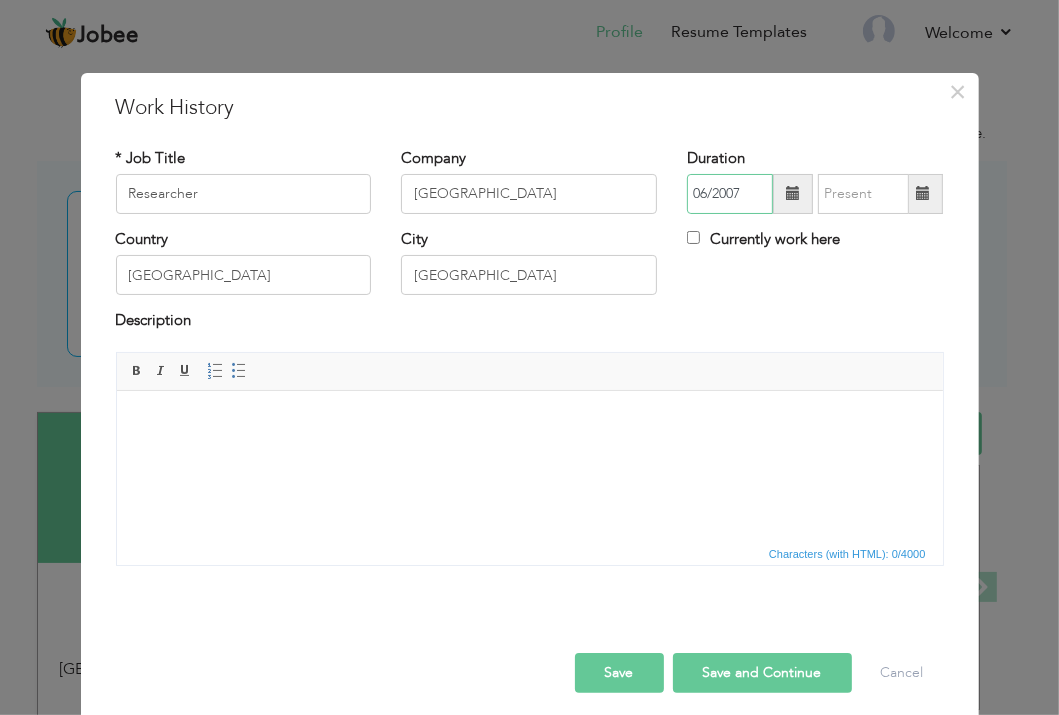 click on "06/2007" at bounding box center [730, 194] 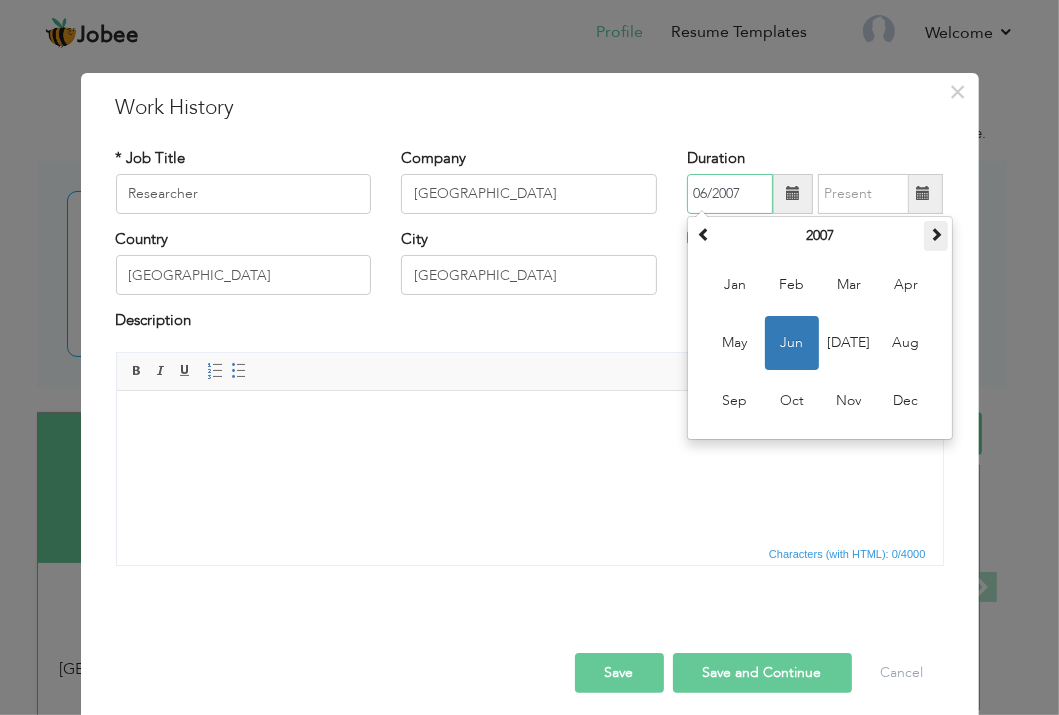 click at bounding box center (936, 234) 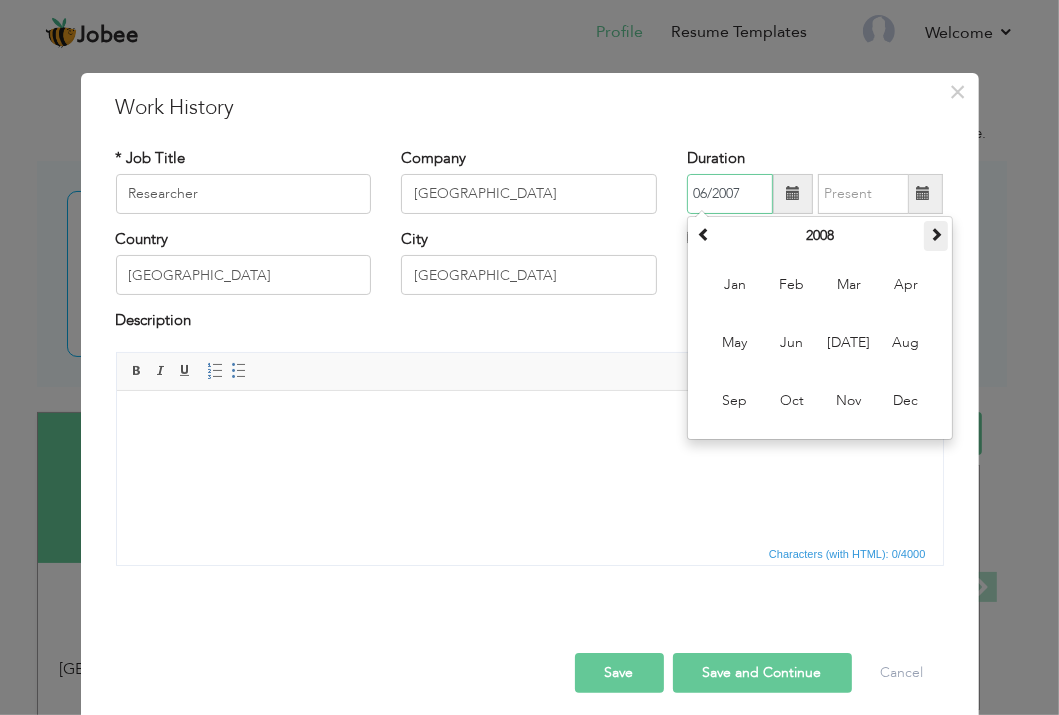 click at bounding box center [936, 234] 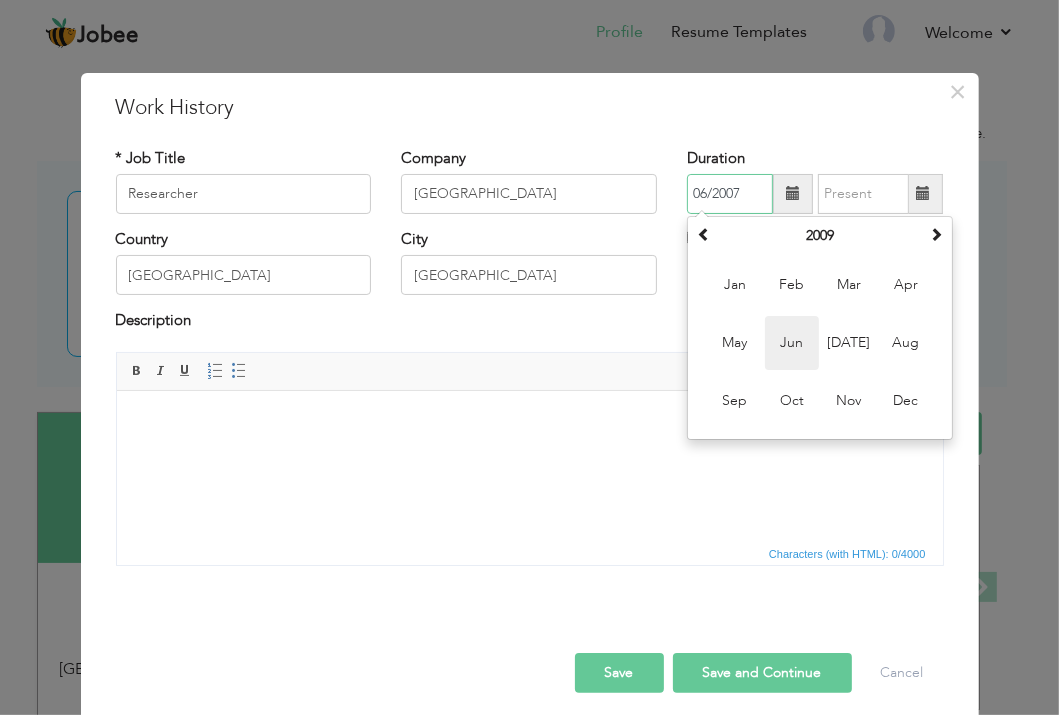 click on "Jun" at bounding box center (792, 343) 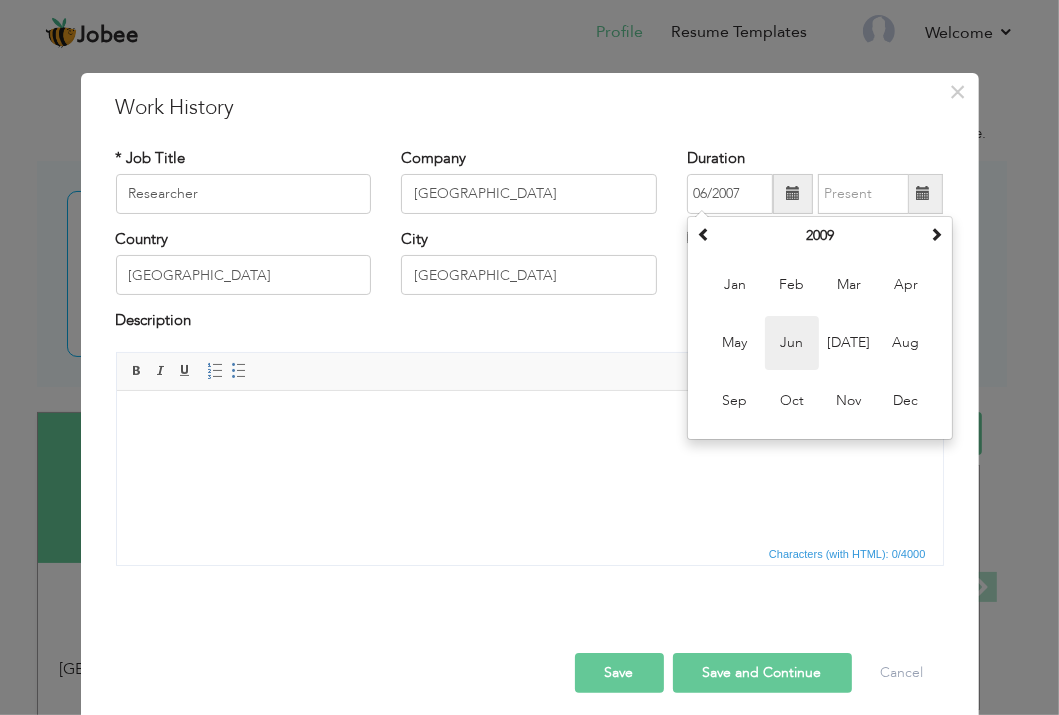 type on "06/2009" 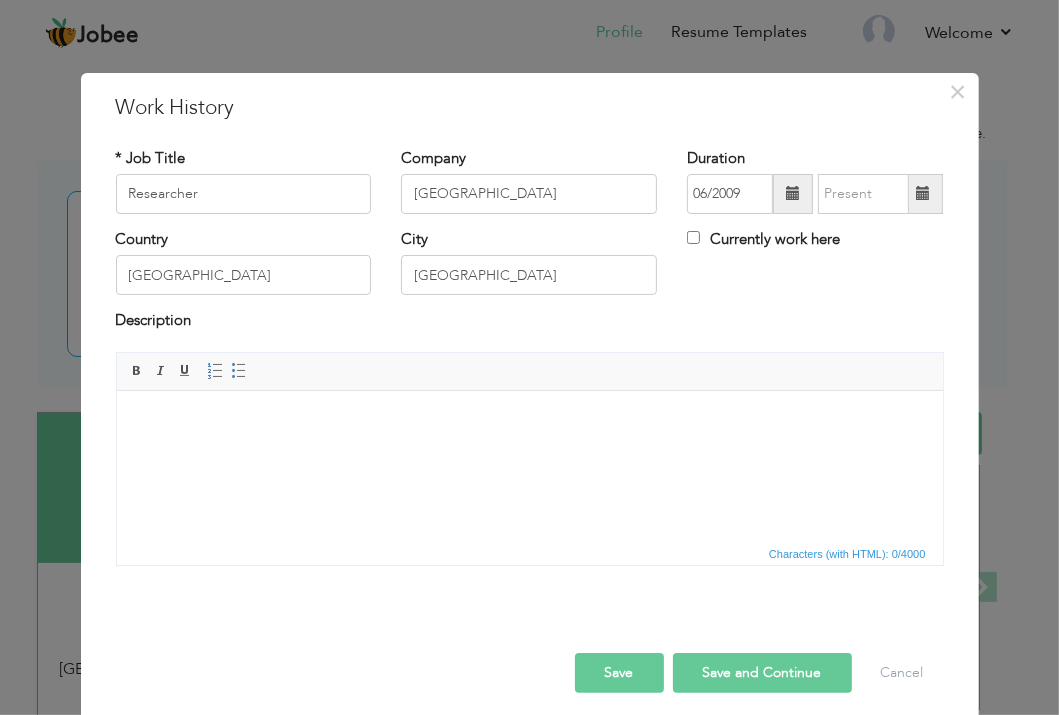 click at bounding box center [923, 193] 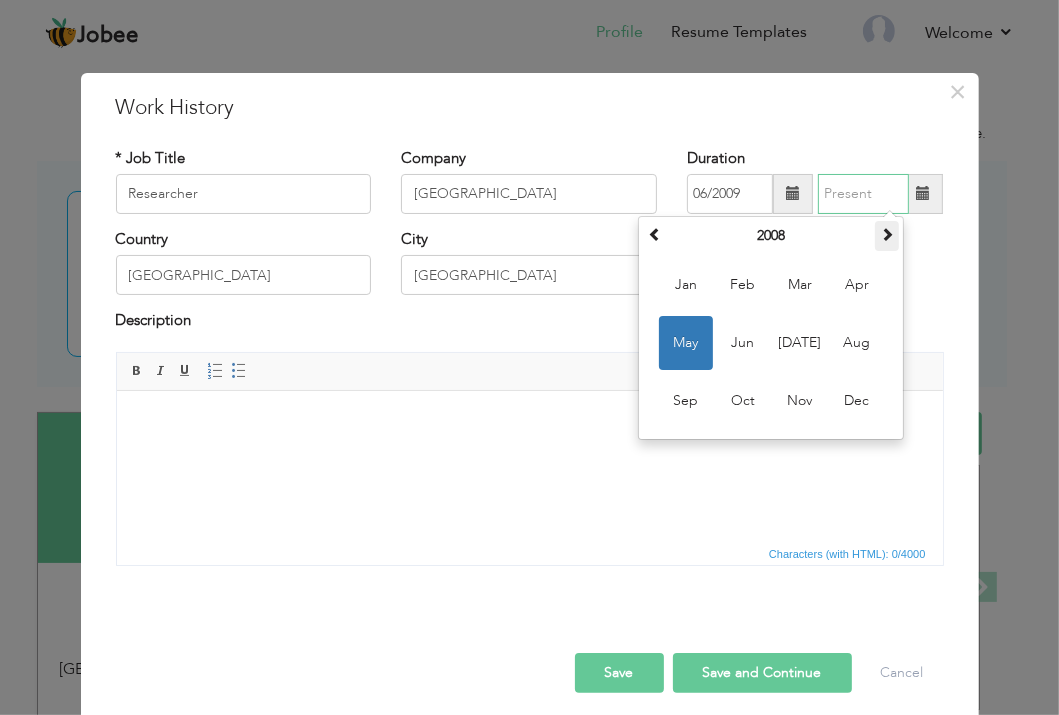 click at bounding box center (887, 234) 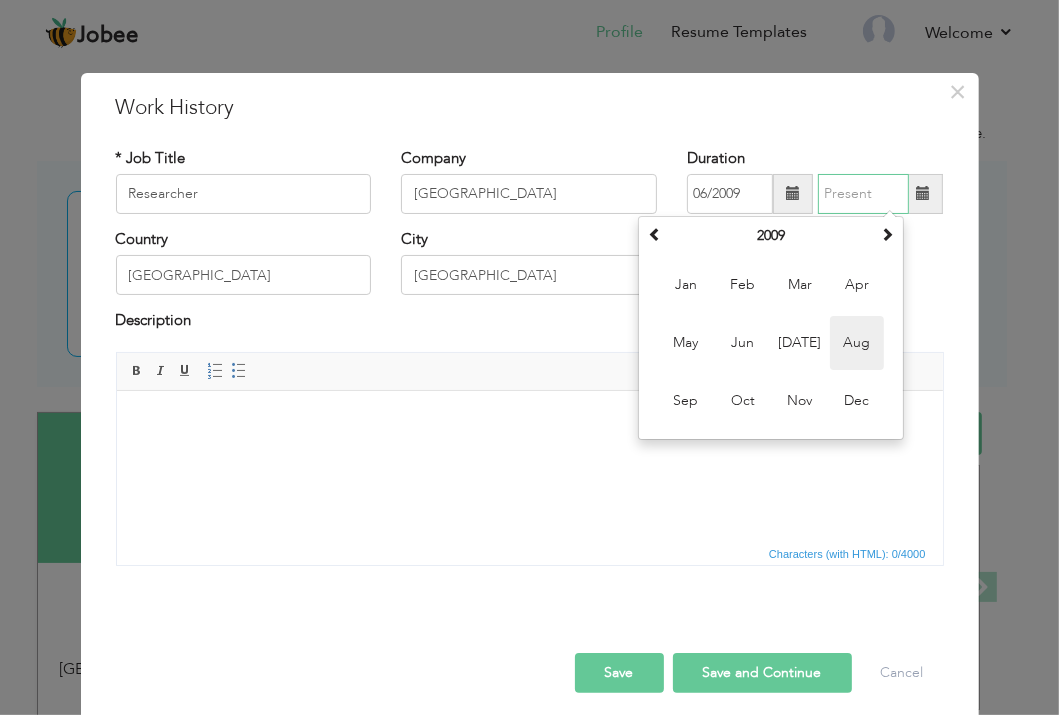 click on "Aug" at bounding box center [857, 343] 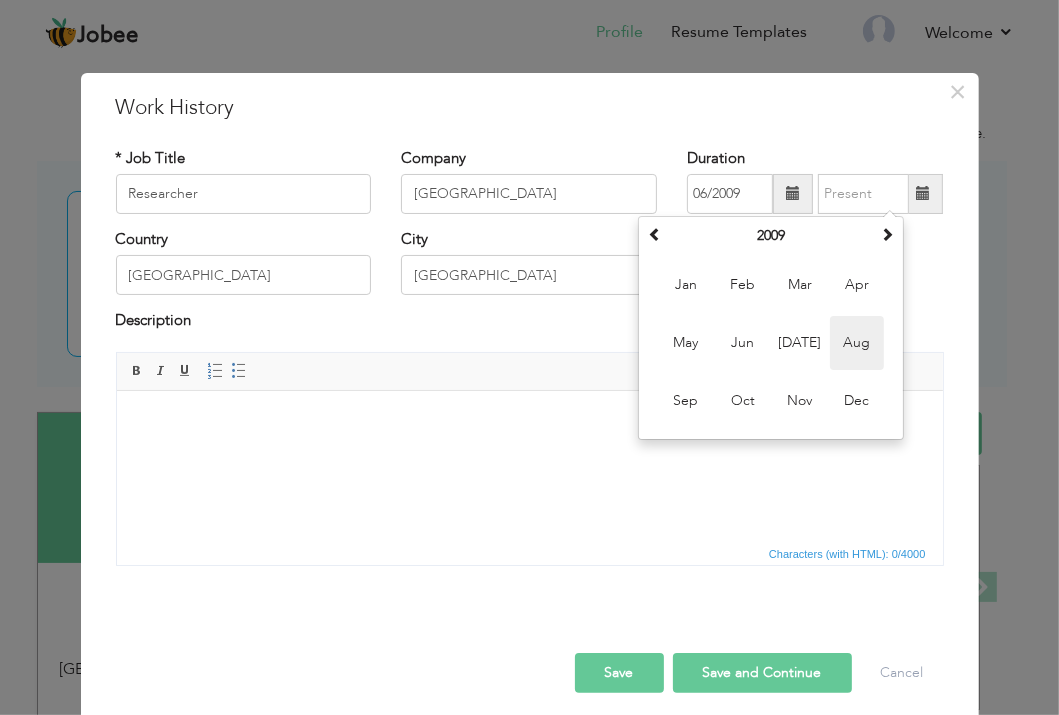 type on "08/2009" 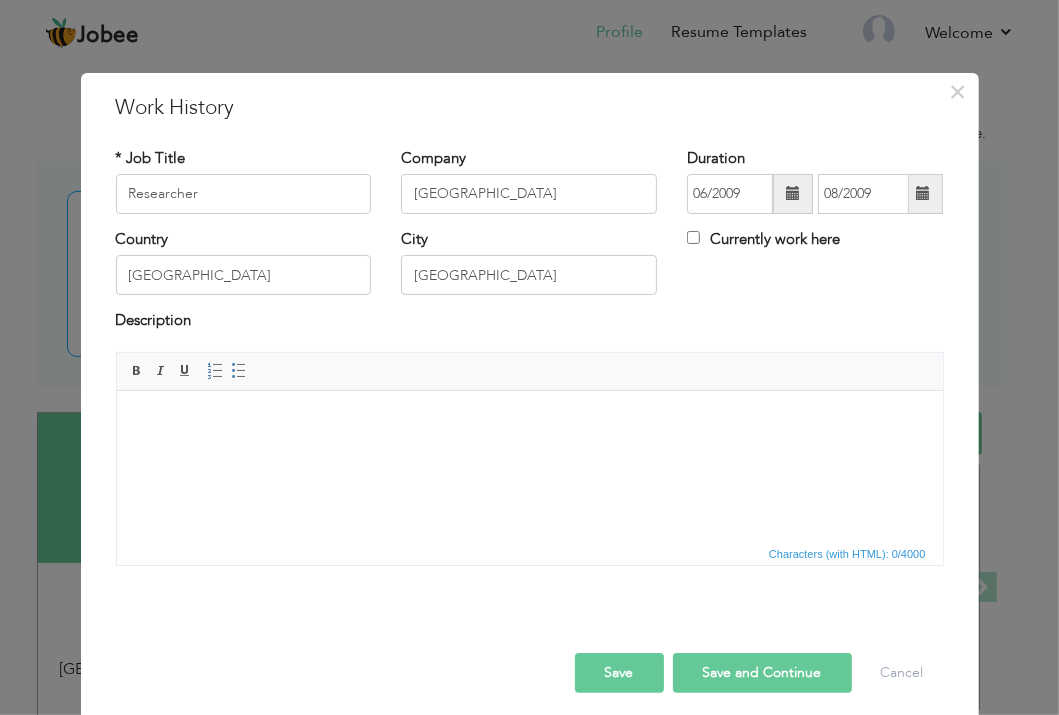 click at bounding box center (529, 420) 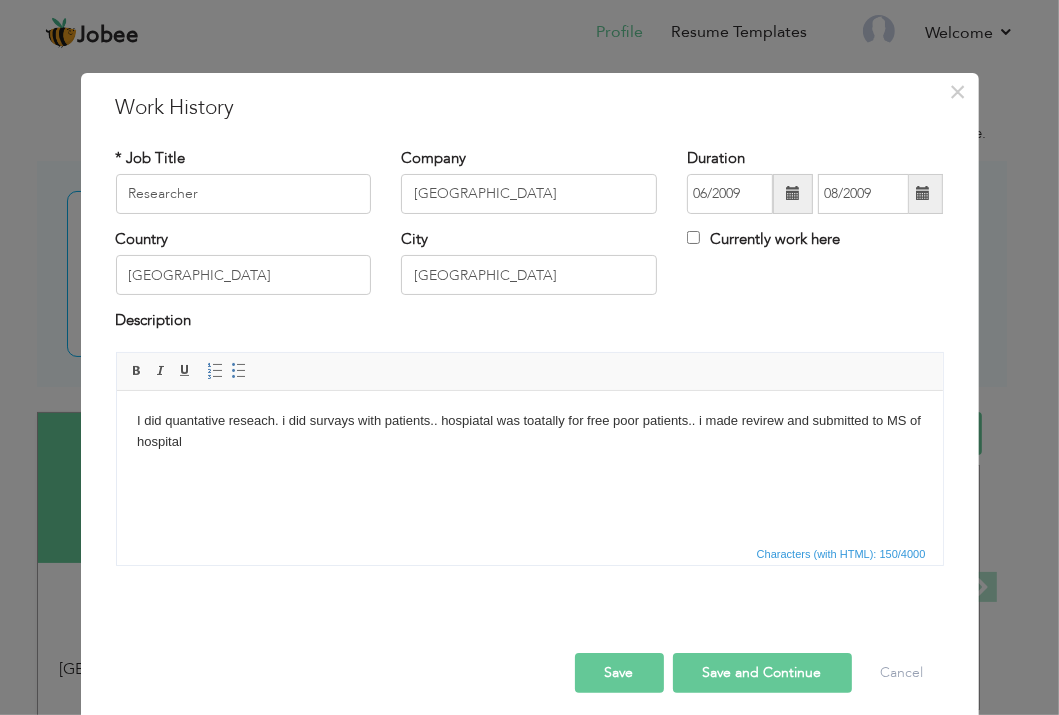 click on "I did quantative reseach. i did survays with patients.. hospiatal was toatally for free poor patients.. i made revirew and submitted to MS of hospital" at bounding box center (529, 431) 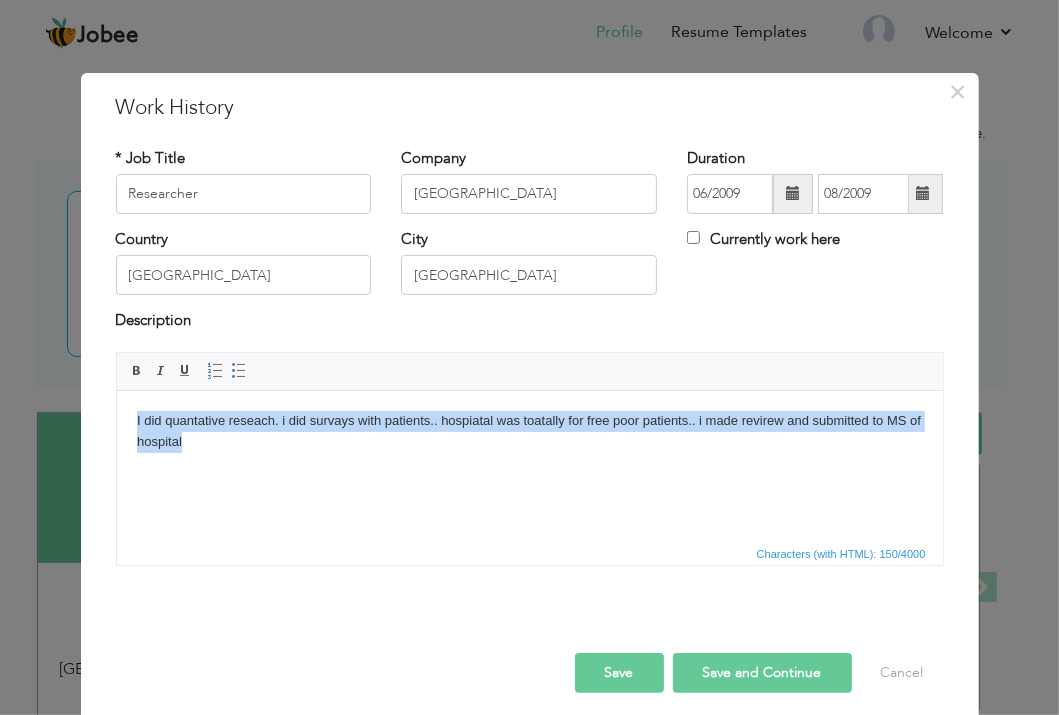 drag, startPoint x: 122, startPoint y: 424, endPoint x: 270, endPoint y: 470, distance: 154.98387 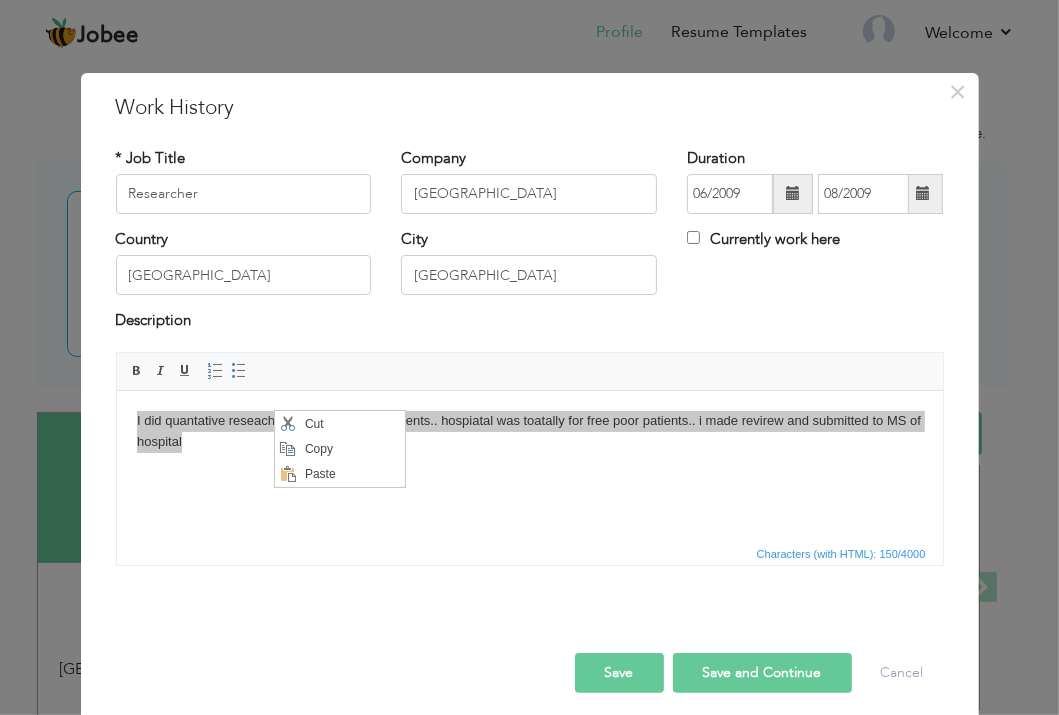 scroll, scrollTop: 0, scrollLeft: 0, axis: both 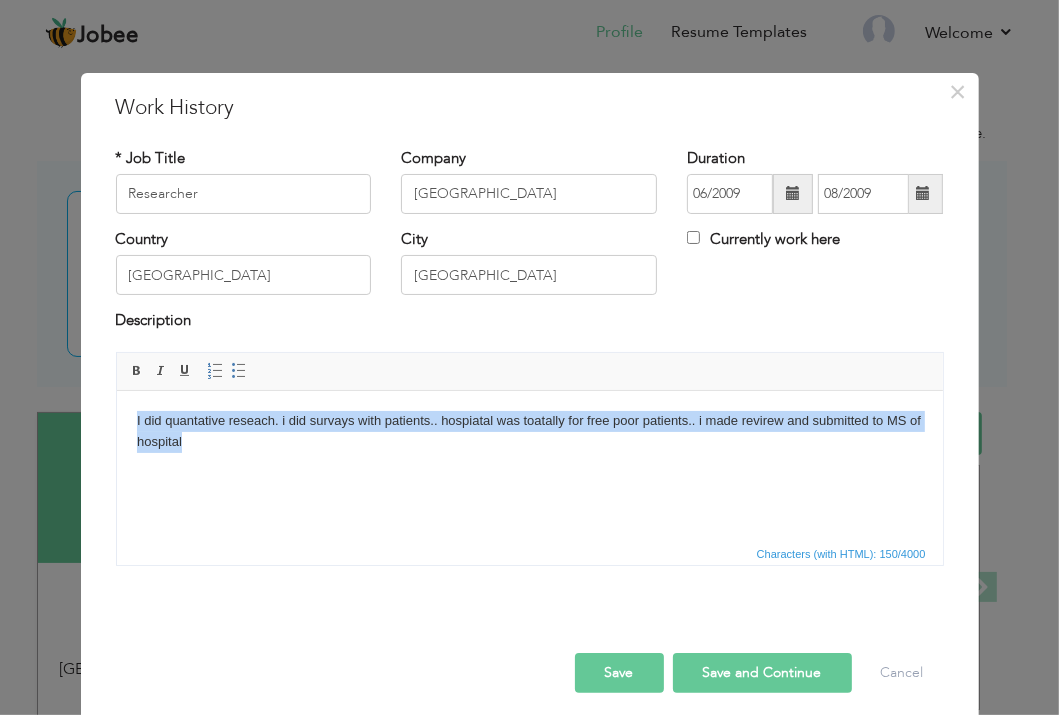 click on "I did quantative reseach. i did survays with patients.. hospiatal was toatally for free poor patients.. i made revirew and submitted to MS of hospital" at bounding box center [529, 431] 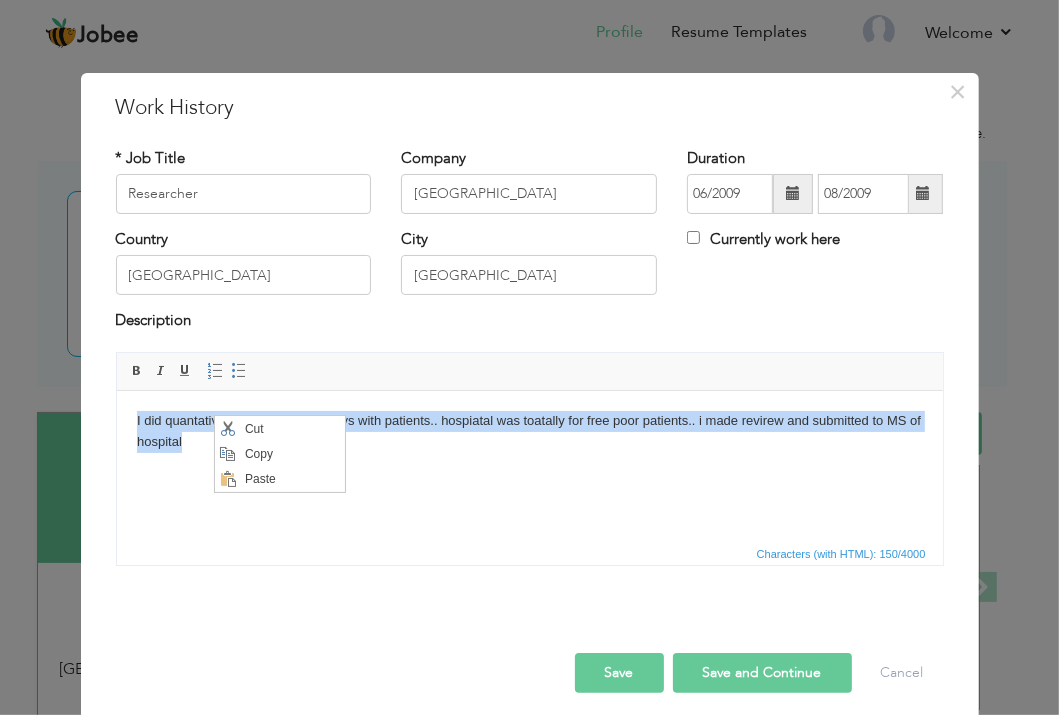drag, startPoint x: 267, startPoint y: 537, endPoint x: 268, endPoint y: 519, distance: 18.027756 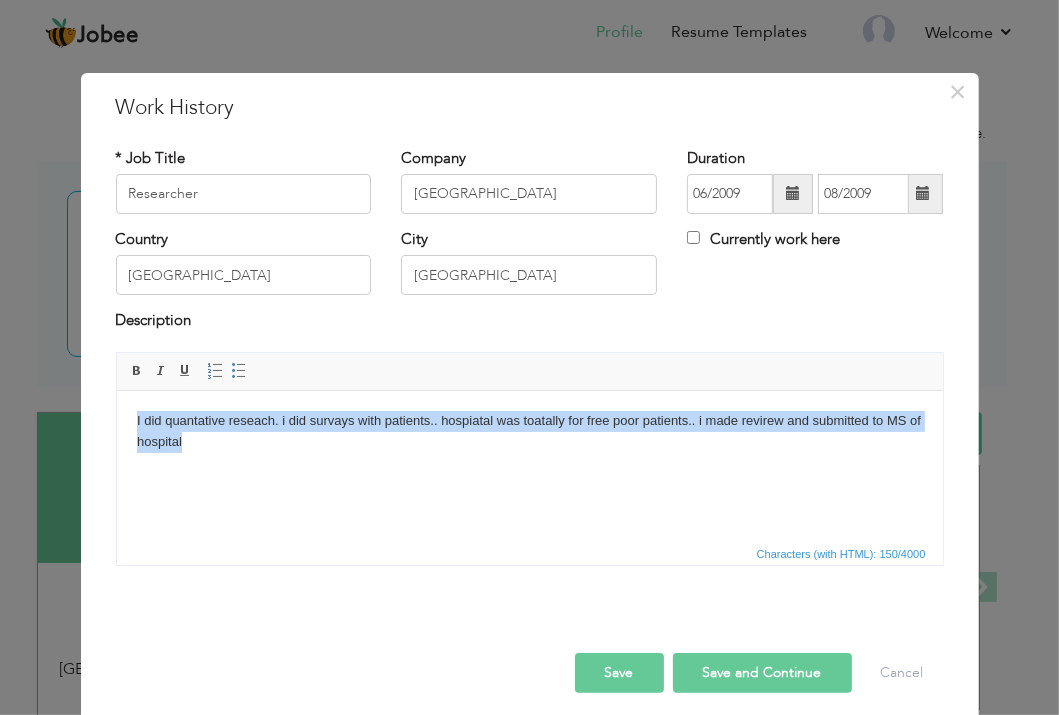 click on "I did quantative reseach. i did survays with patients.. hospiatal was toatally for free poor patients.. i made revirew and submitted to MS of hospital" at bounding box center (529, 431) 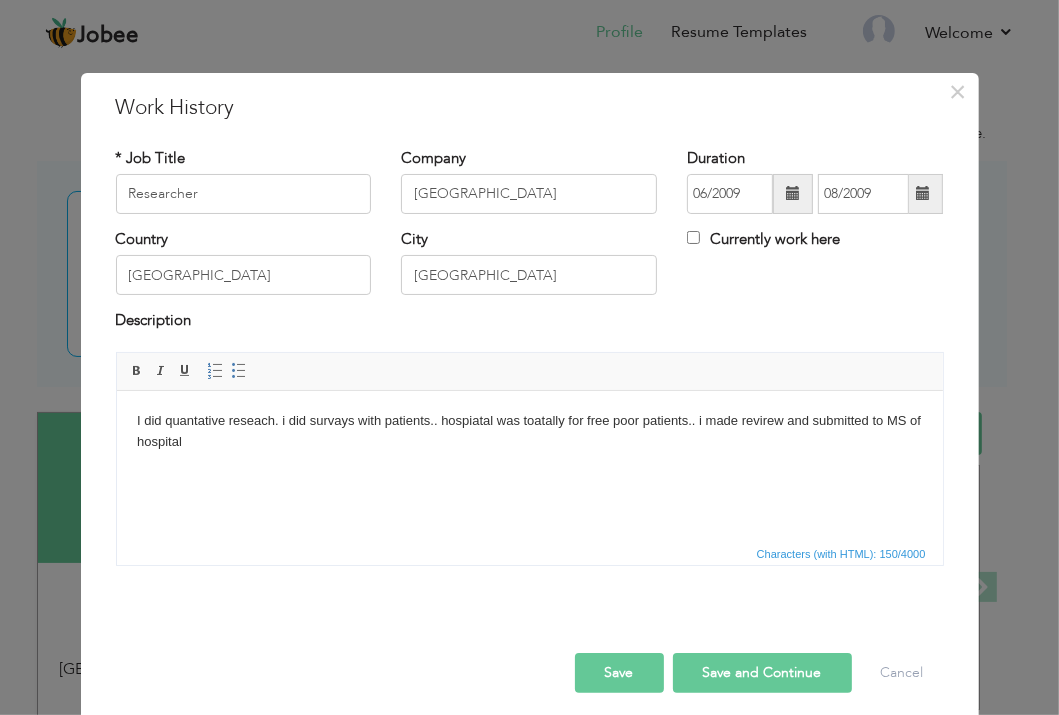 click on "I did quantative reseach. i did survays with patients.. hospiatal was toatally for free poor patients.. i made revirew and submitted to MS of hospital" at bounding box center (529, 431) 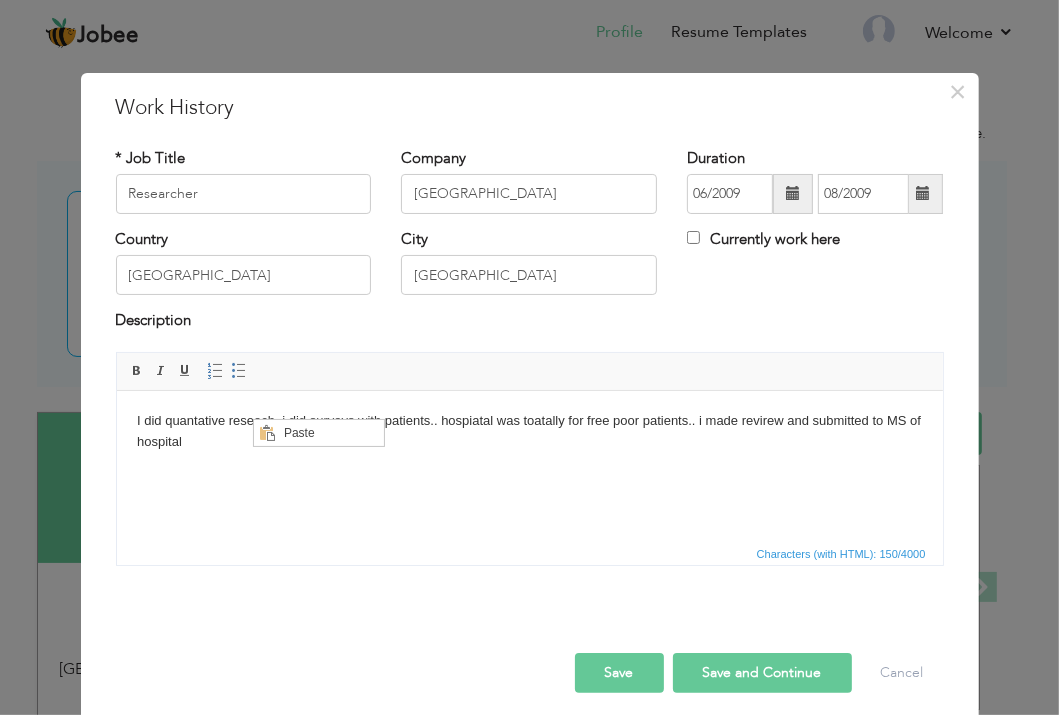 click on "I did quantative reseach. i did survays with patients.. hospiatal was toatally for free poor patients.. i made revirew and submitted to MS of hospital" at bounding box center [529, 431] 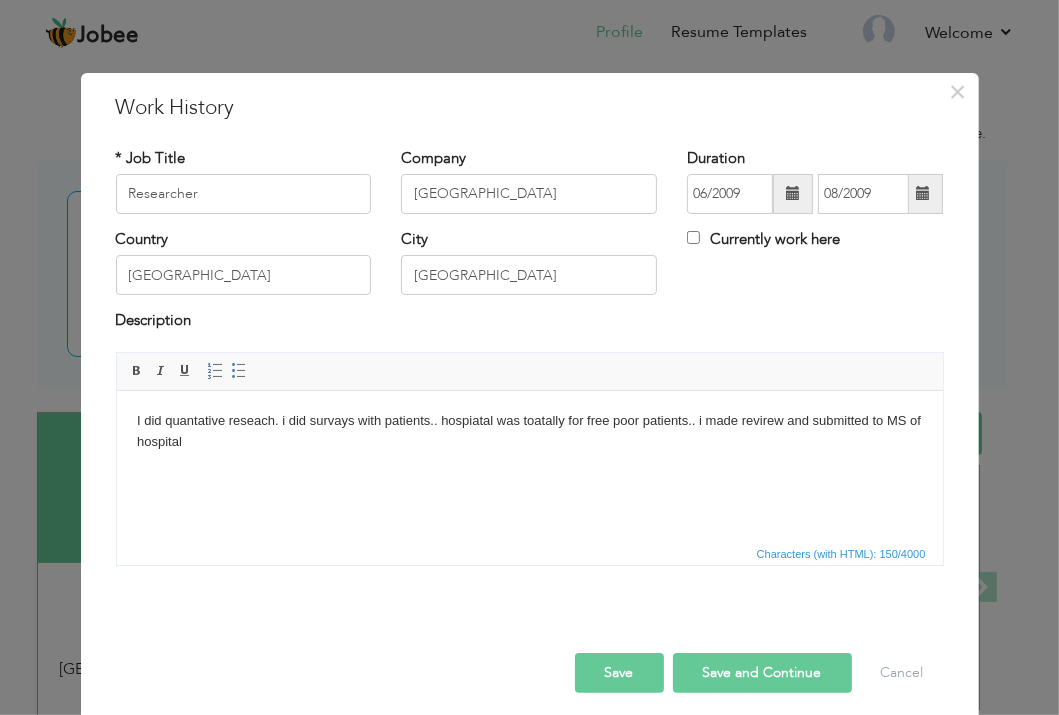 click on "I did quantative reseach. i did survays with patients.. hospiatal was toatally for free poor patients.. i made revirew and submitted to MS of hospital" at bounding box center [529, 431] 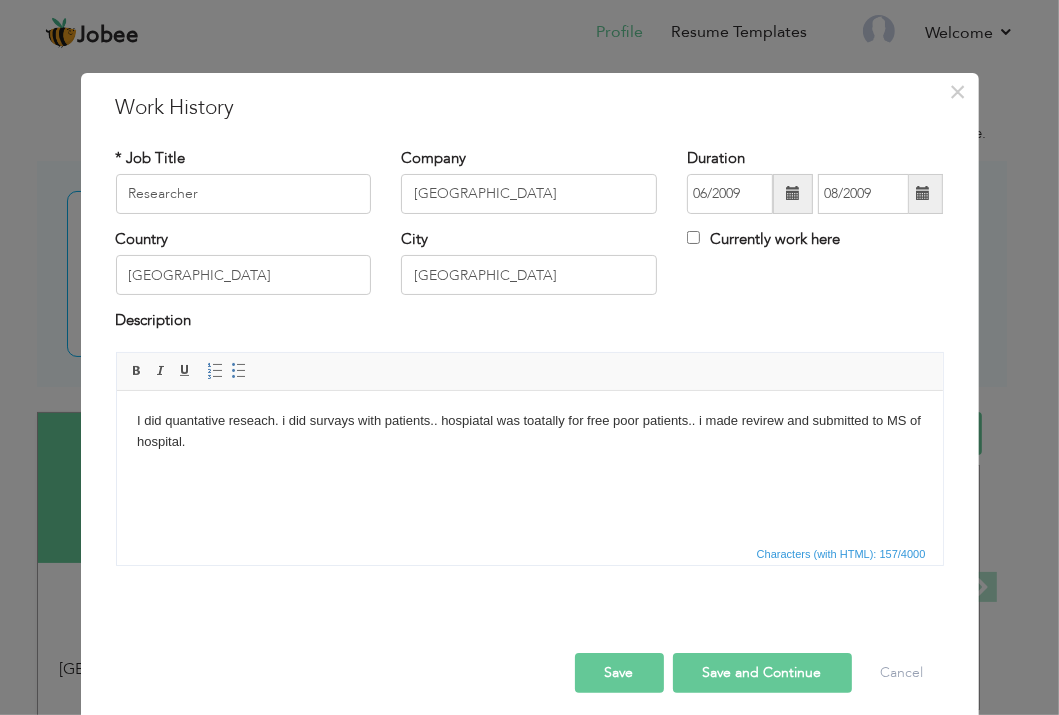 click on "Save" at bounding box center (619, 673) 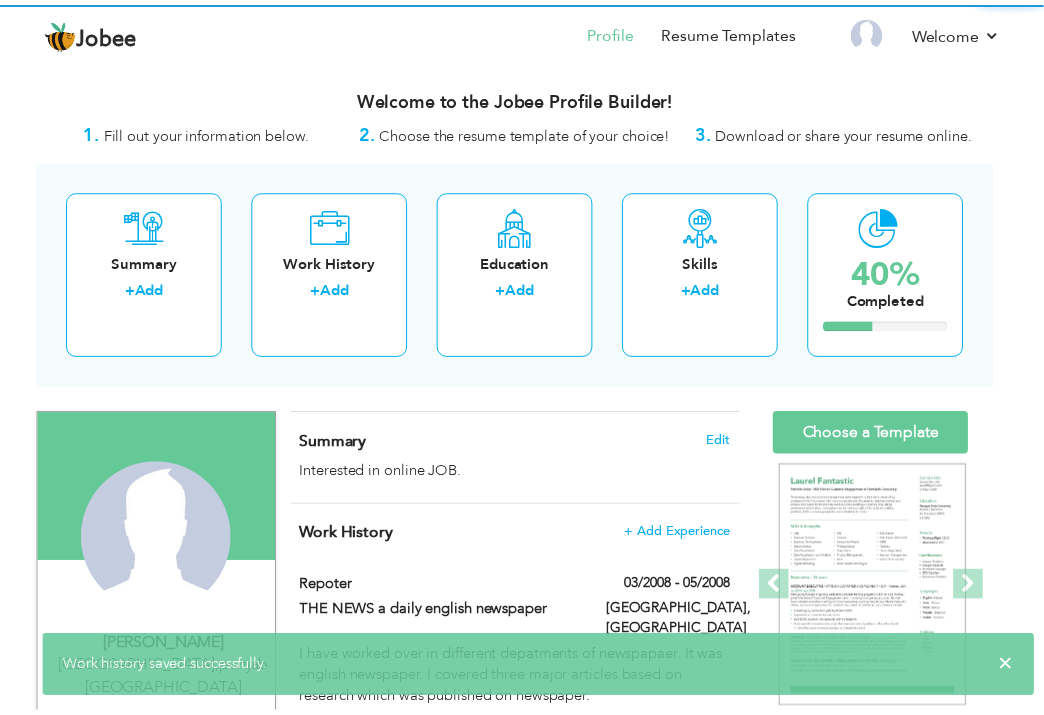 scroll, scrollTop: 0, scrollLeft: 0, axis: both 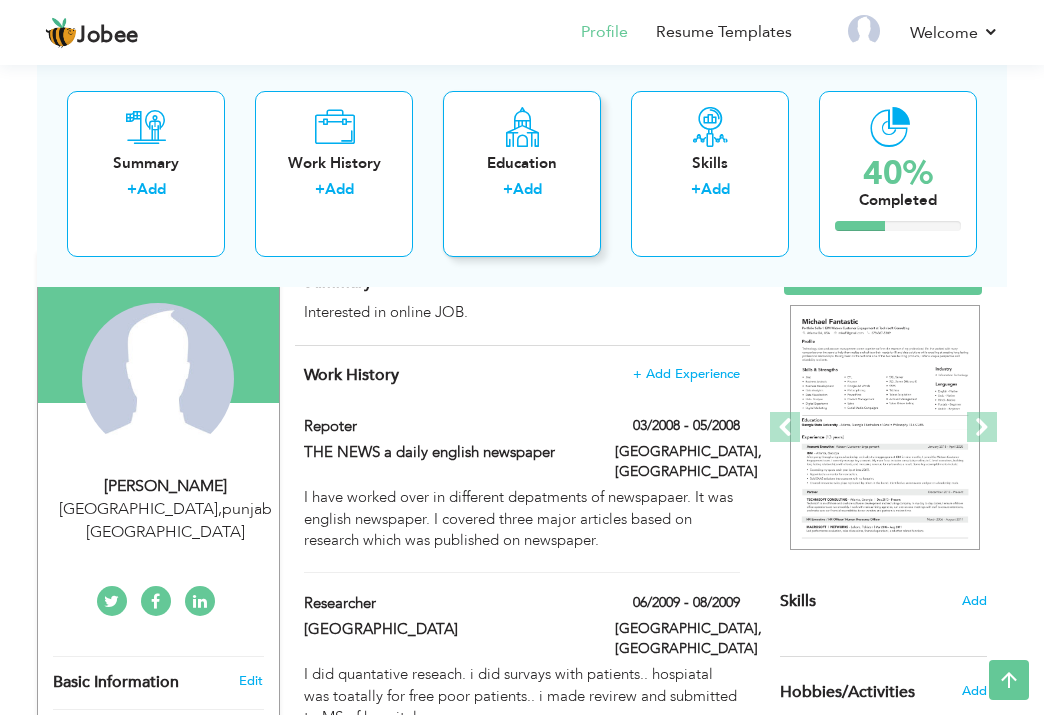 click on "Education" at bounding box center (522, 162) 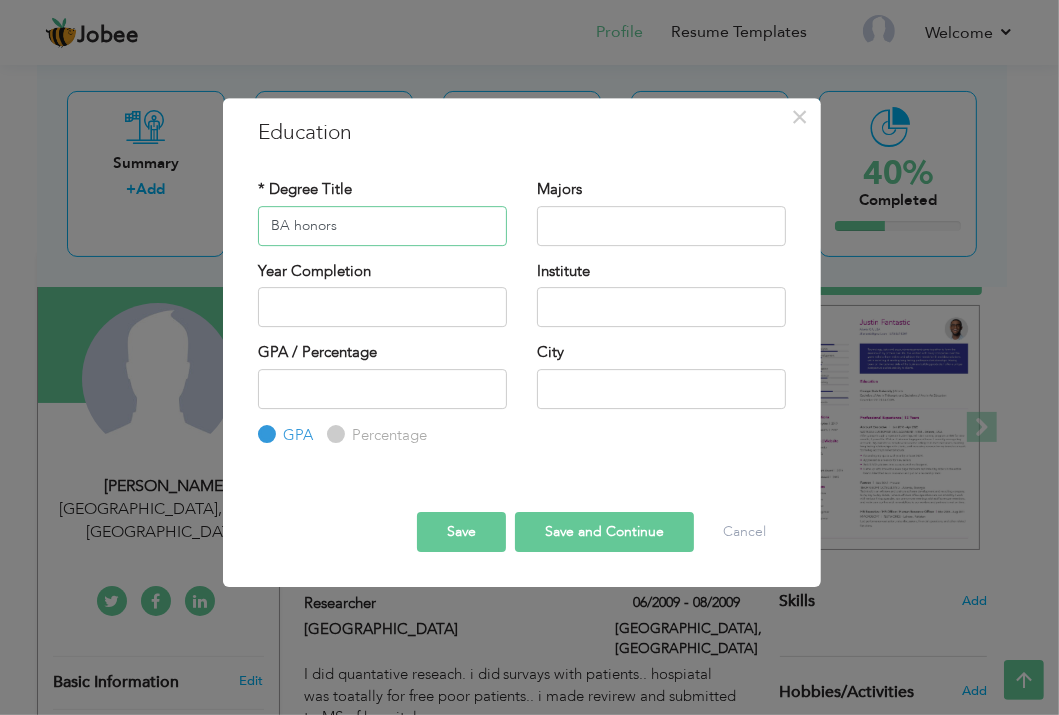 type on "BA honors" 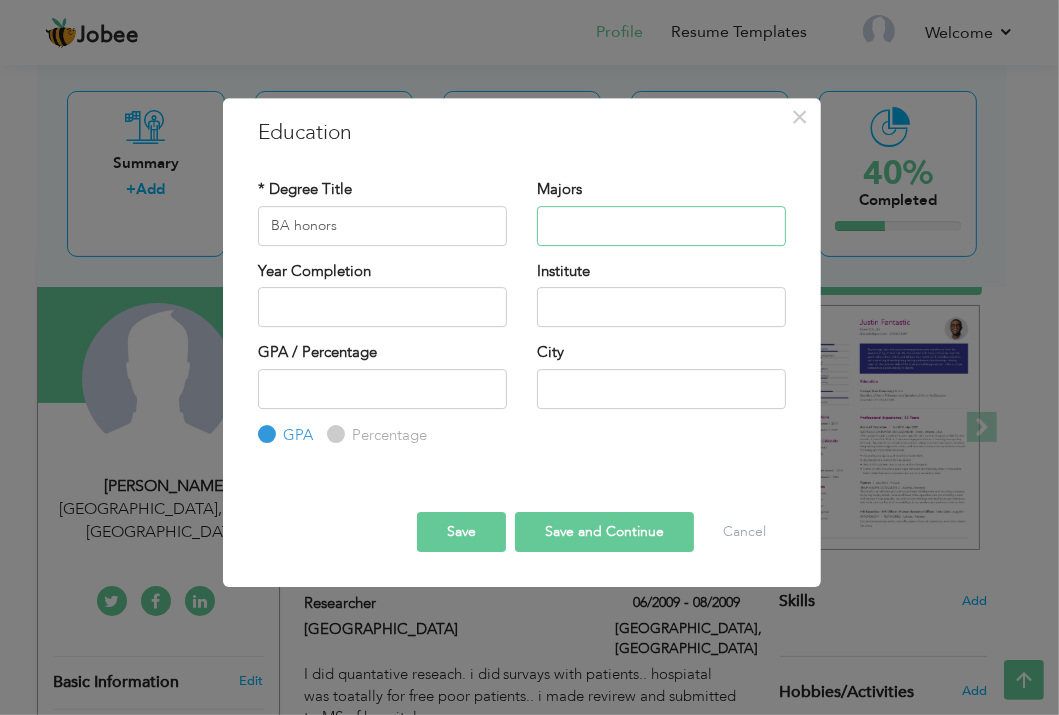 click at bounding box center (661, 226) 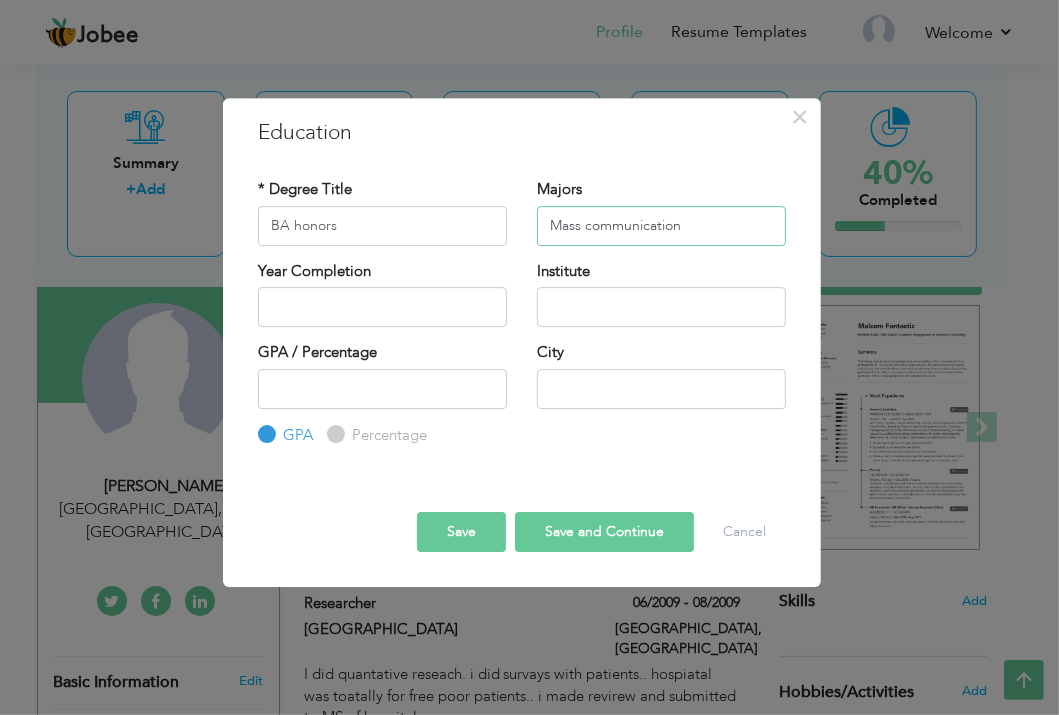 type on "Mass communication" 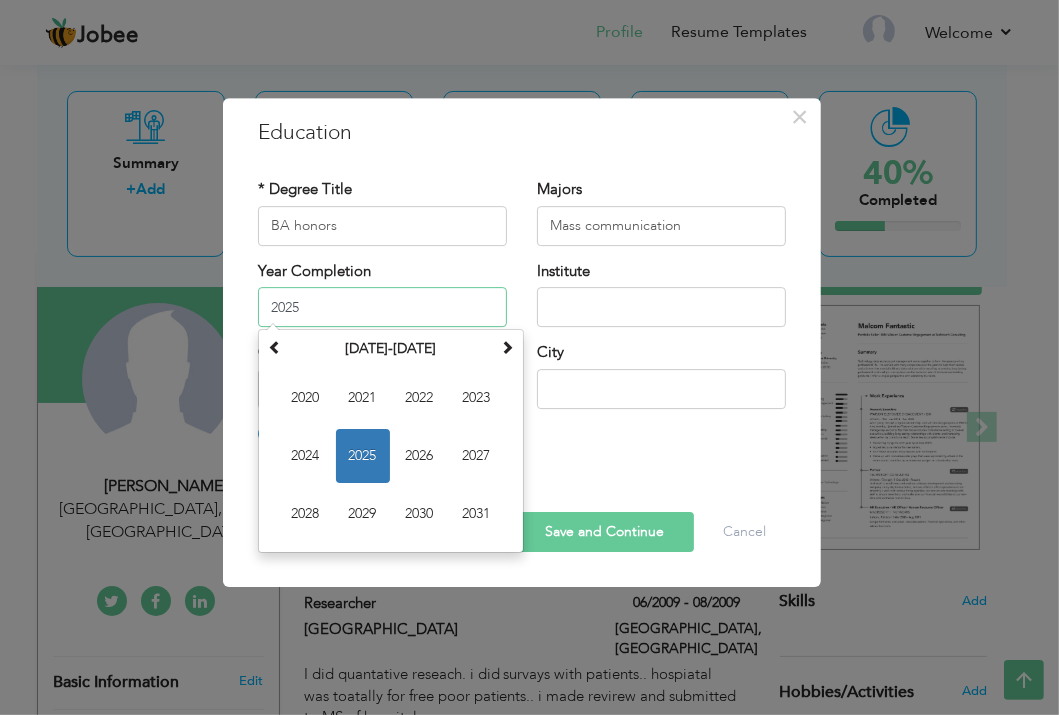 click on "2025" at bounding box center [382, 307] 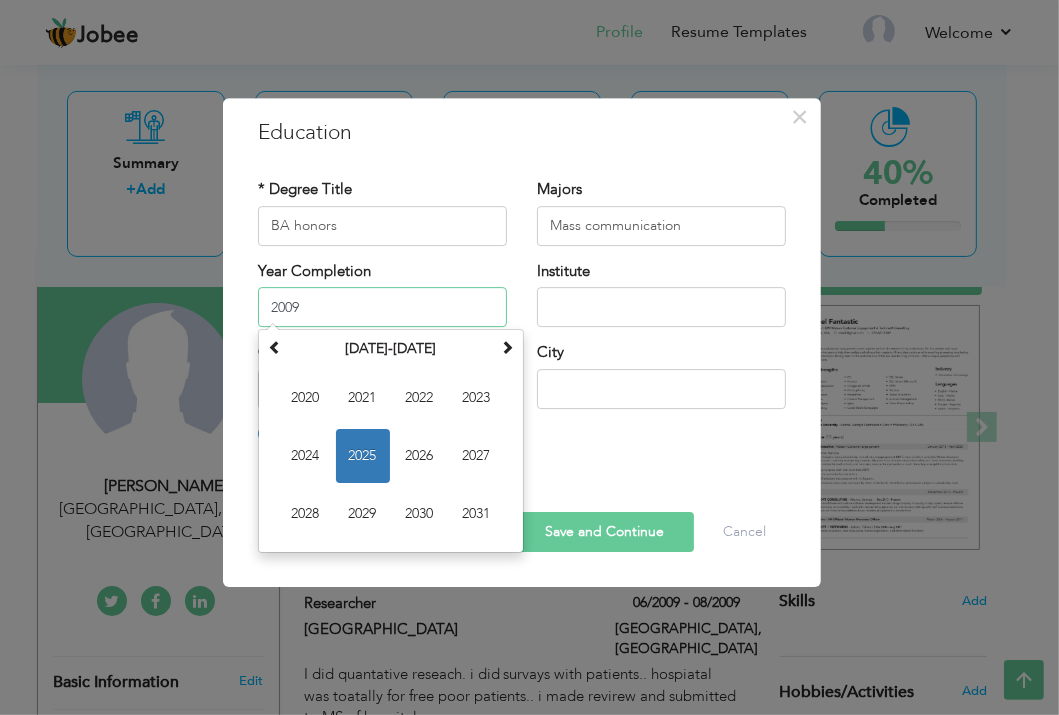 type on "2009" 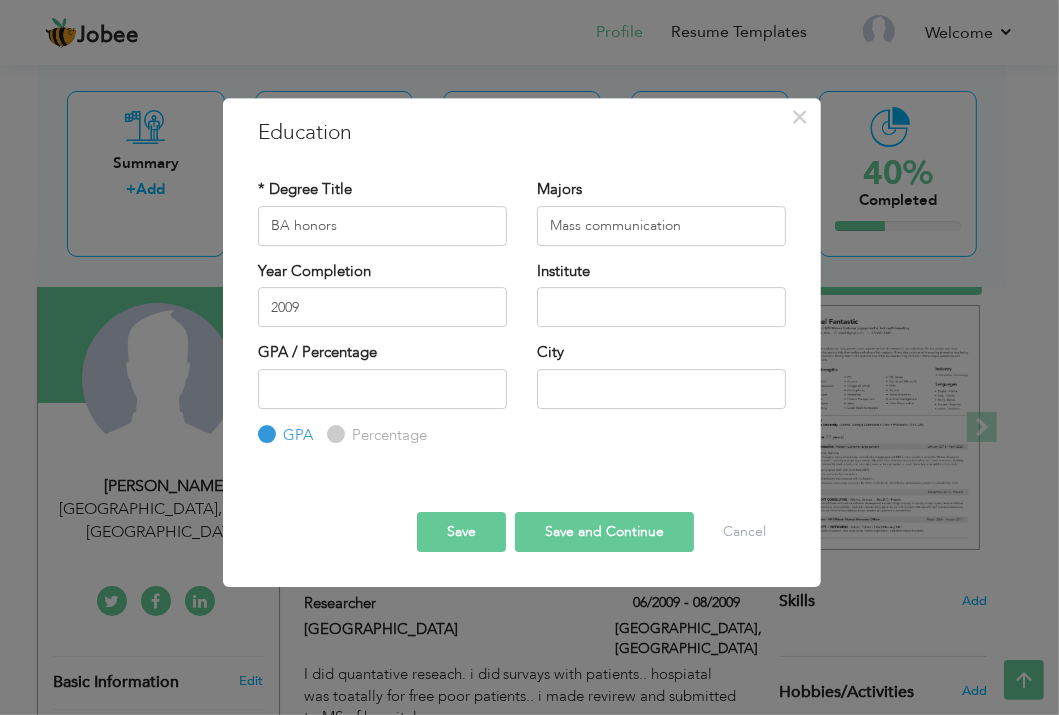 click on "Institute" at bounding box center (661, 294) 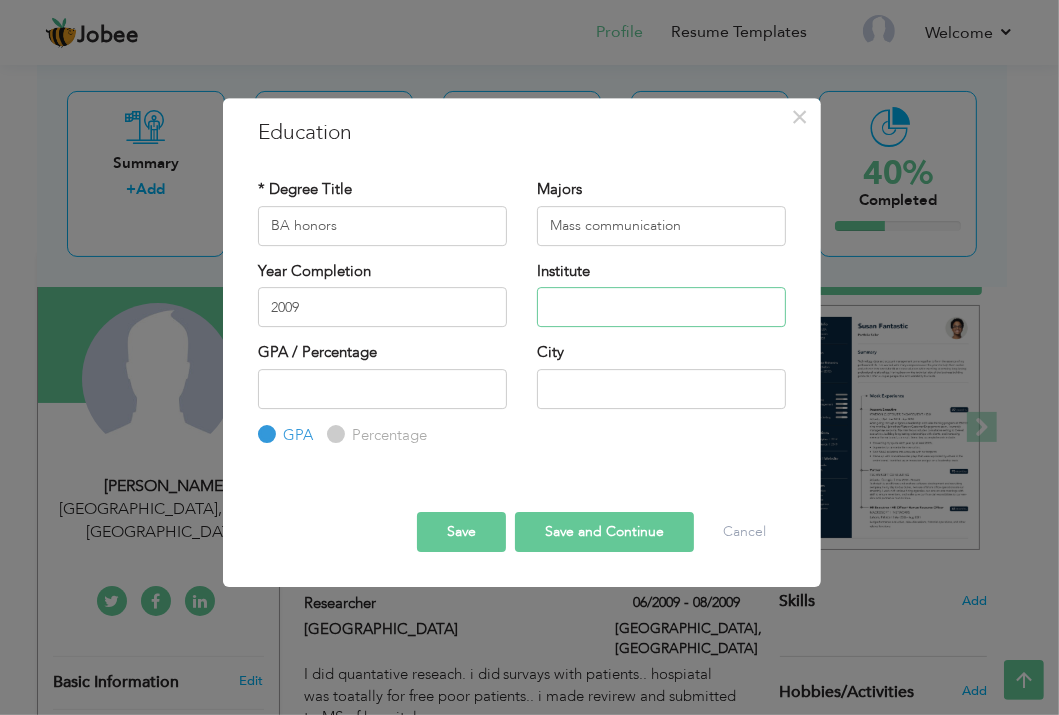click at bounding box center (661, 307) 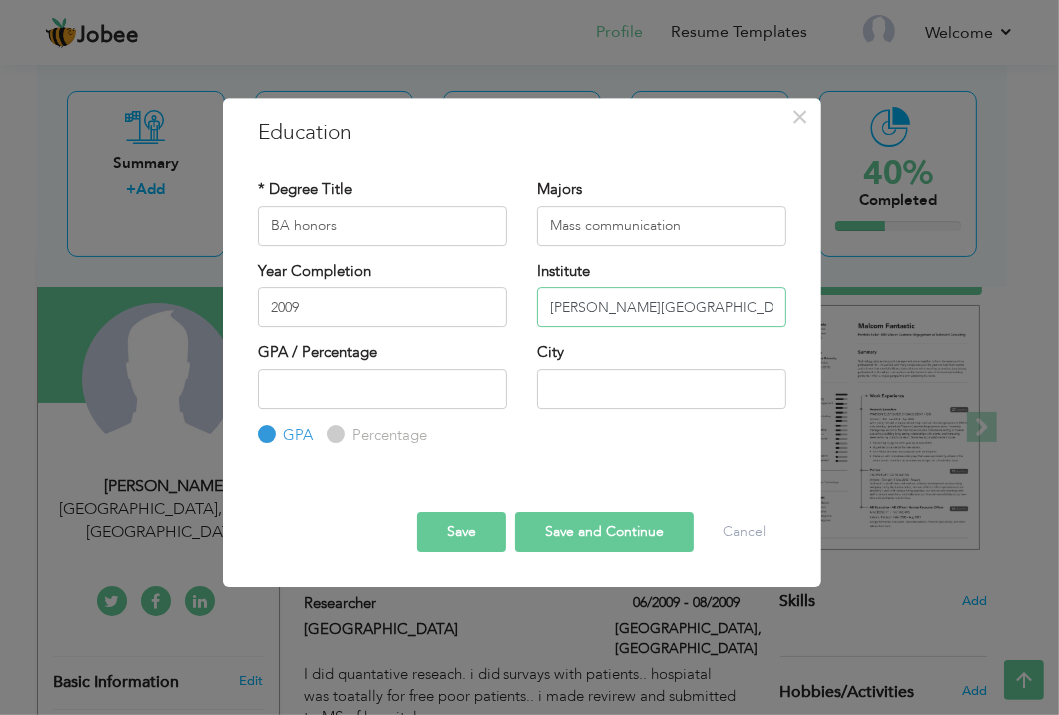click on "Forman Christian College" at bounding box center (661, 307) 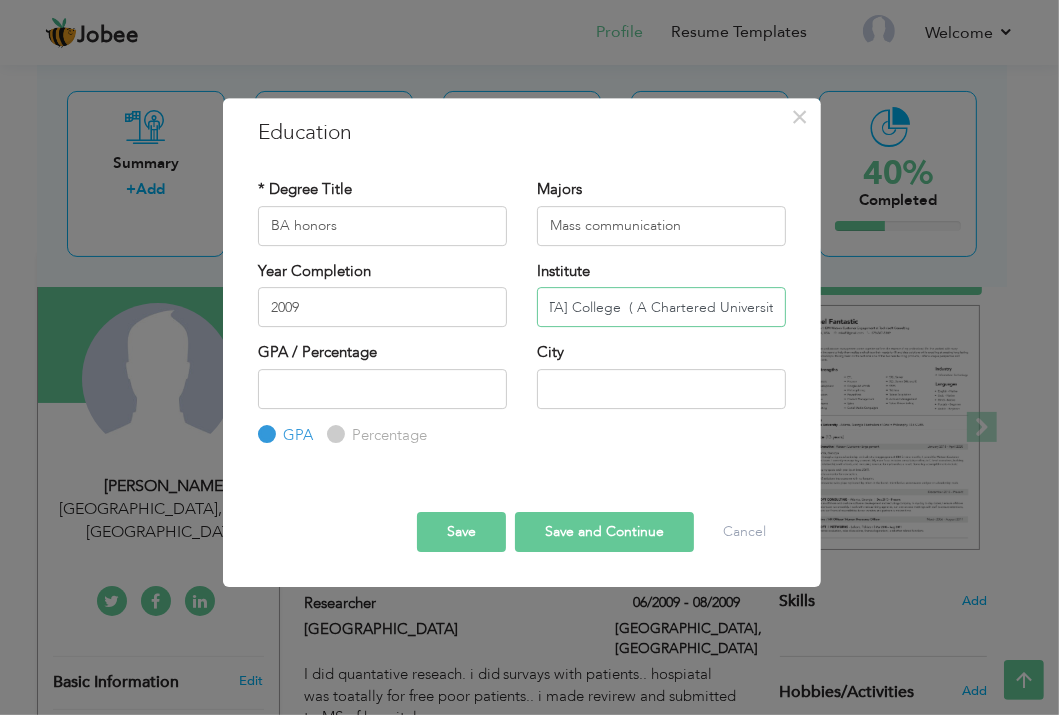 scroll, scrollTop: 0, scrollLeft: 256, axis: horizontal 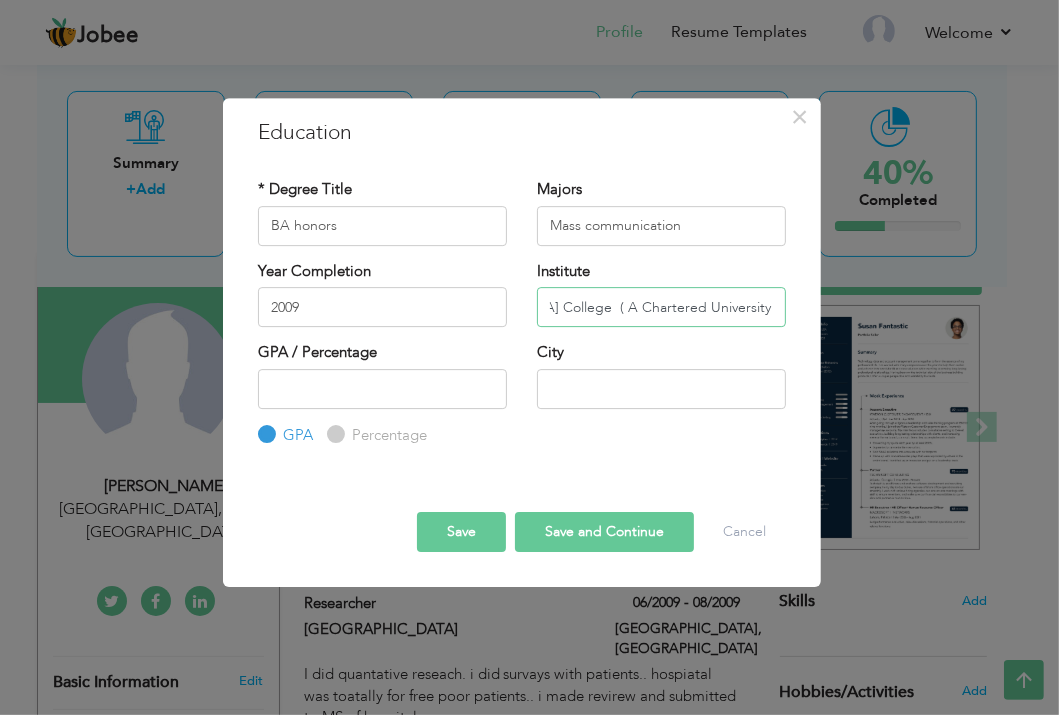 type on "[PERSON_NAME][DEMOGRAPHIC_DATA] College  ( A Chartered University )associated with AMERICA" 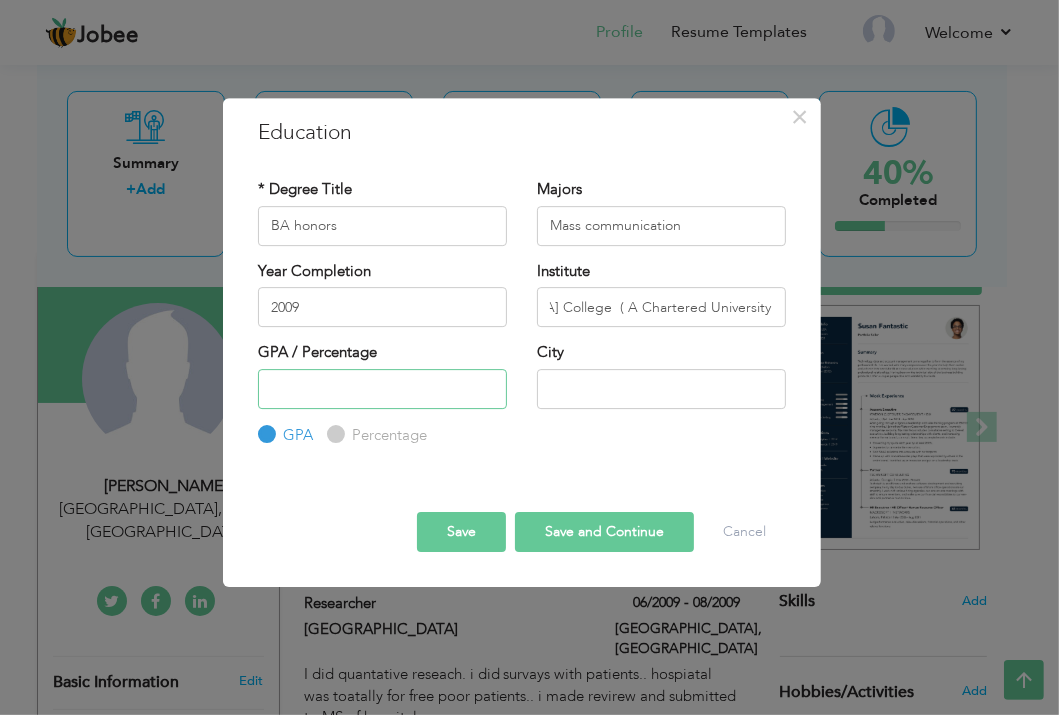scroll, scrollTop: 0, scrollLeft: 0, axis: both 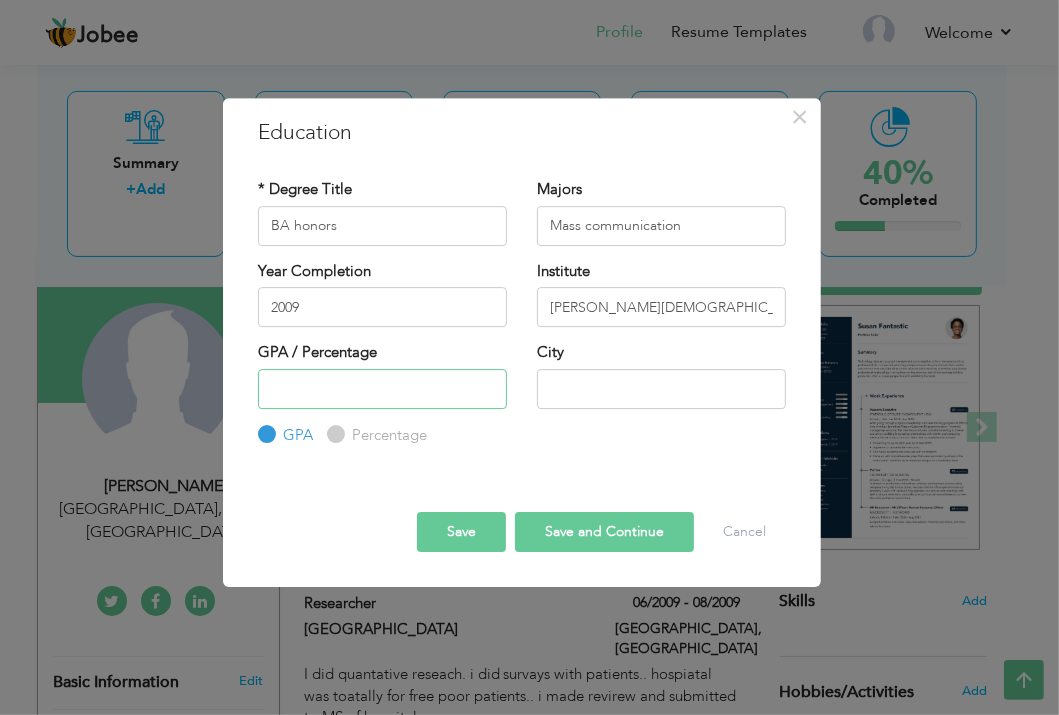 click at bounding box center [382, 389] 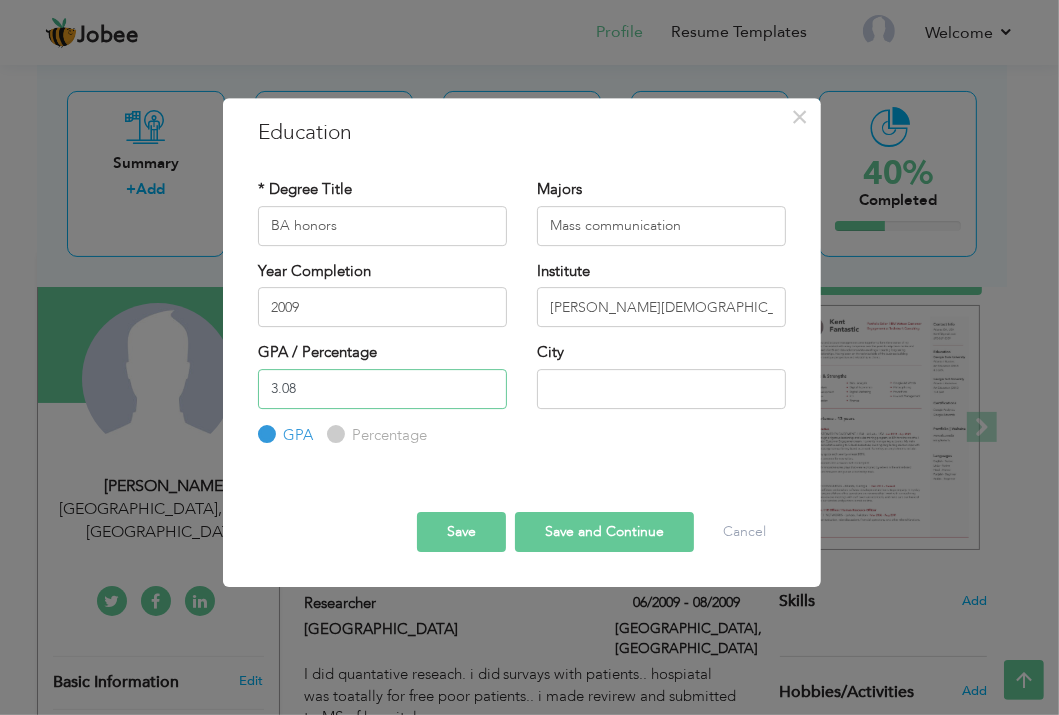 type on "3.08" 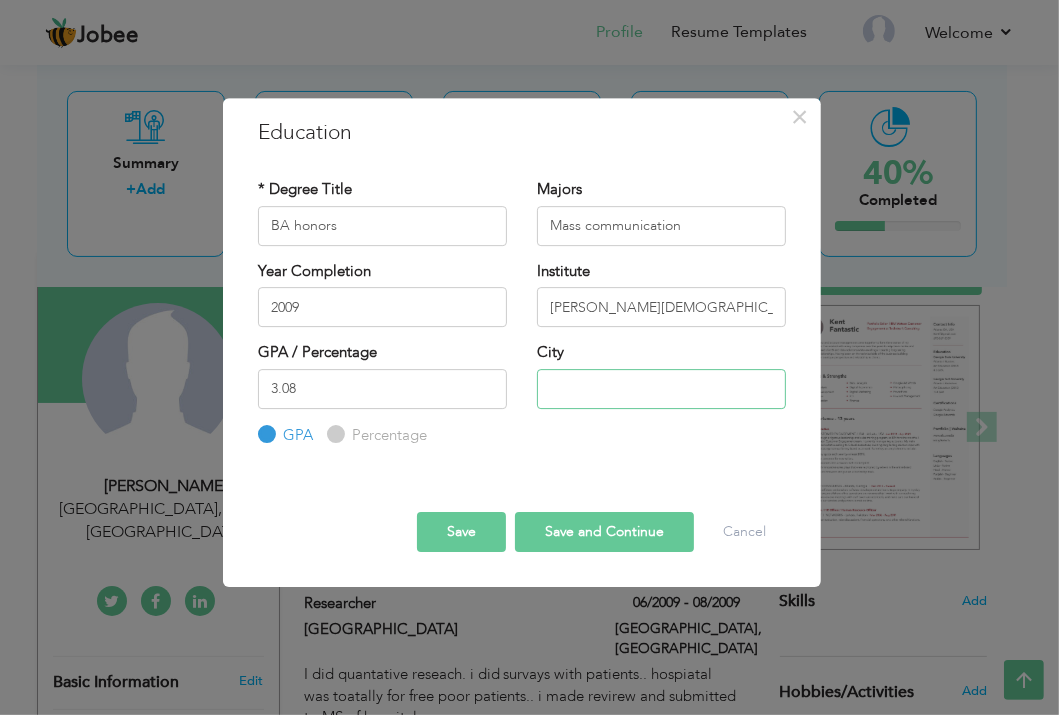 click at bounding box center (661, 389) 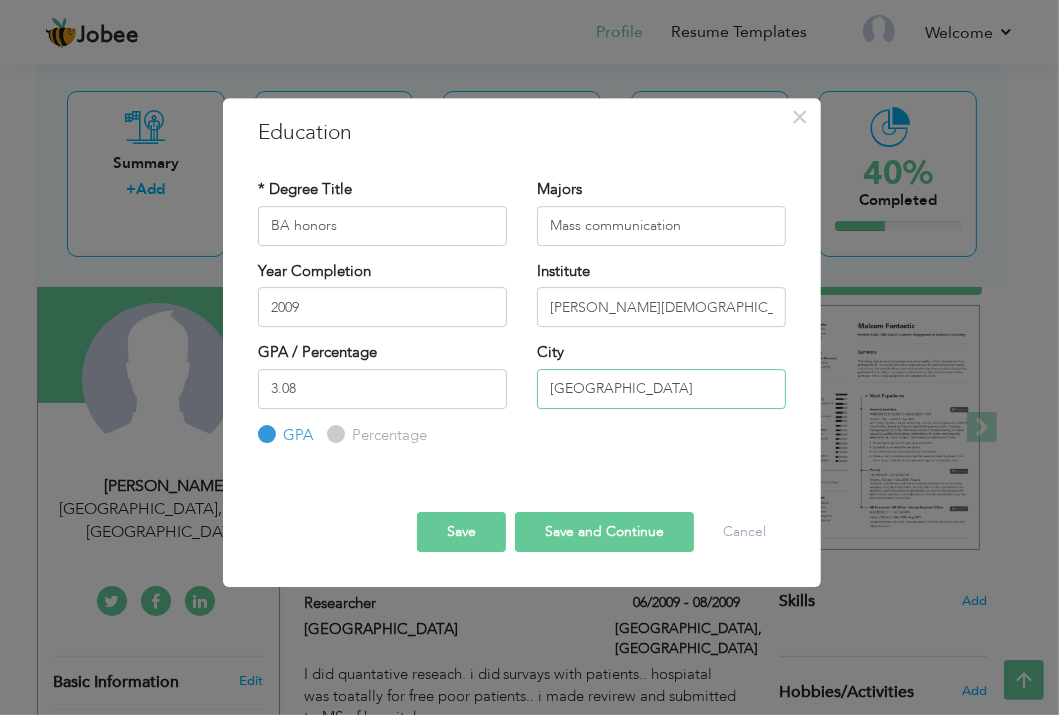 type on "[GEOGRAPHIC_DATA]" 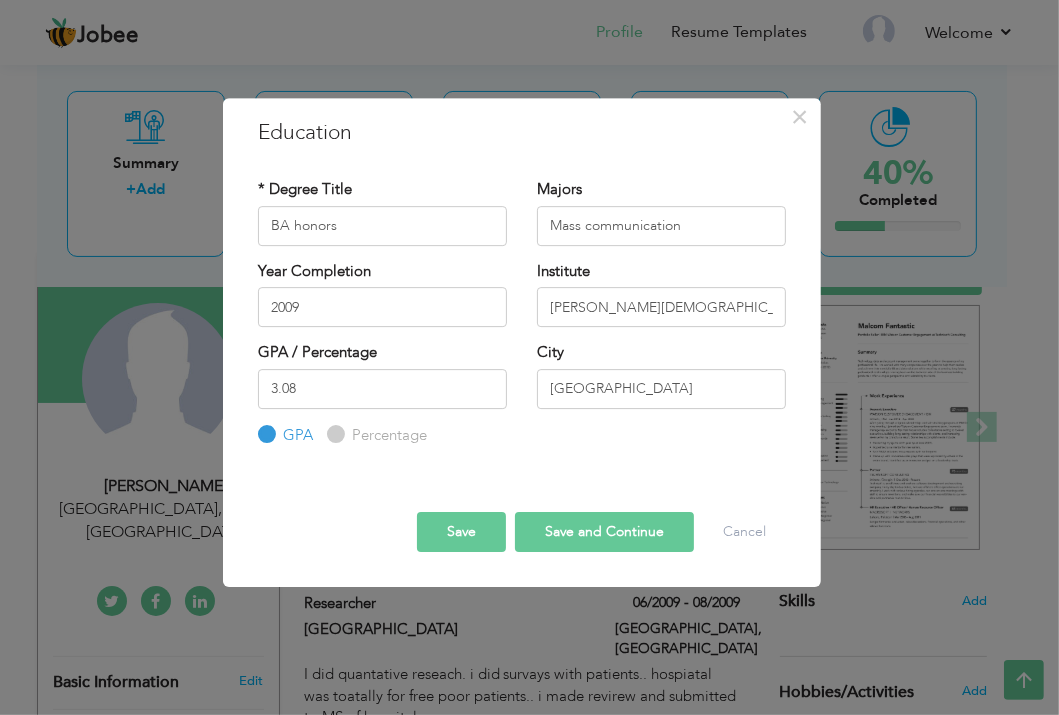 click on "Percentage" at bounding box center [333, 434] 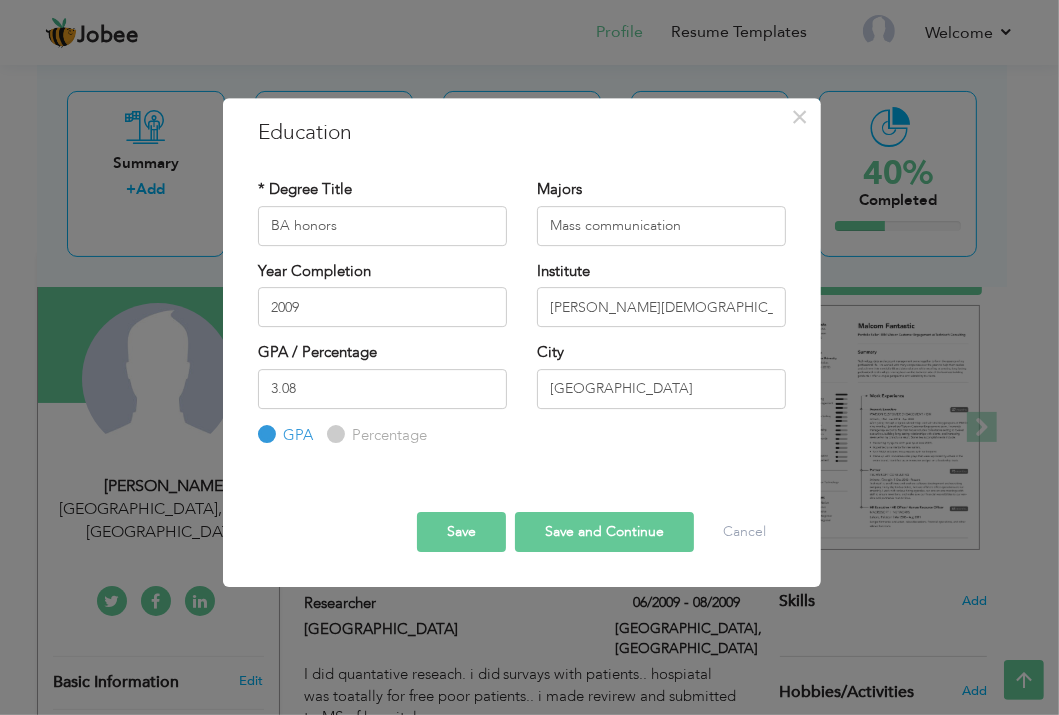 radio on "true" 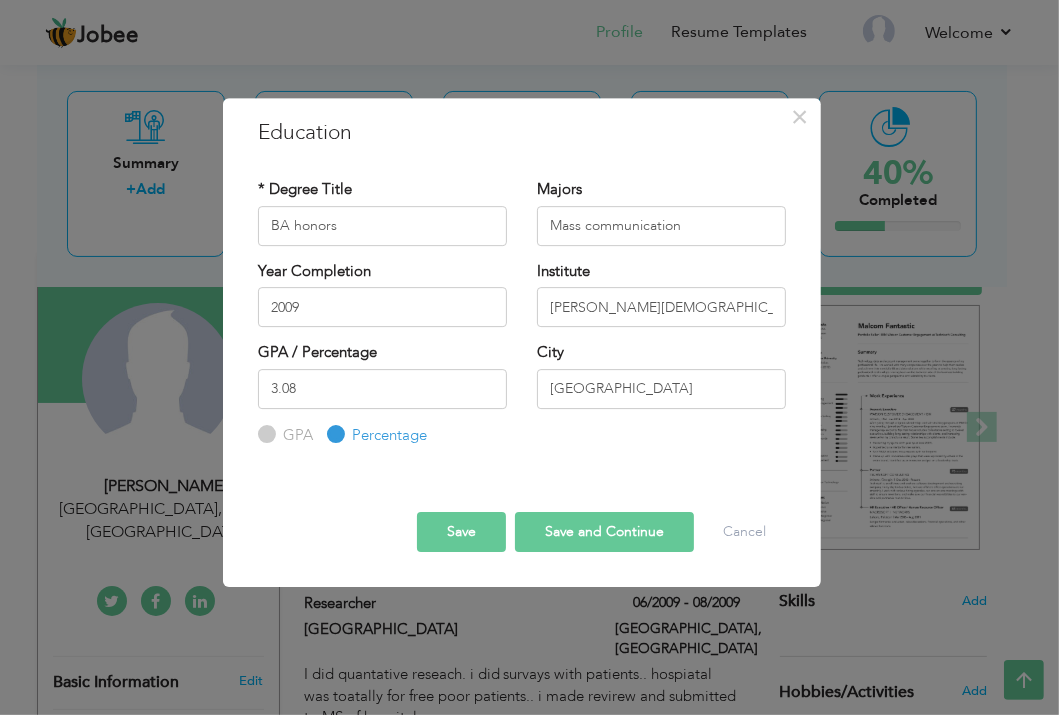click on "GPA" at bounding box center [285, 435] 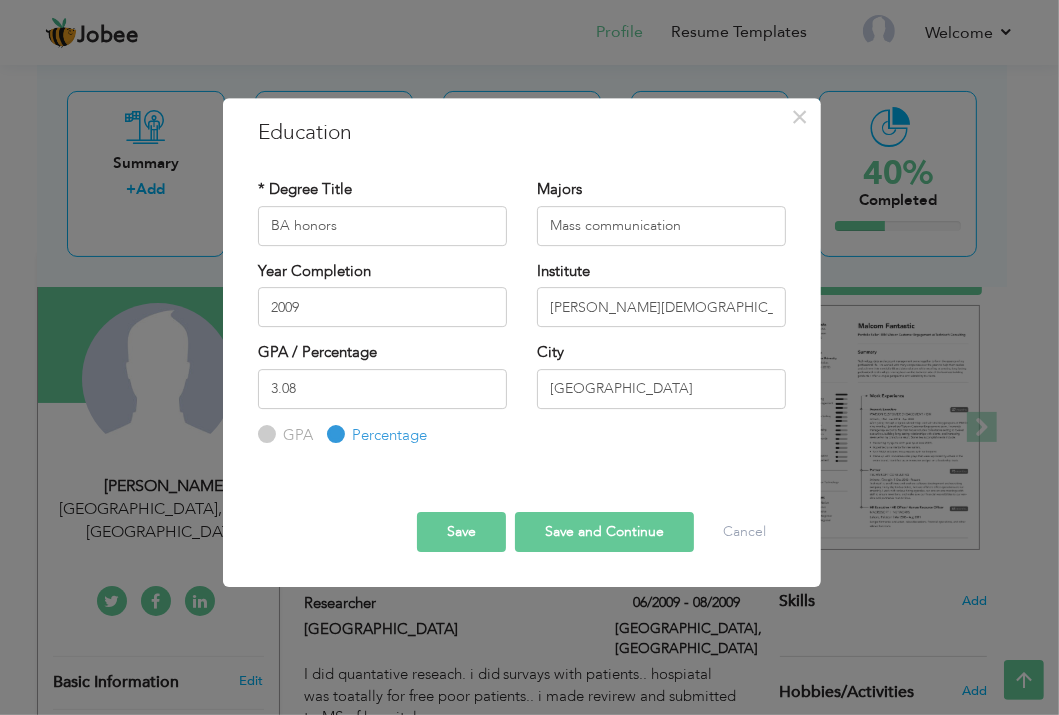 click on "GPA" at bounding box center (264, 434) 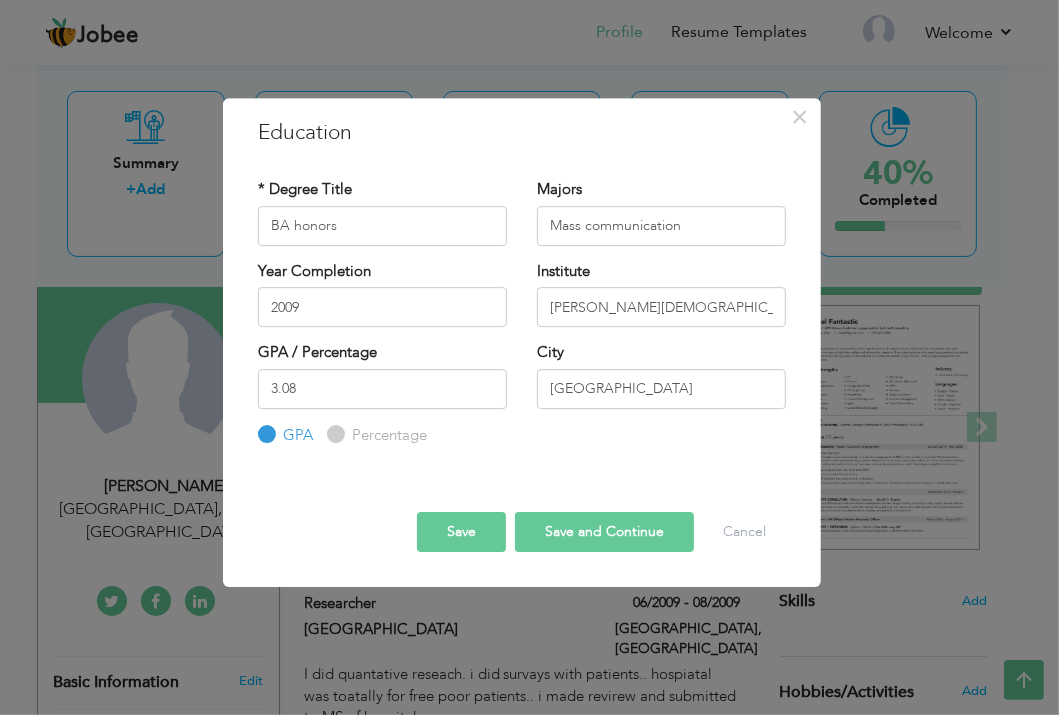 click on "Save" at bounding box center [461, 532] 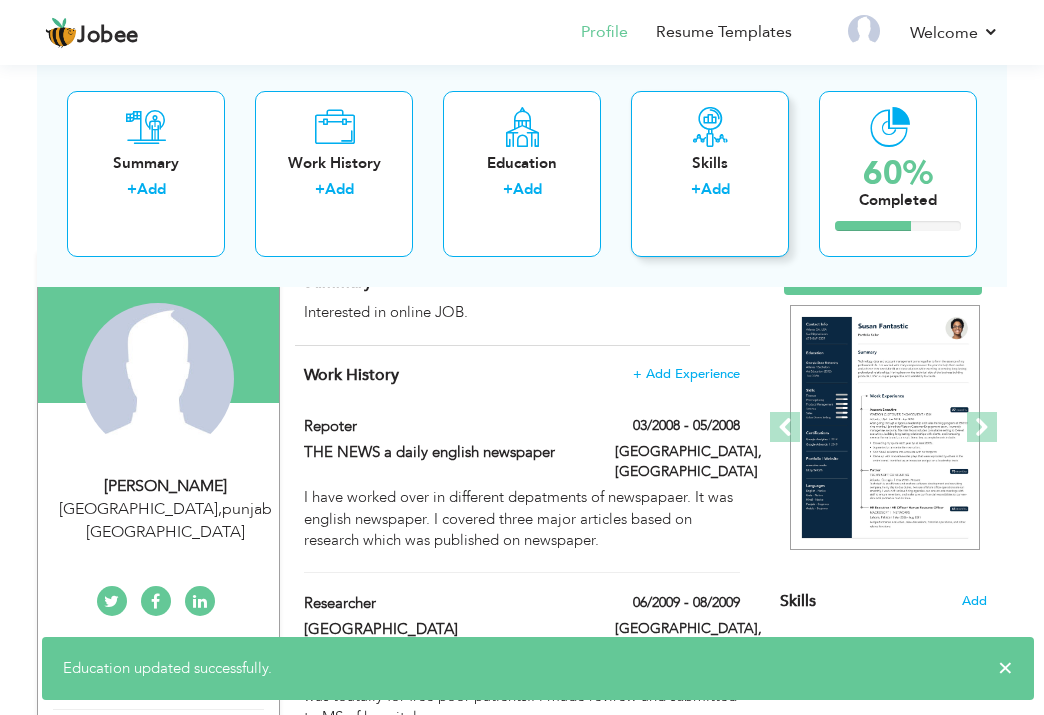 click on "+  Add" at bounding box center [710, 192] 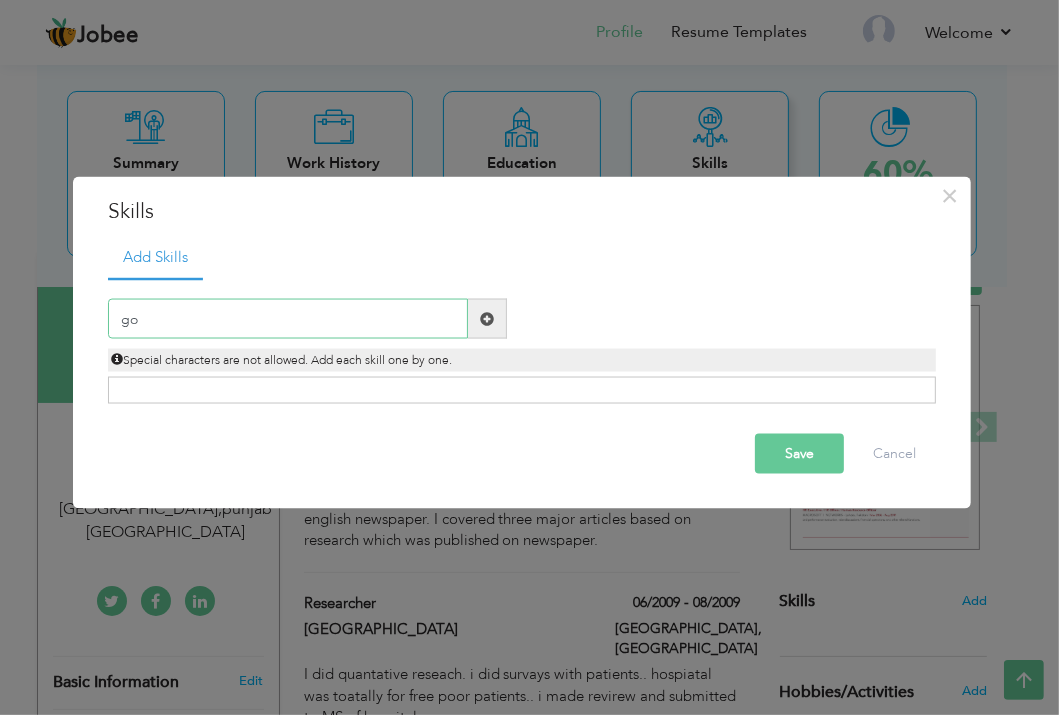 type on "g" 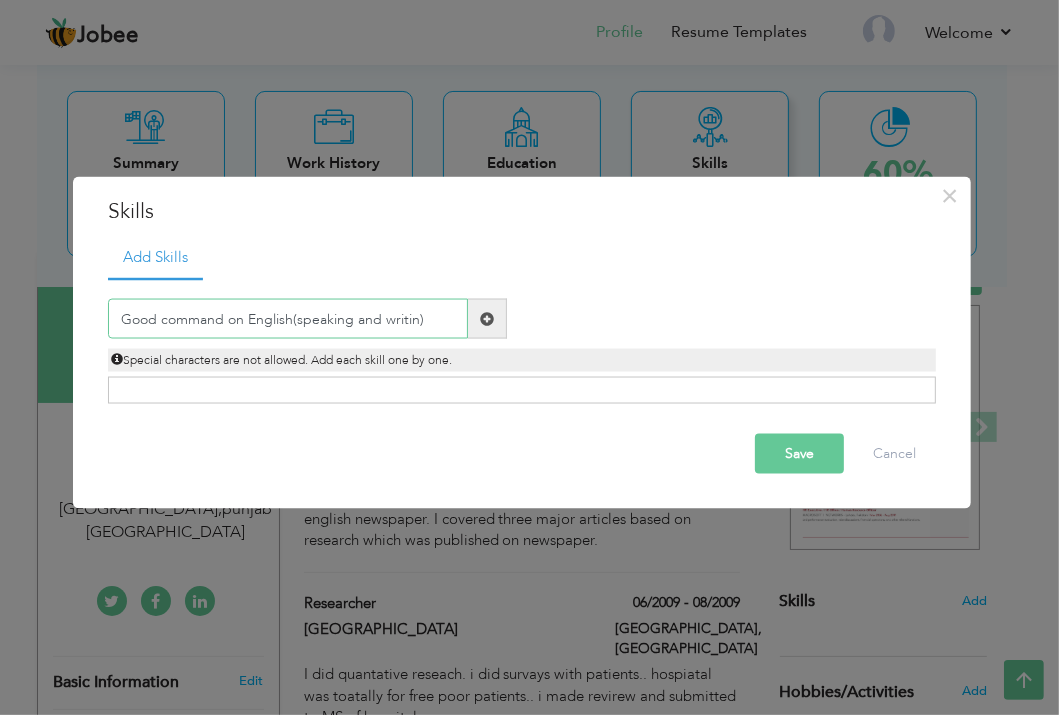 type on "Good command on English(speaking and writing)" 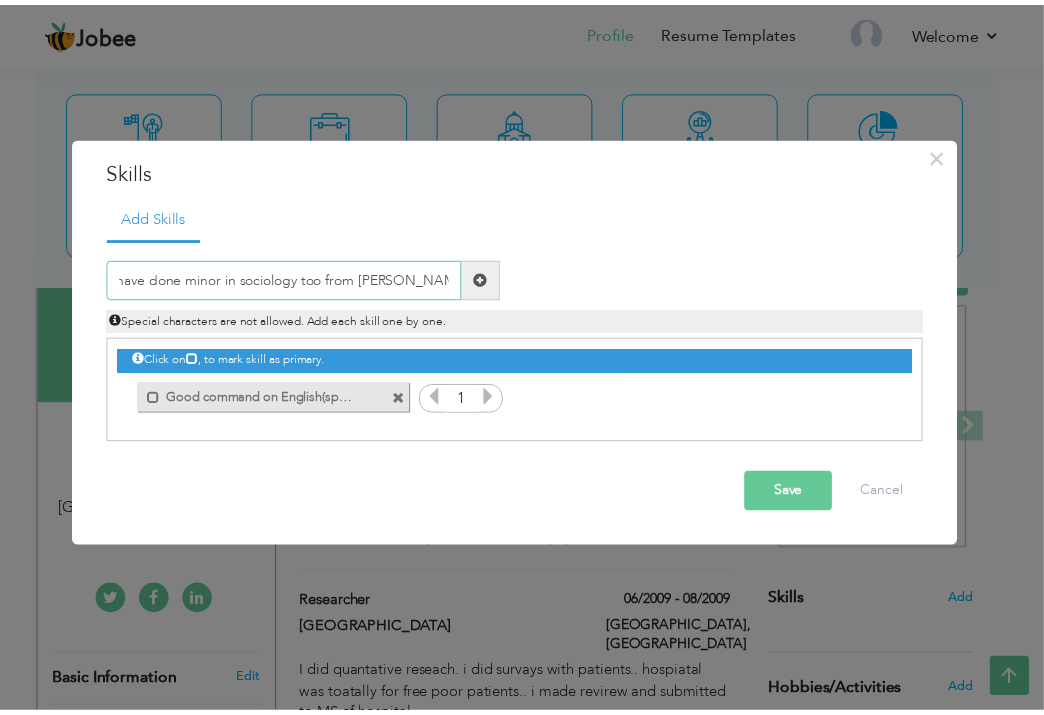 scroll, scrollTop: 0, scrollLeft: 0, axis: both 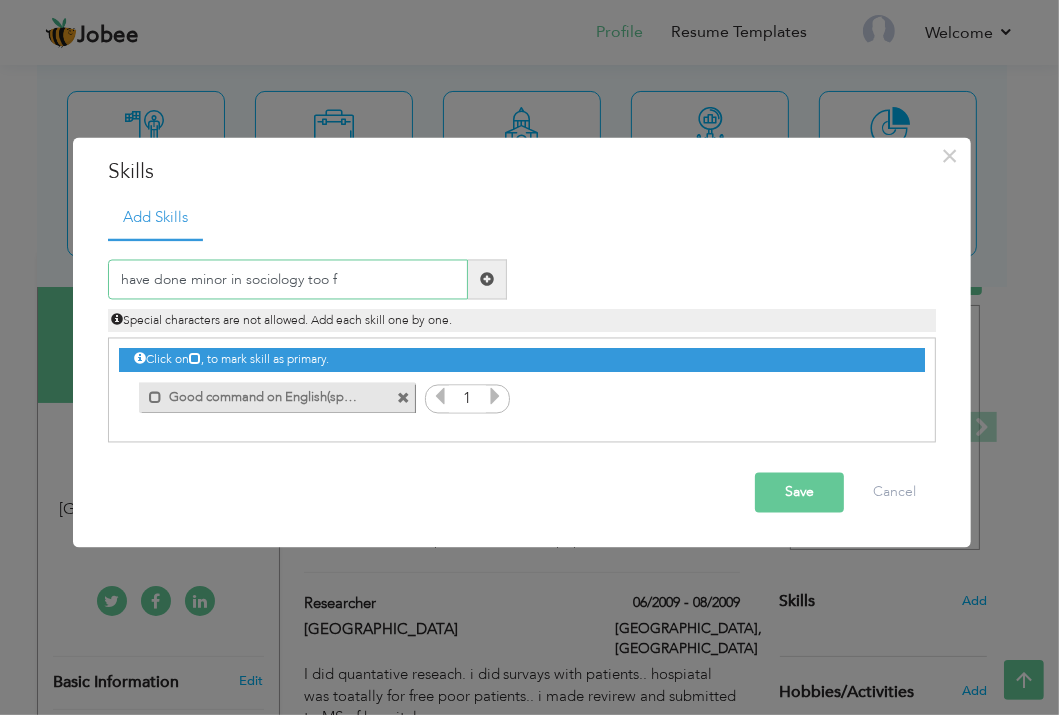 type on "have done minor in sociology too" 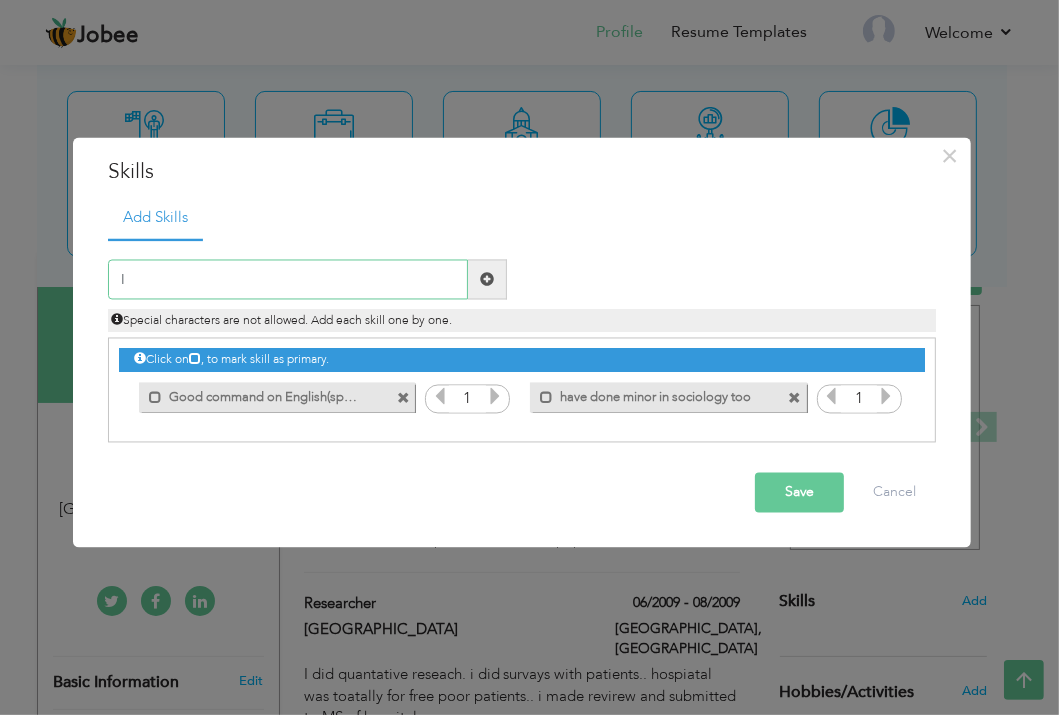 type on "I" 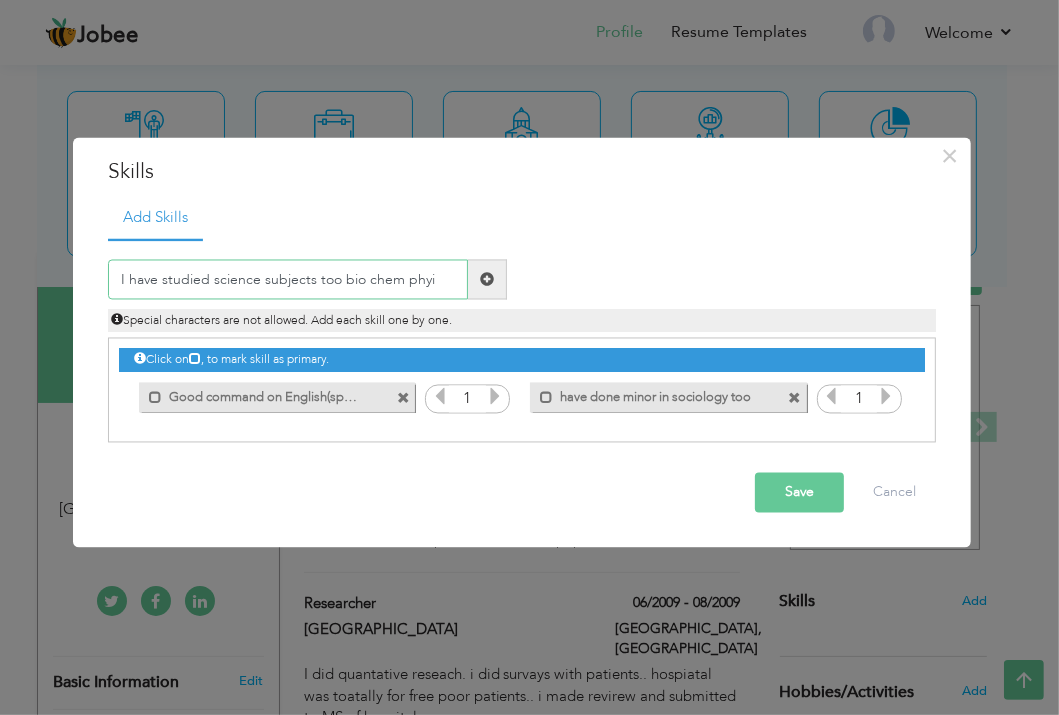 type on "I have studied science subjects too bio chem phy" 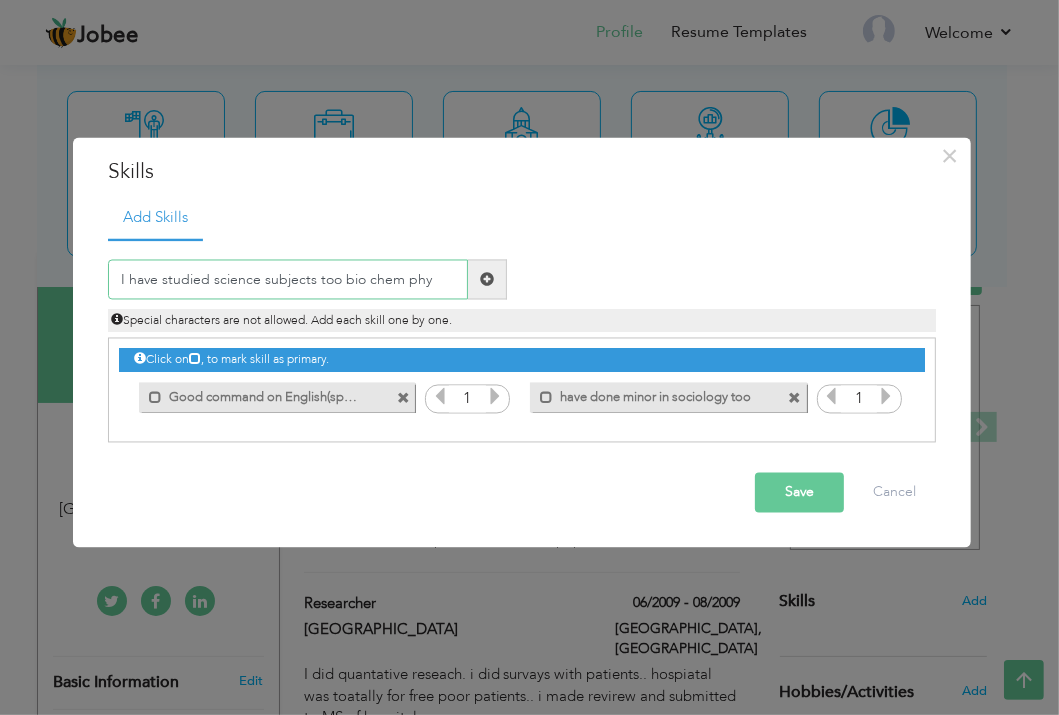 type 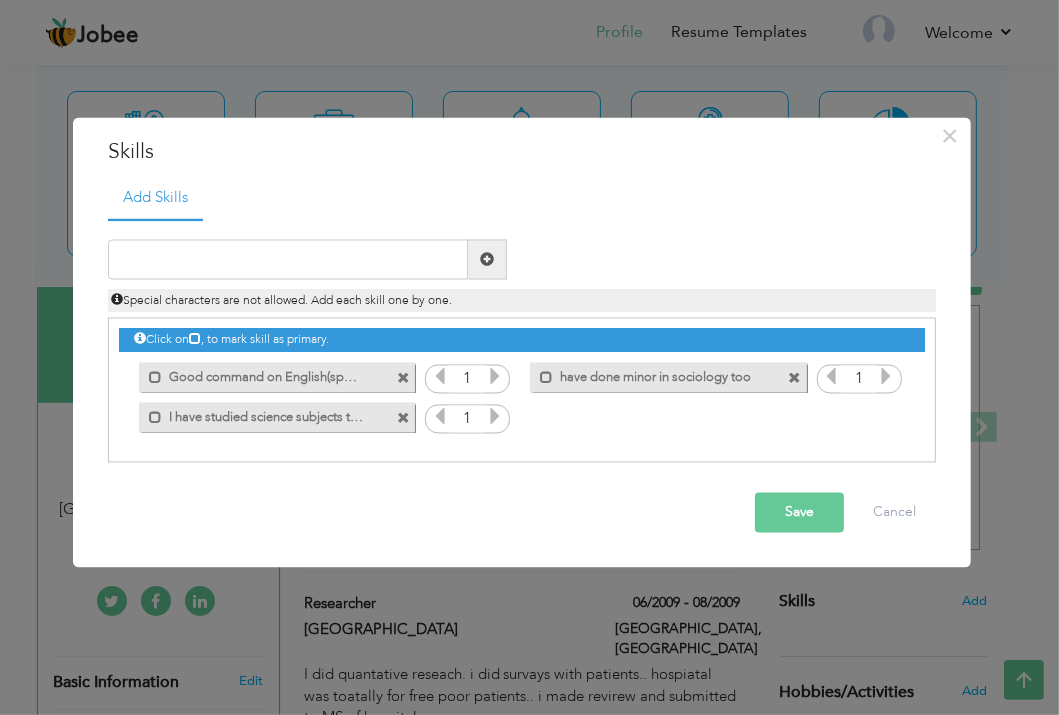 click on "Save" at bounding box center (799, 513) 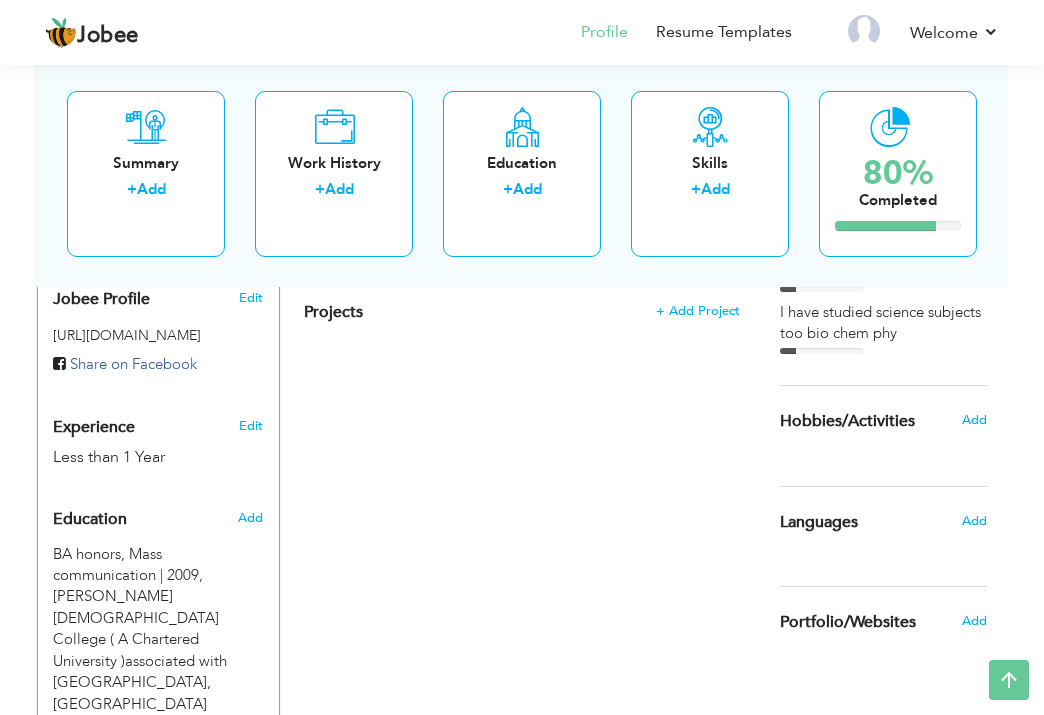 scroll, scrollTop: 660, scrollLeft: 0, axis: vertical 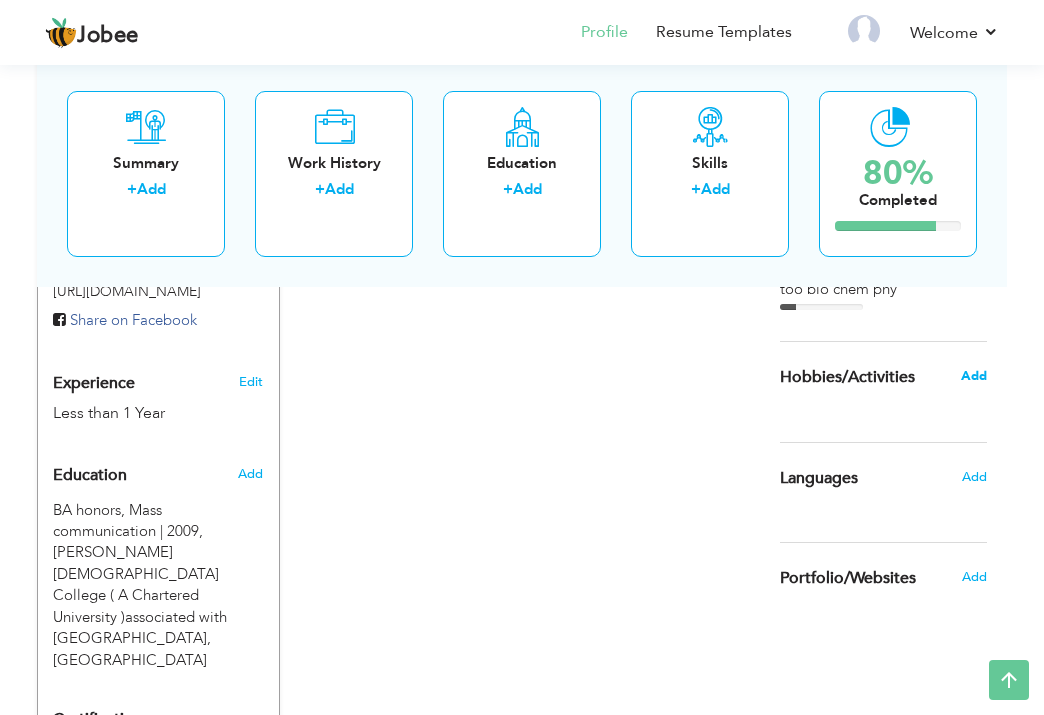 click on "Add" at bounding box center (974, 376) 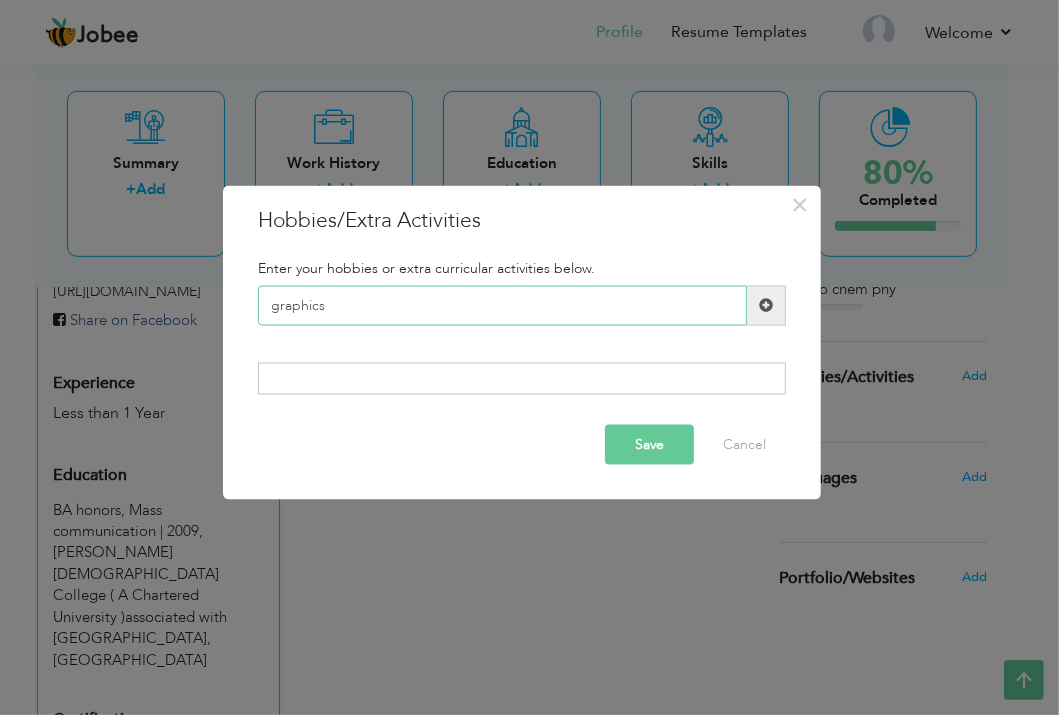 type on "graphics" 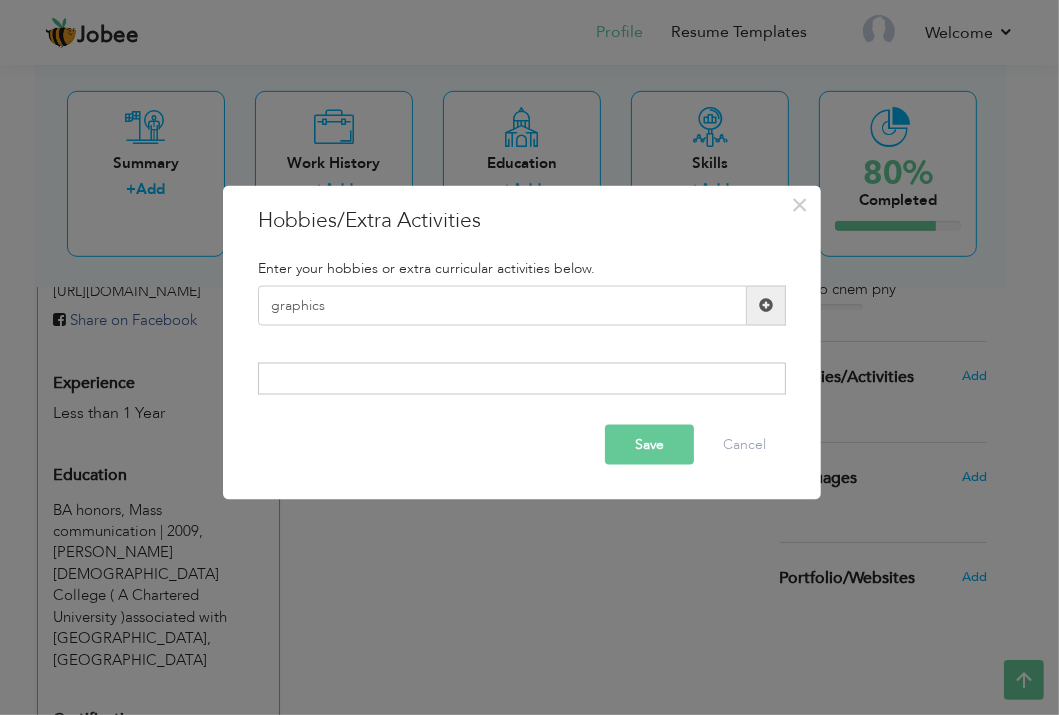 click on "Save" at bounding box center [649, 445] 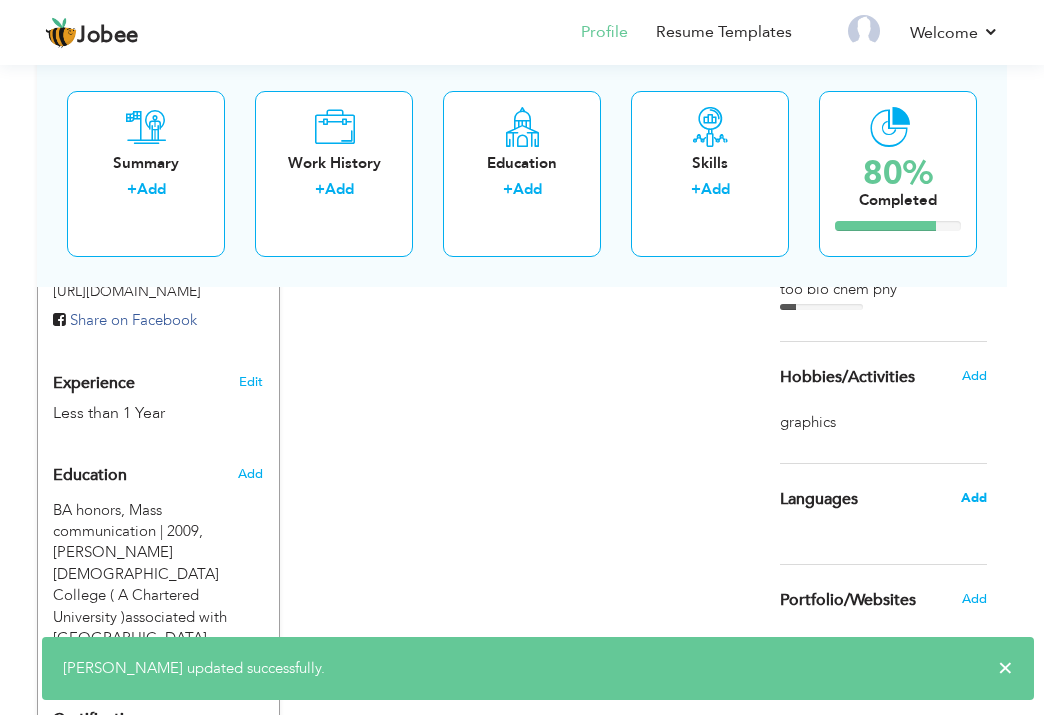 click on "Add" at bounding box center [974, 498] 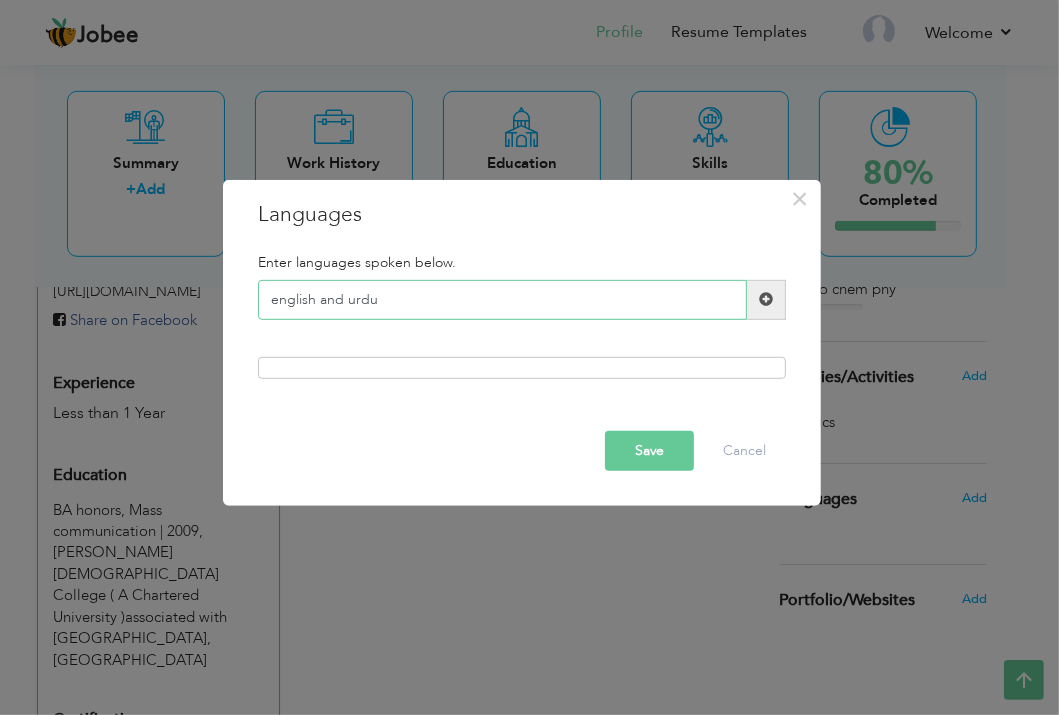 type on "english and urdu" 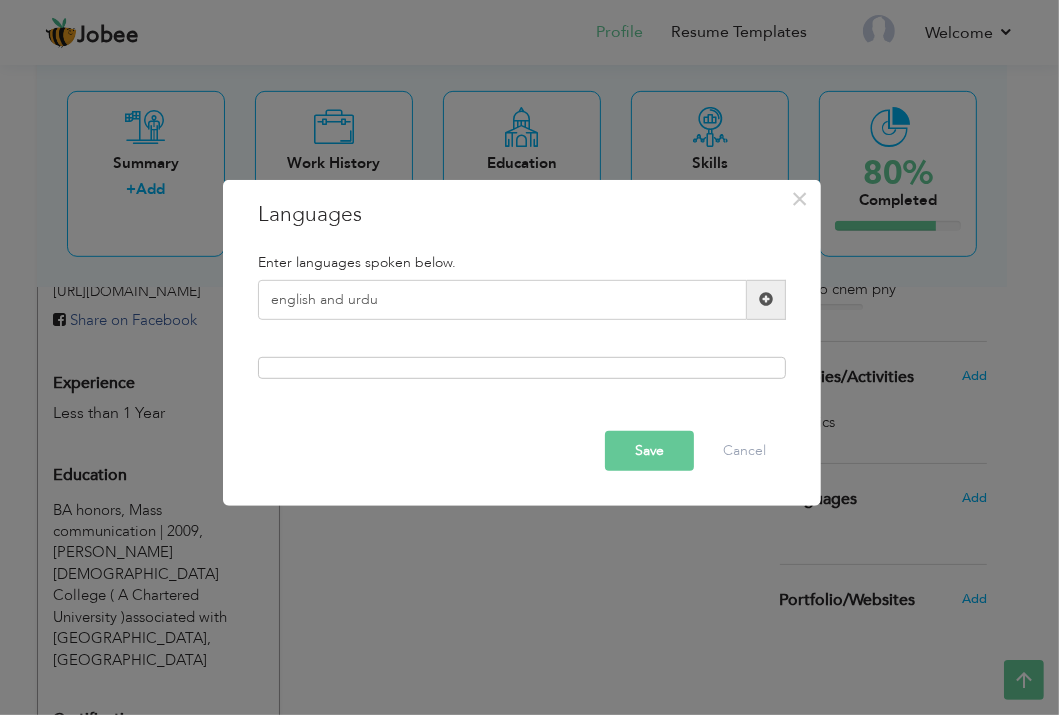 click on "Save" at bounding box center [649, 451] 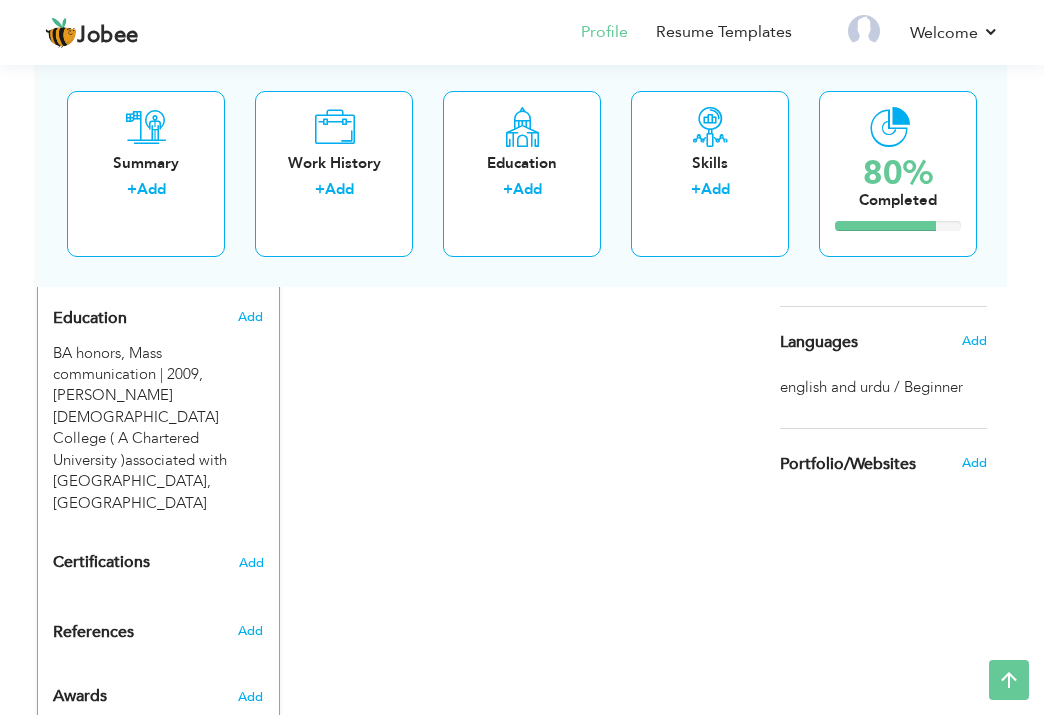 scroll, scrollTop: 820, scrollLeft: 0, axis: vertical 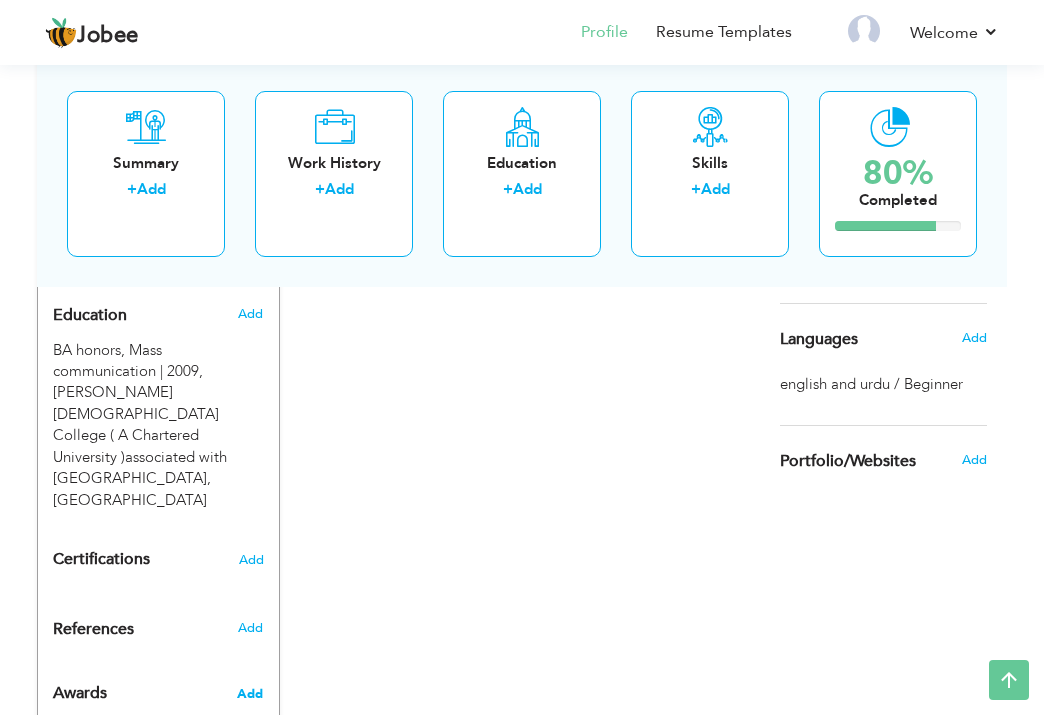 click on "Add" at bounding box center (250, 694) 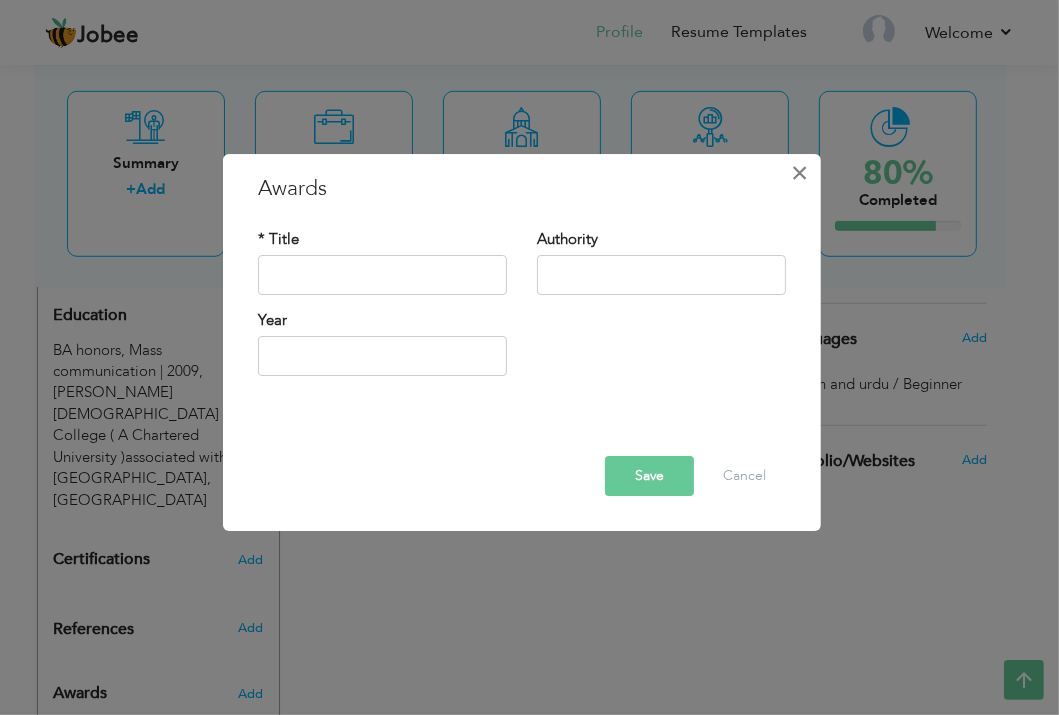 click on "×" at bounding box center [800, 173] 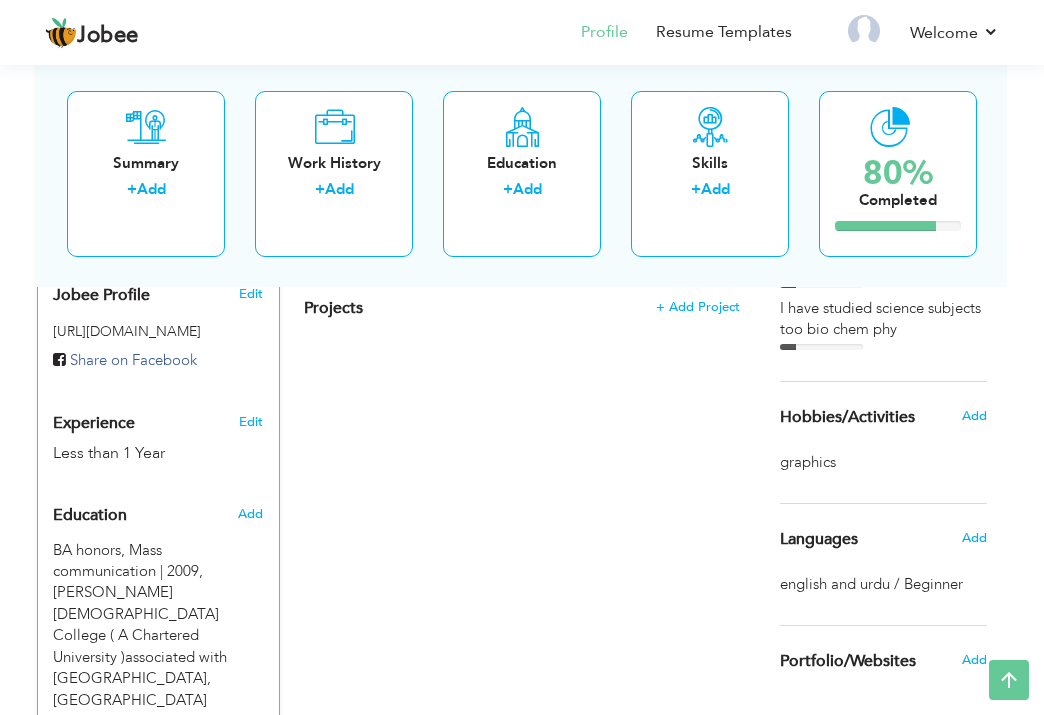 scroll, scrollTop: 820, scrollLeft: 0, axis: vertical 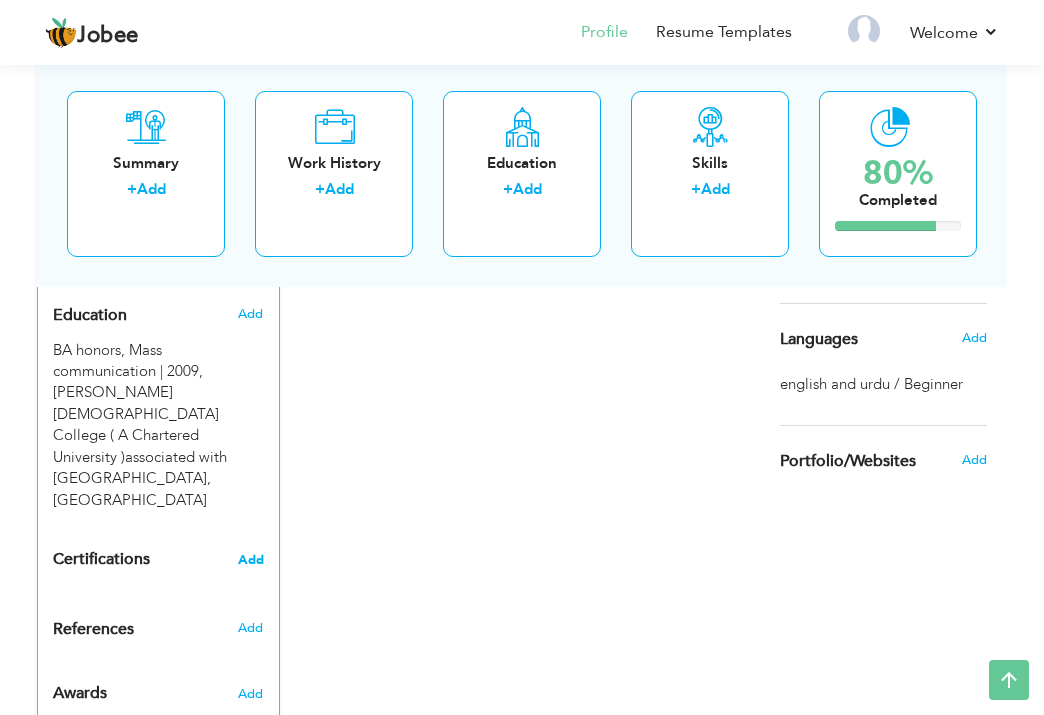 click on "Add" at bounding box center [251, 560] 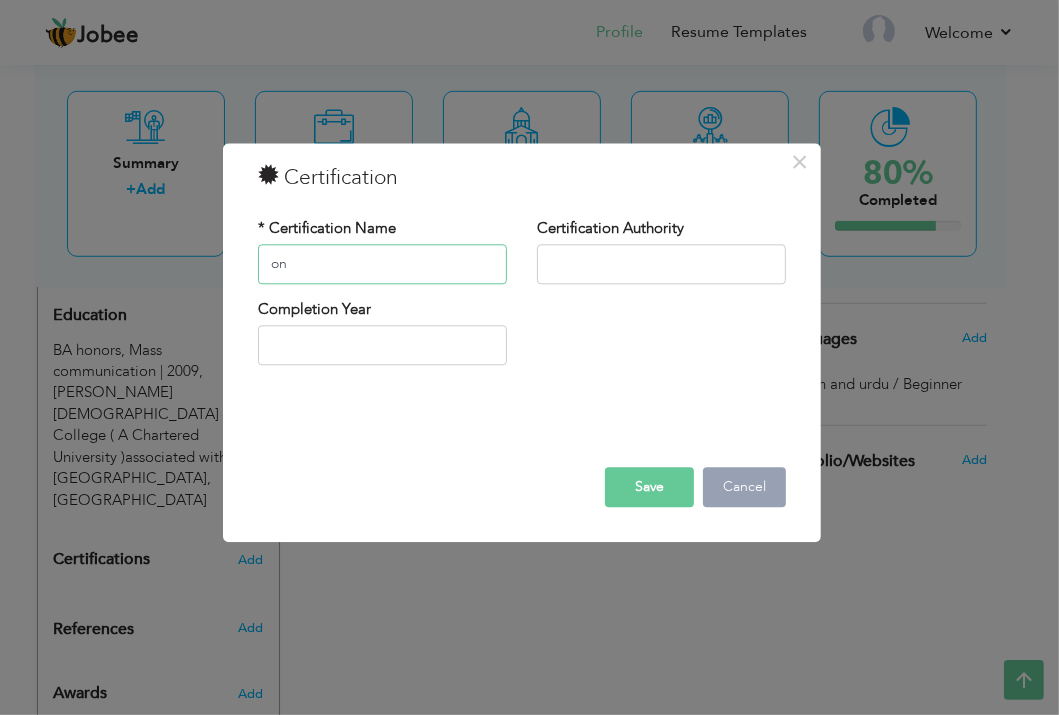 type on "o" 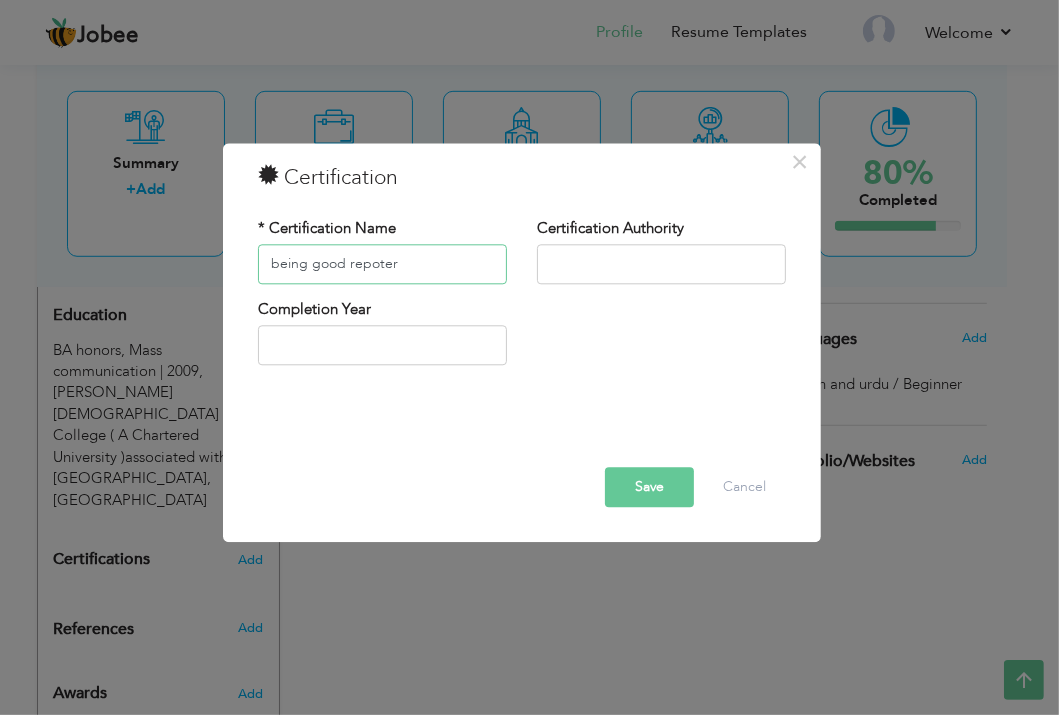 type on "being good repoter" 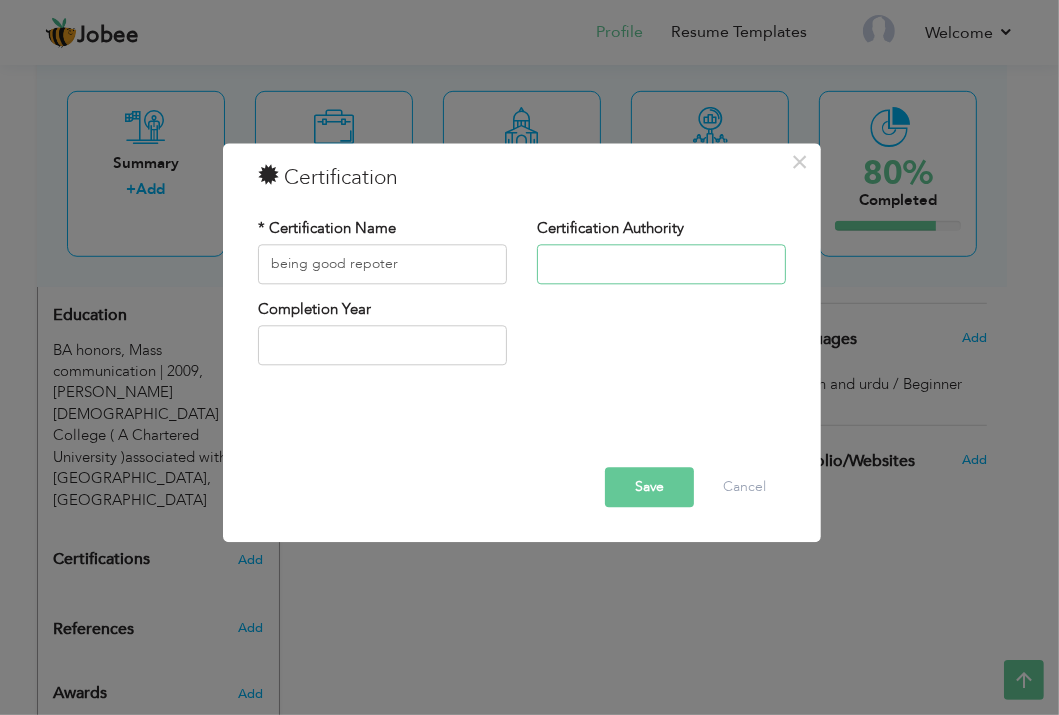 click at bounding box center (661, 264) 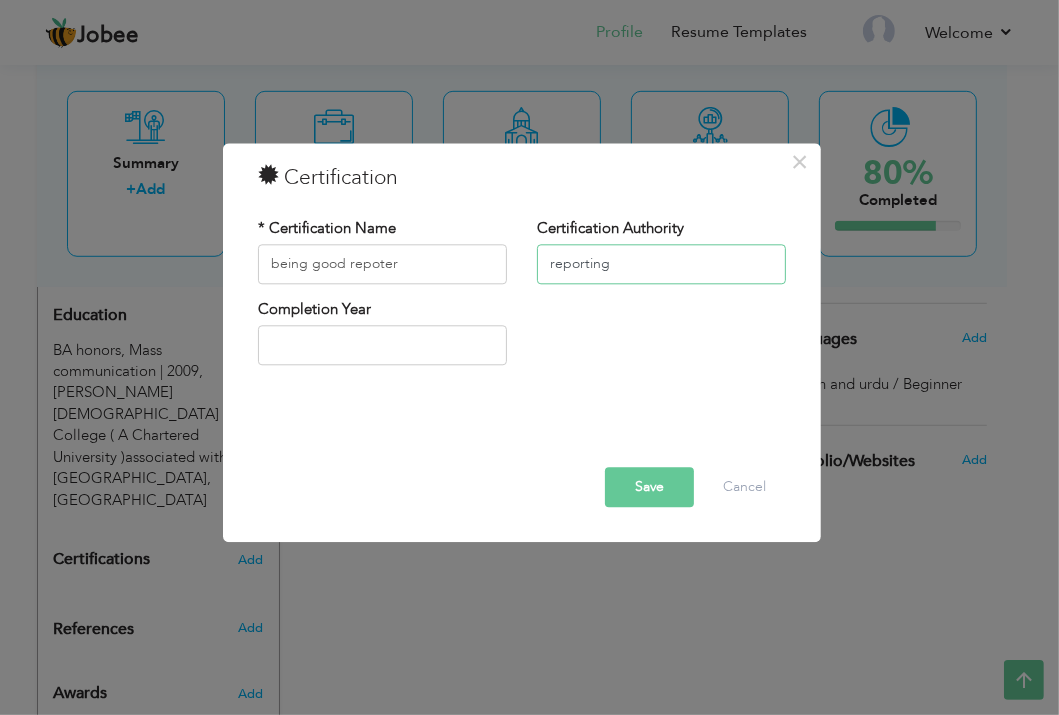 type on "reporting" 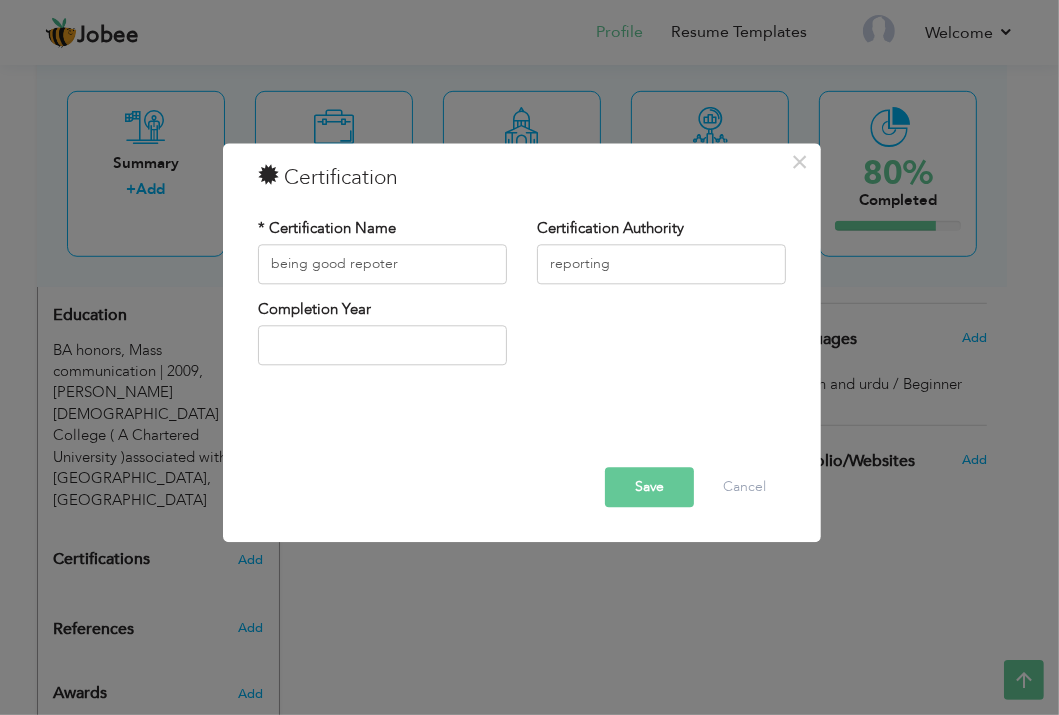 click on "Completion Year" at bounding box center (382, 339) 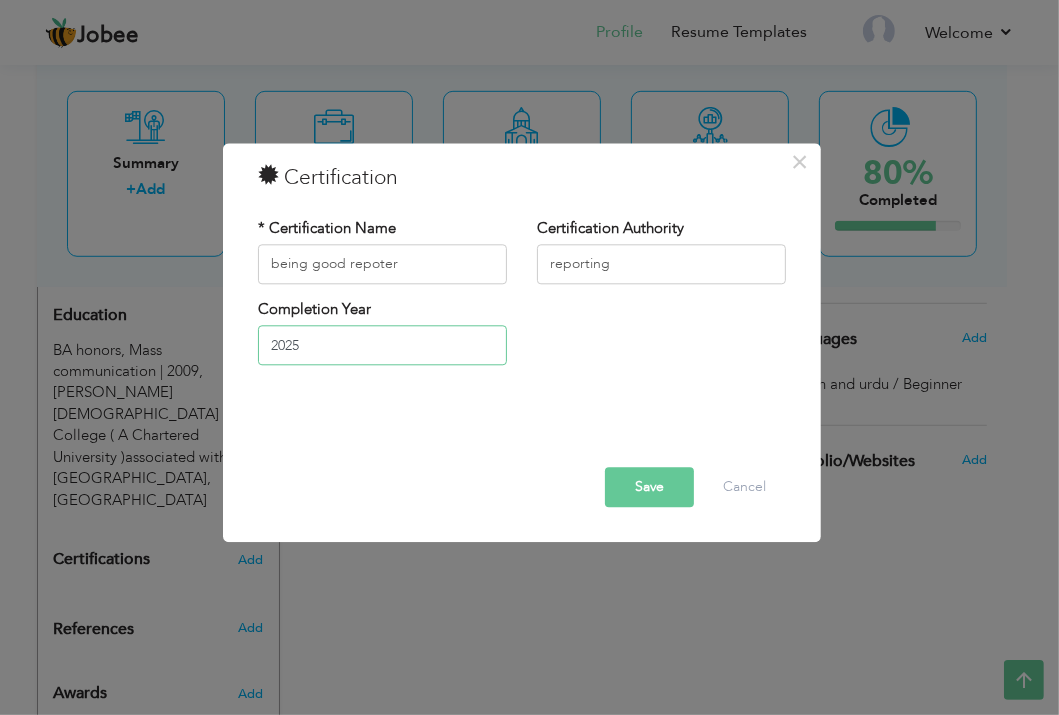 click on "2025" at bounding box center [382, 346] 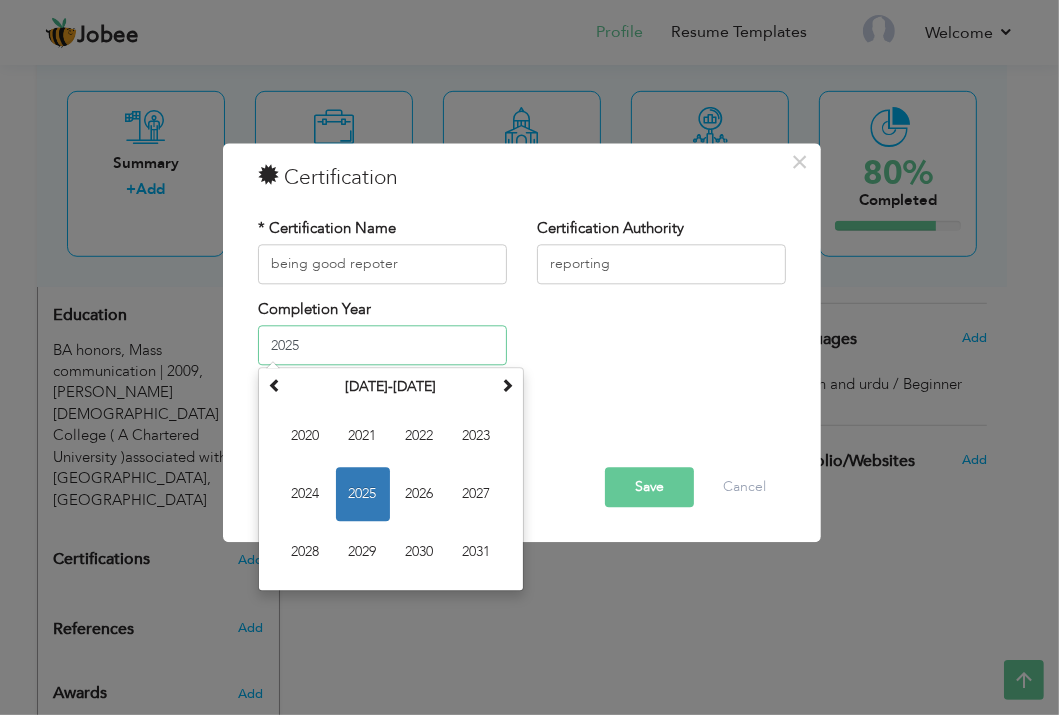 click on "2025" at bounding box center (382, 346) 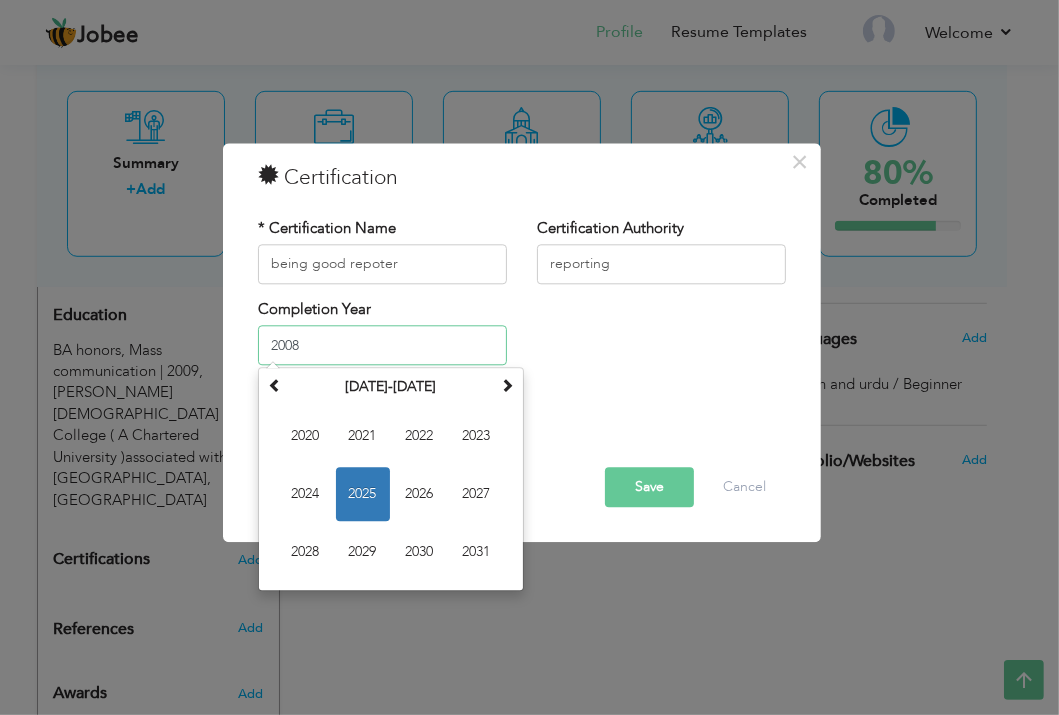 type on "2008" 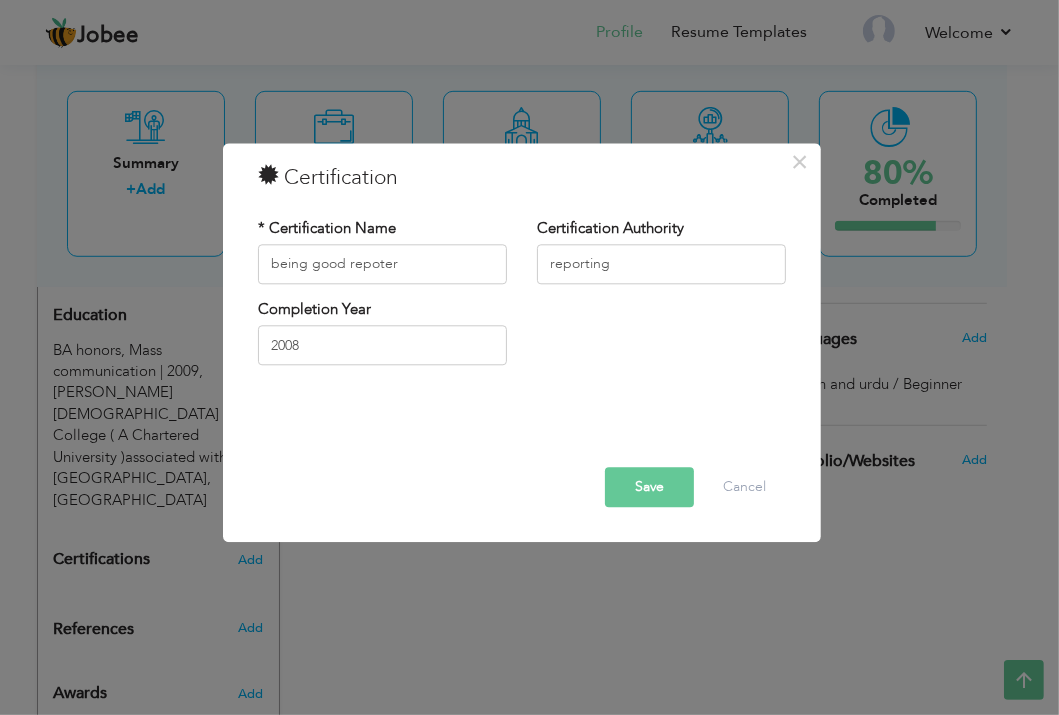 click on "Completion Year
2008" at bounding box center [522, 339] 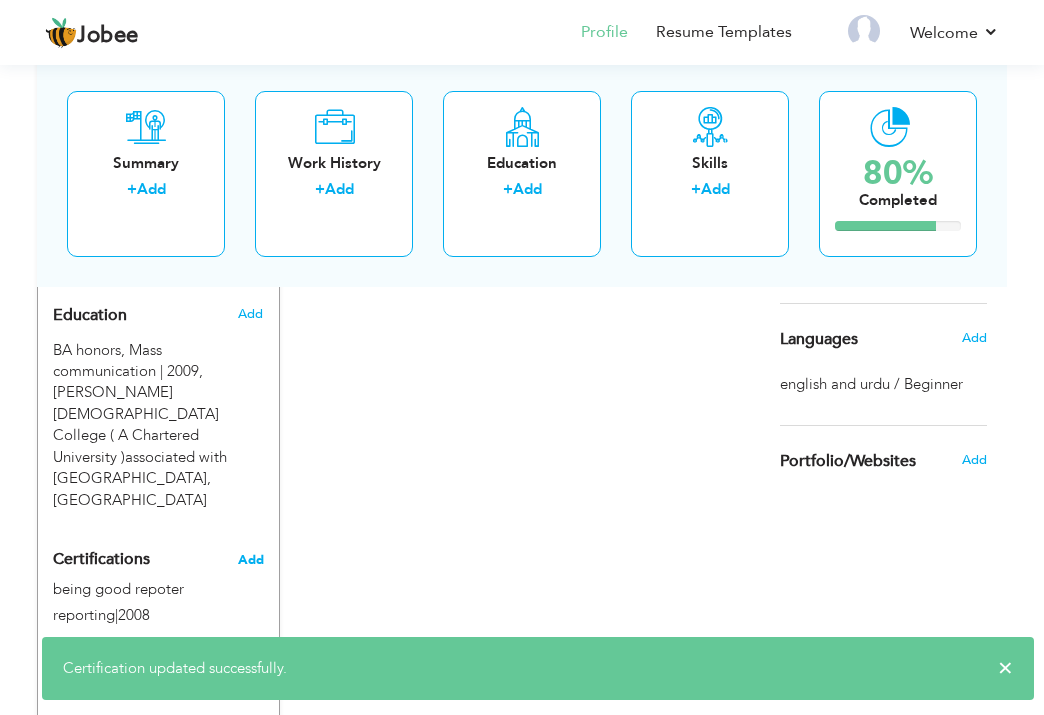 click on "Add" at bounding box center [251, 560] 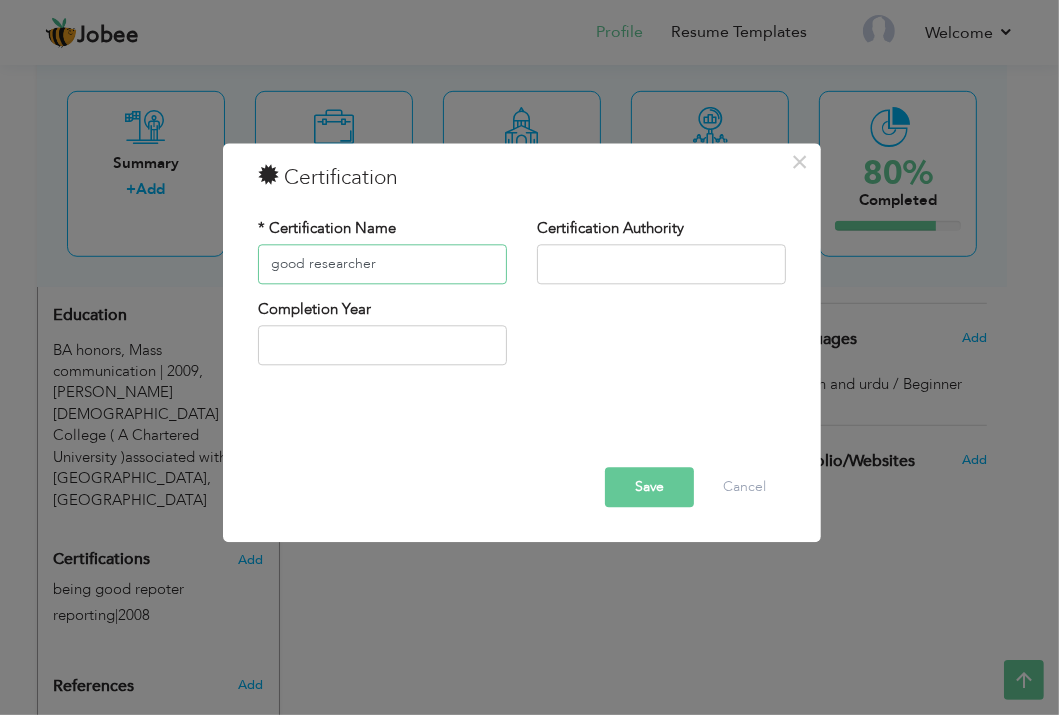 type on "good researcher" 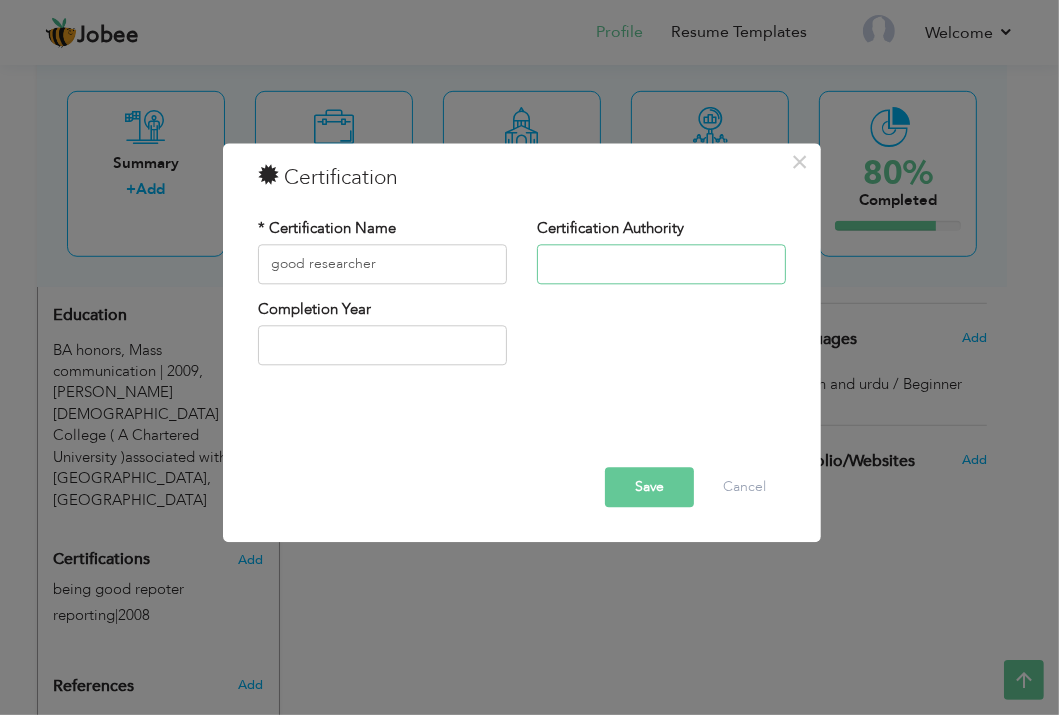 click at bounding box center (661, 264) 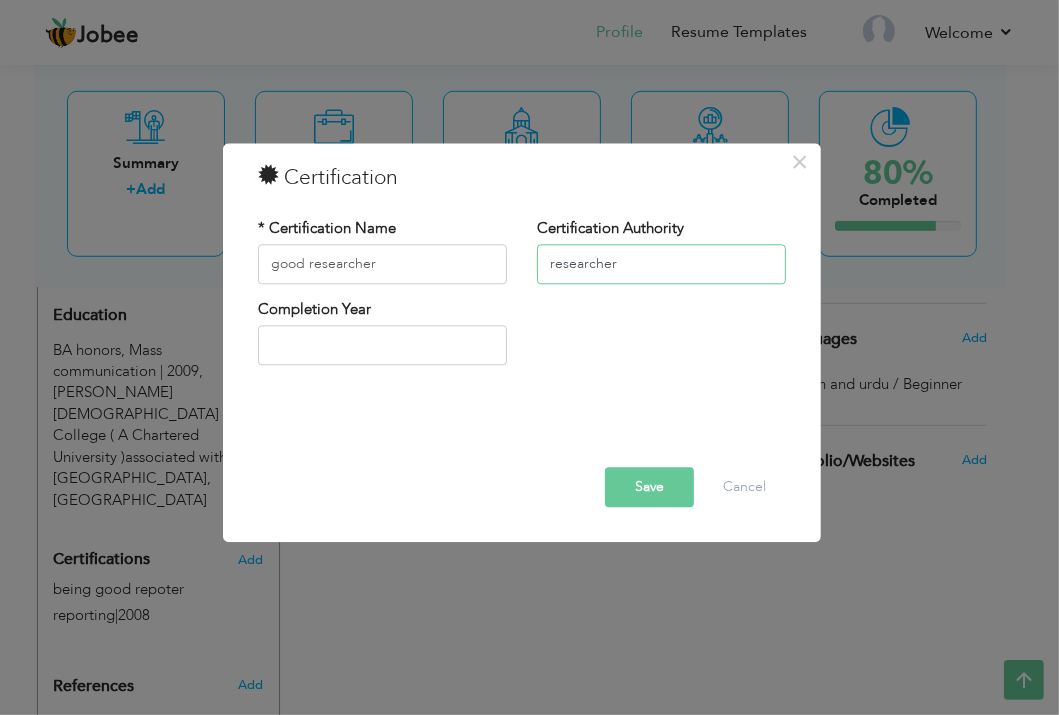 type on "researcher" 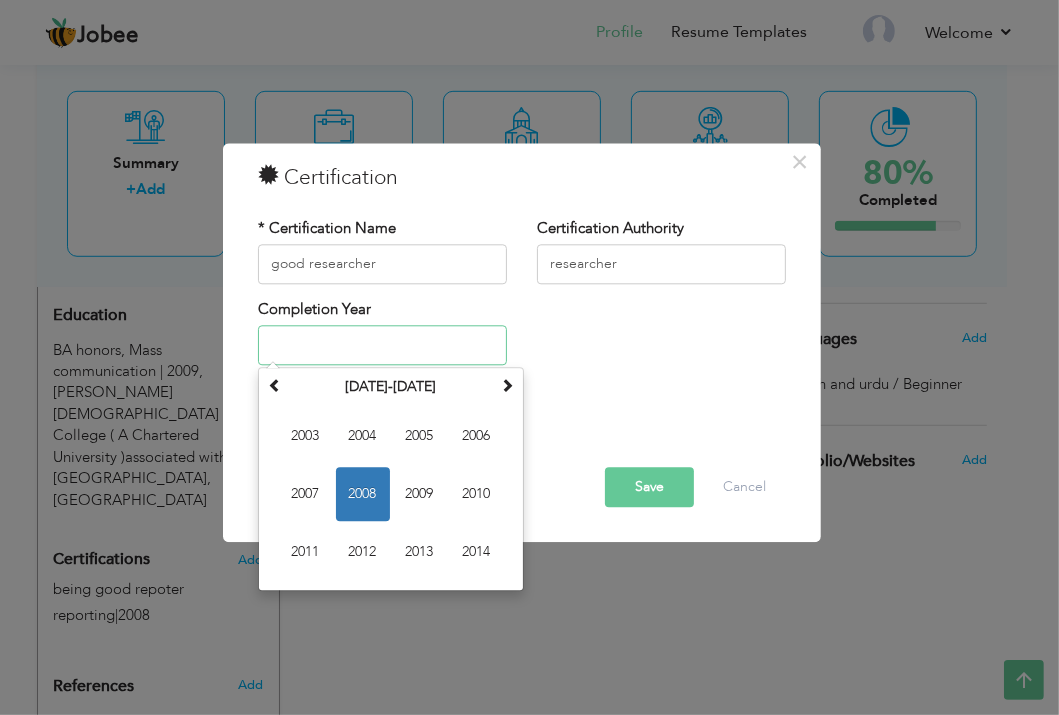 click at bounding box center (382, 346) 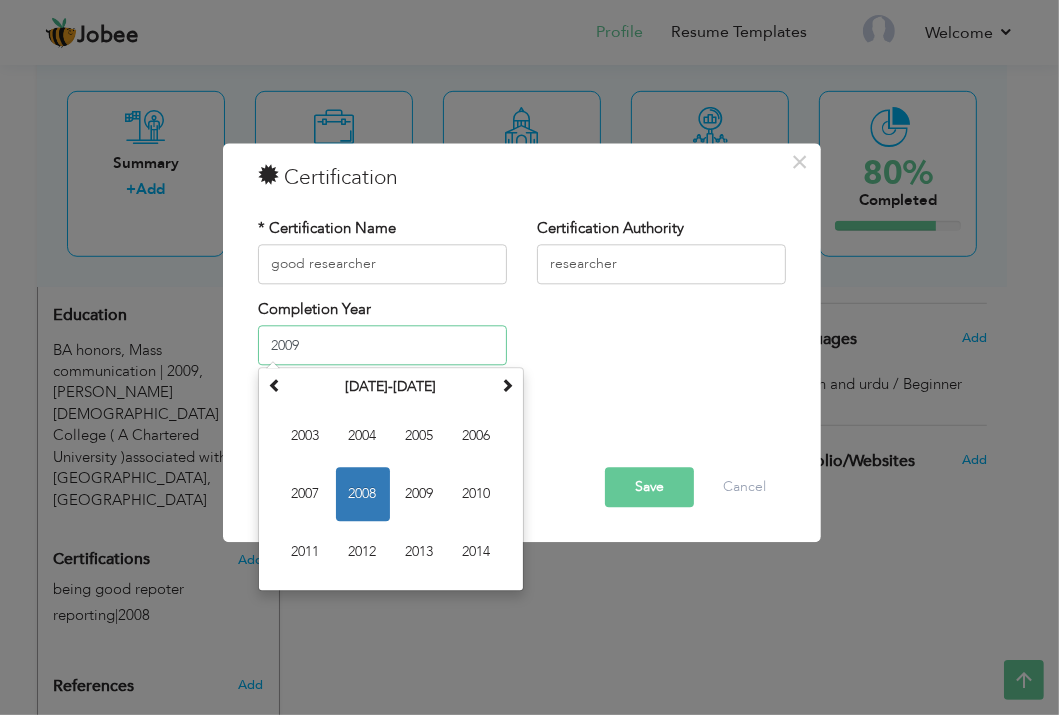 type on "2009" 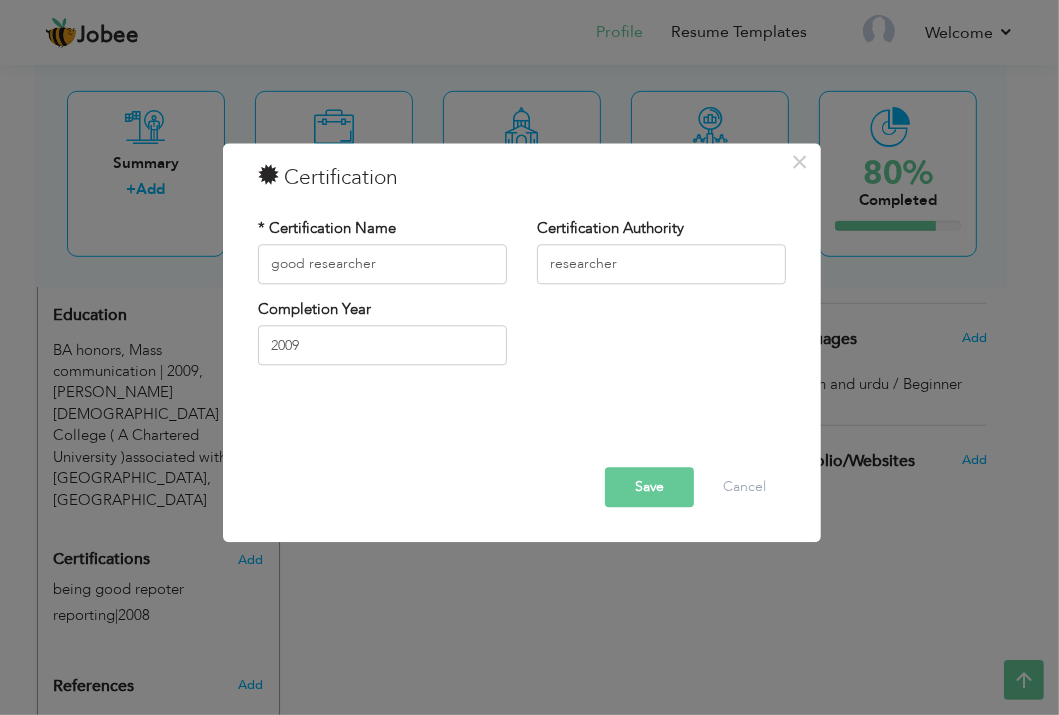 click on "* Certification Name
good researcher
Certification Authority
researcher
Completion Year 2009" at bounding box center (522, 299) 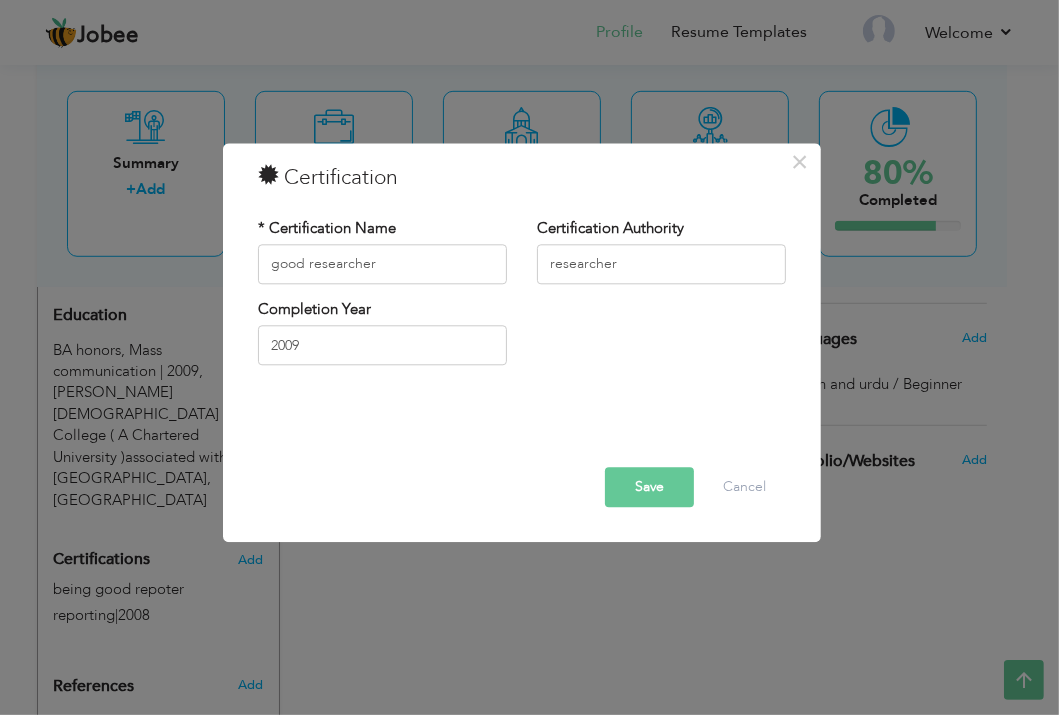 click on "Save" at bounding box center [649, 487] 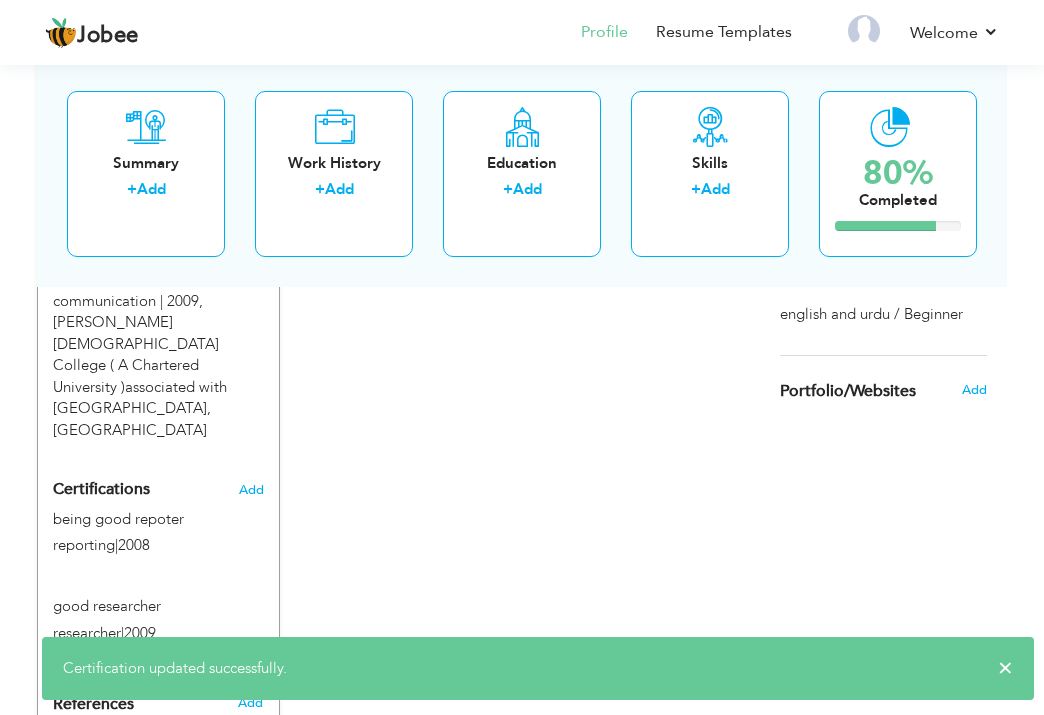 scroll, scrollTop: 965, scrollLeft: 0, axis: vertical 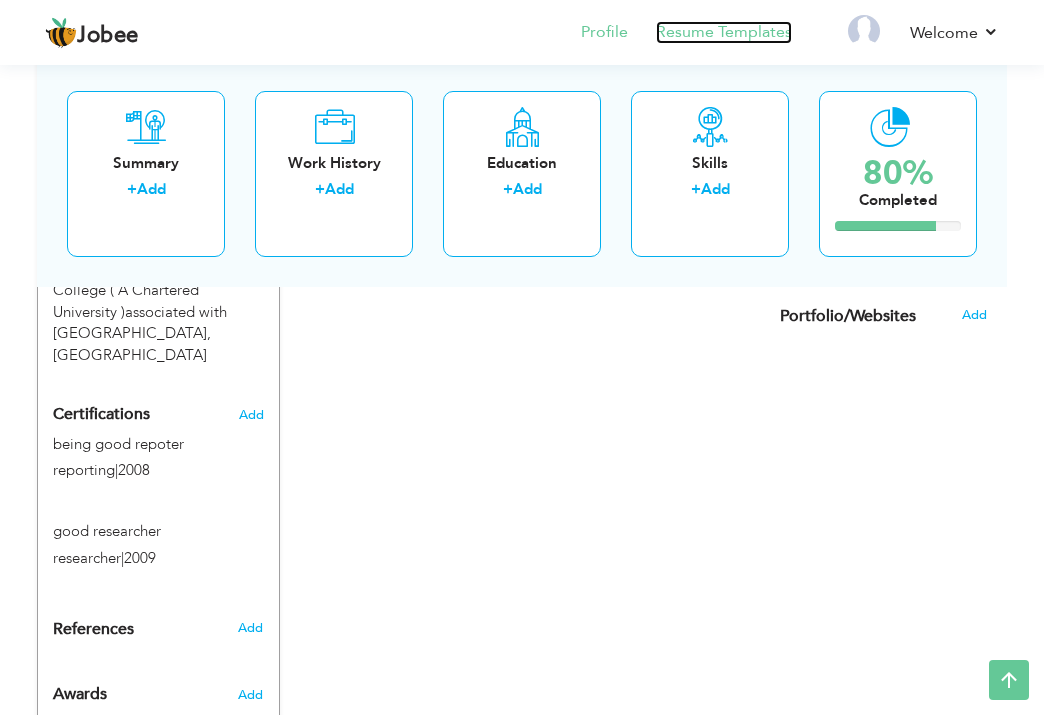click on "Resume Templates" at bounding box center (724, 32) 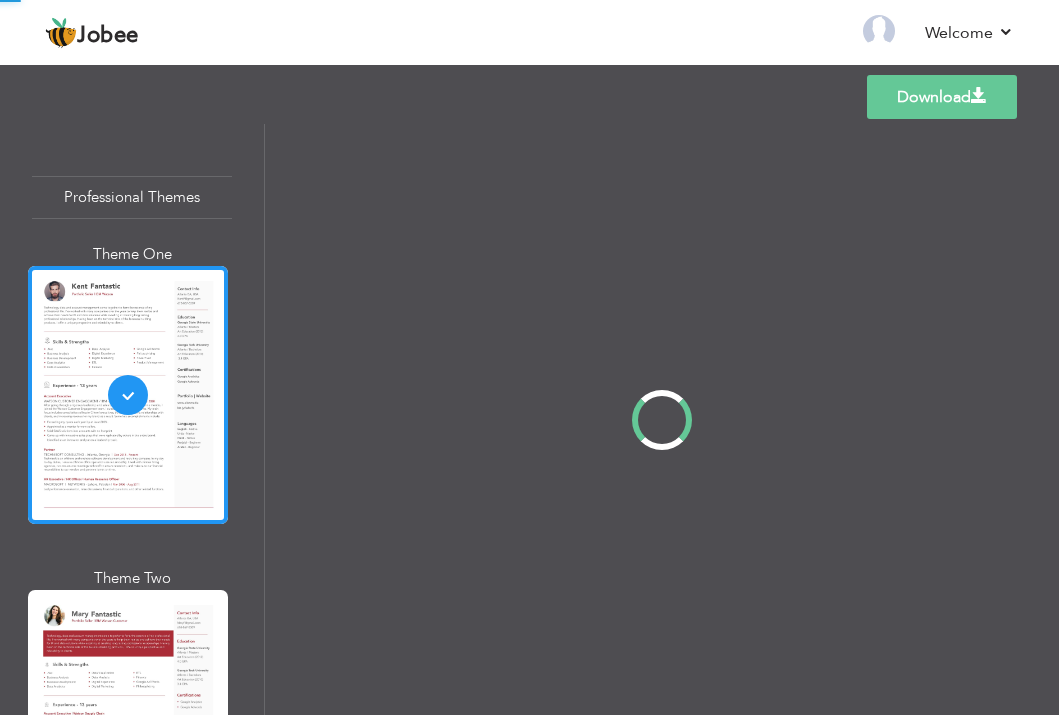 scroll, scrollTop: 0, scrollLeft: 0, axis: both 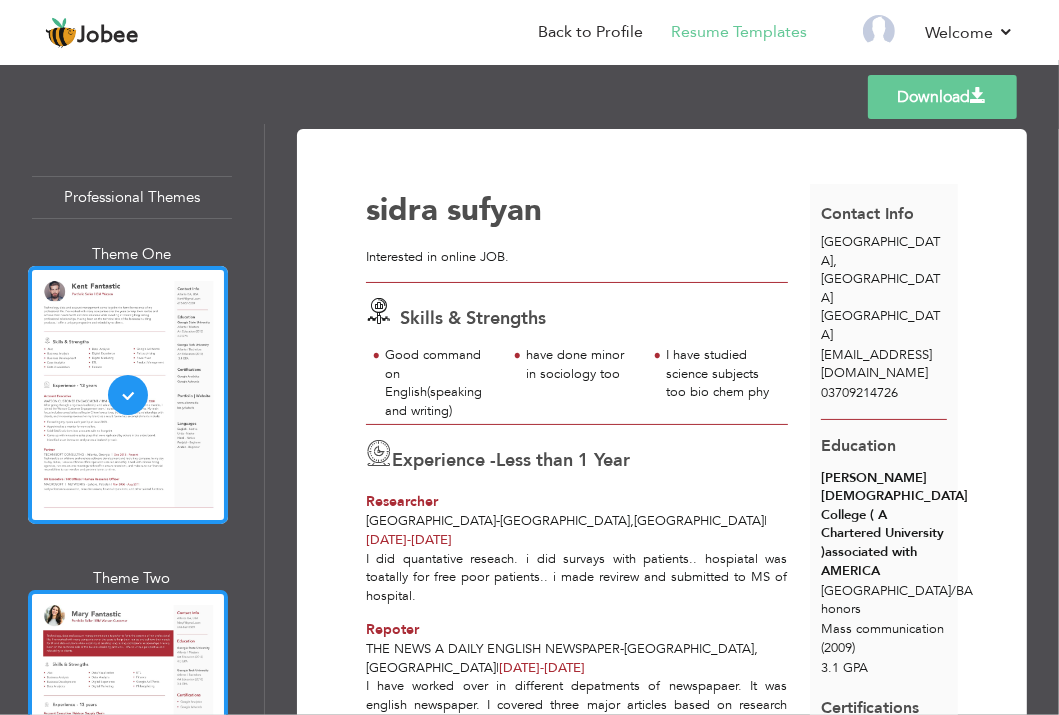click at bounding box center (128, 719) 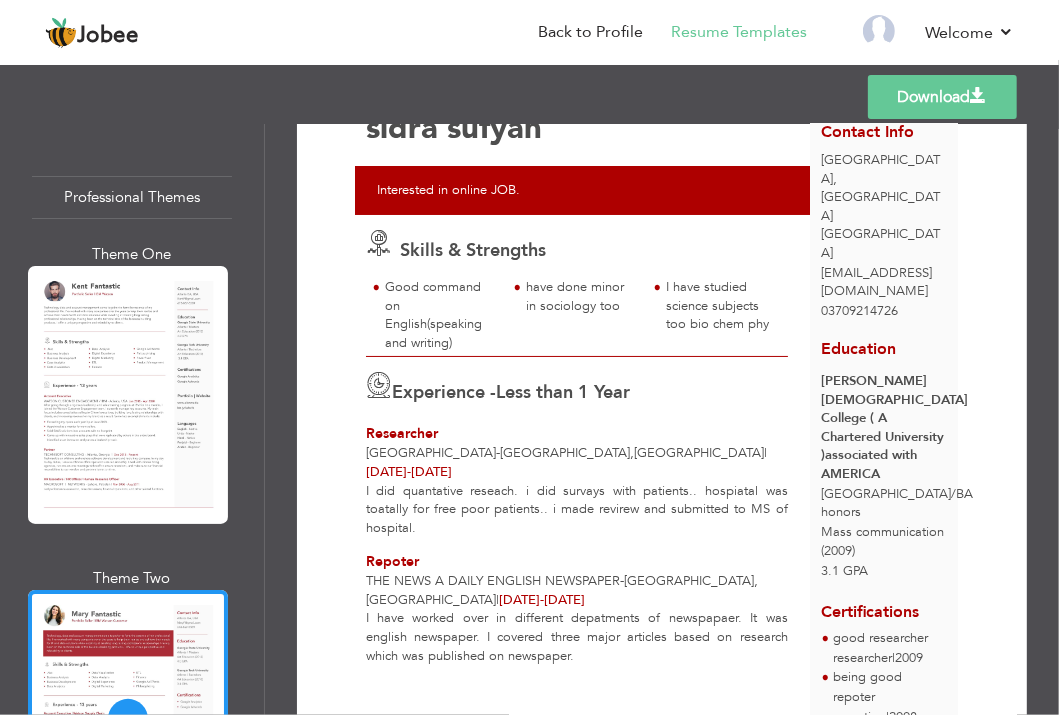 scroll, scrollTop: 0, scrollLeft: 0, axis: both 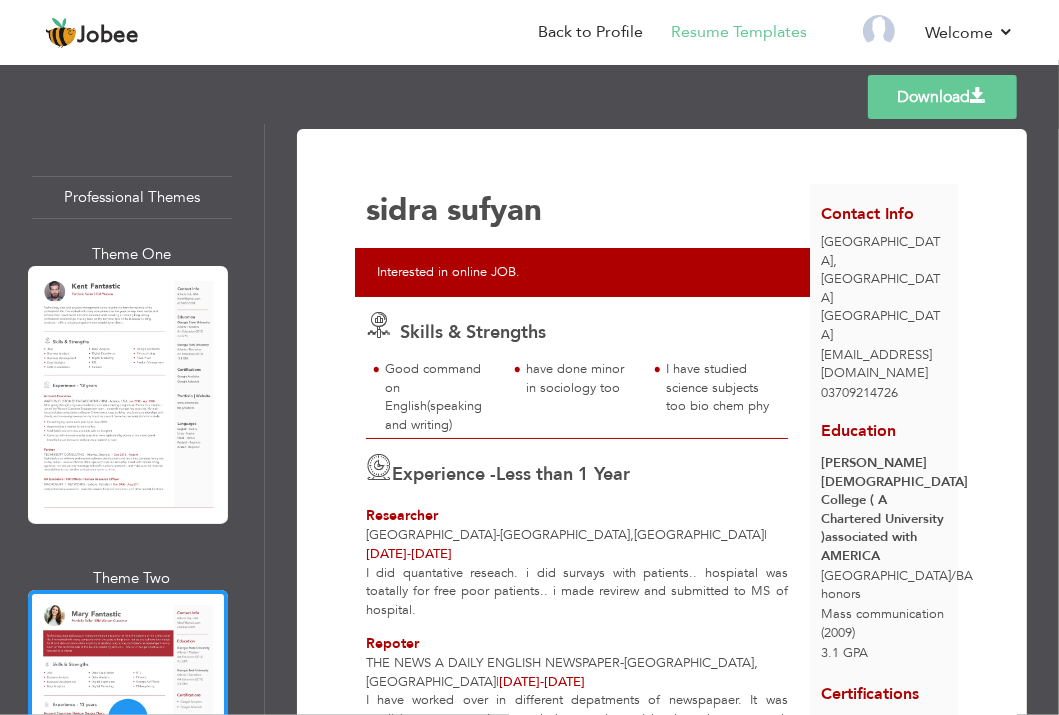 click at bounding box center [979, 96] 